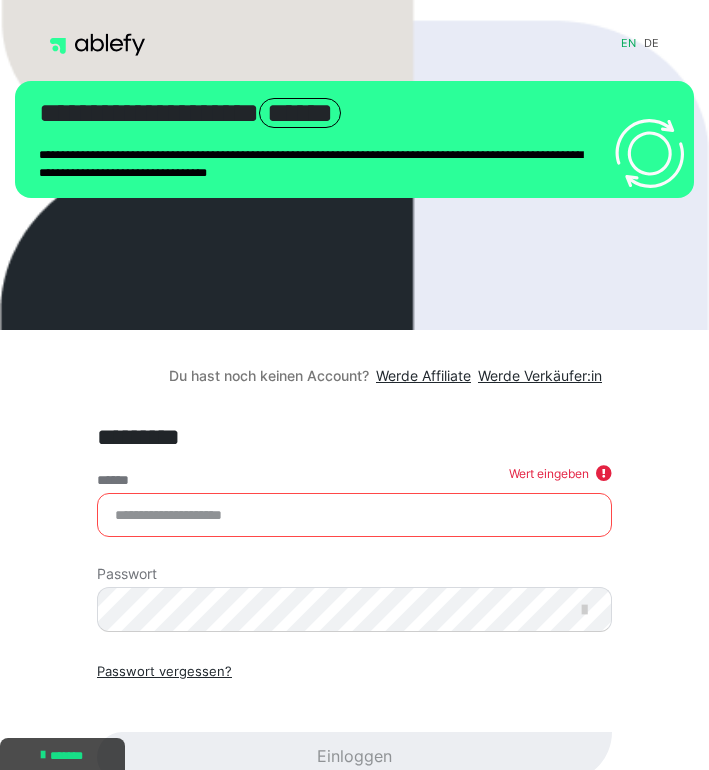 scroll, scrollTop: 4, scrollLeft: 0, axis: vertical 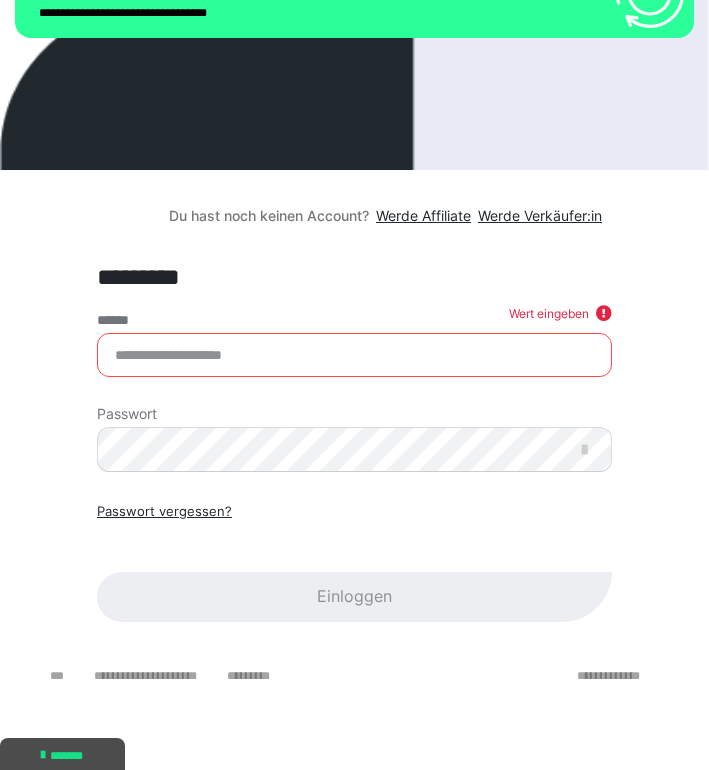 click on "******" at bounding box center [354, 355] 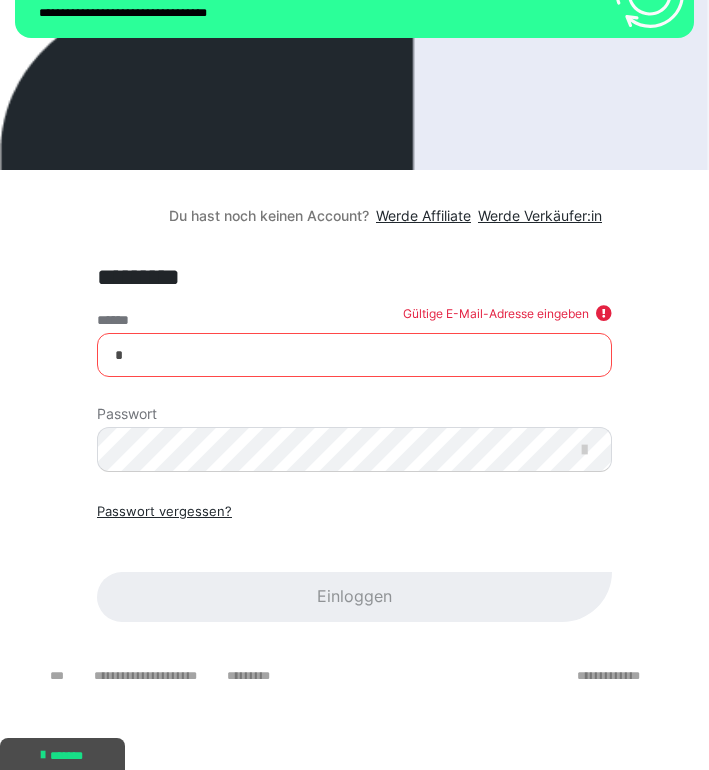 type on "**********" 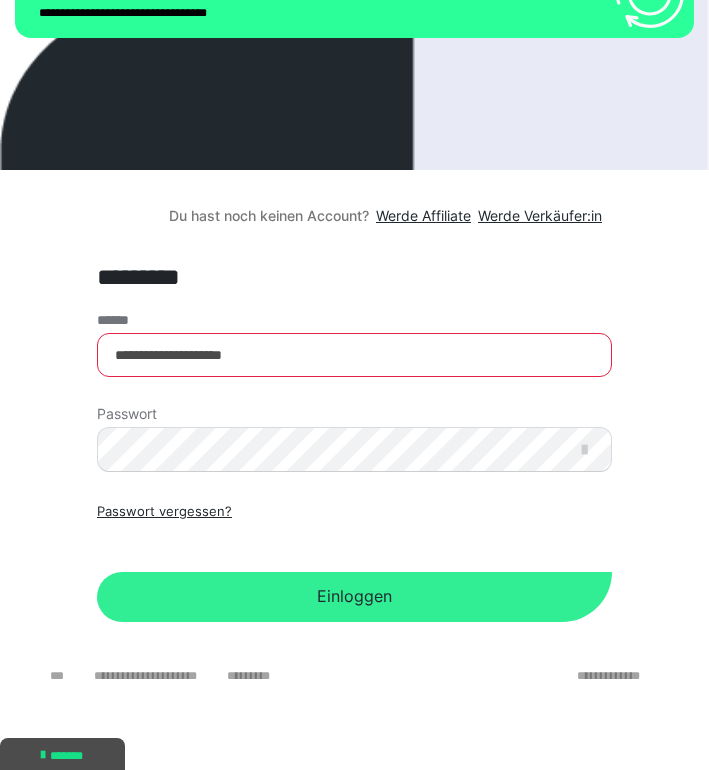 click on "Einloggen" at bounding box center [354, 597] 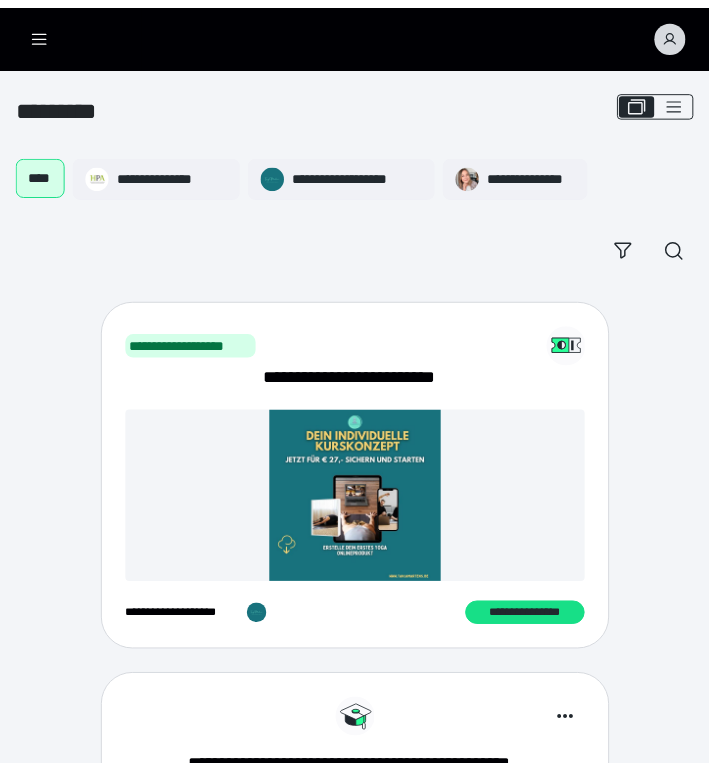 scroll, scrollTop: 0, scrollLeft: 0, axis: both 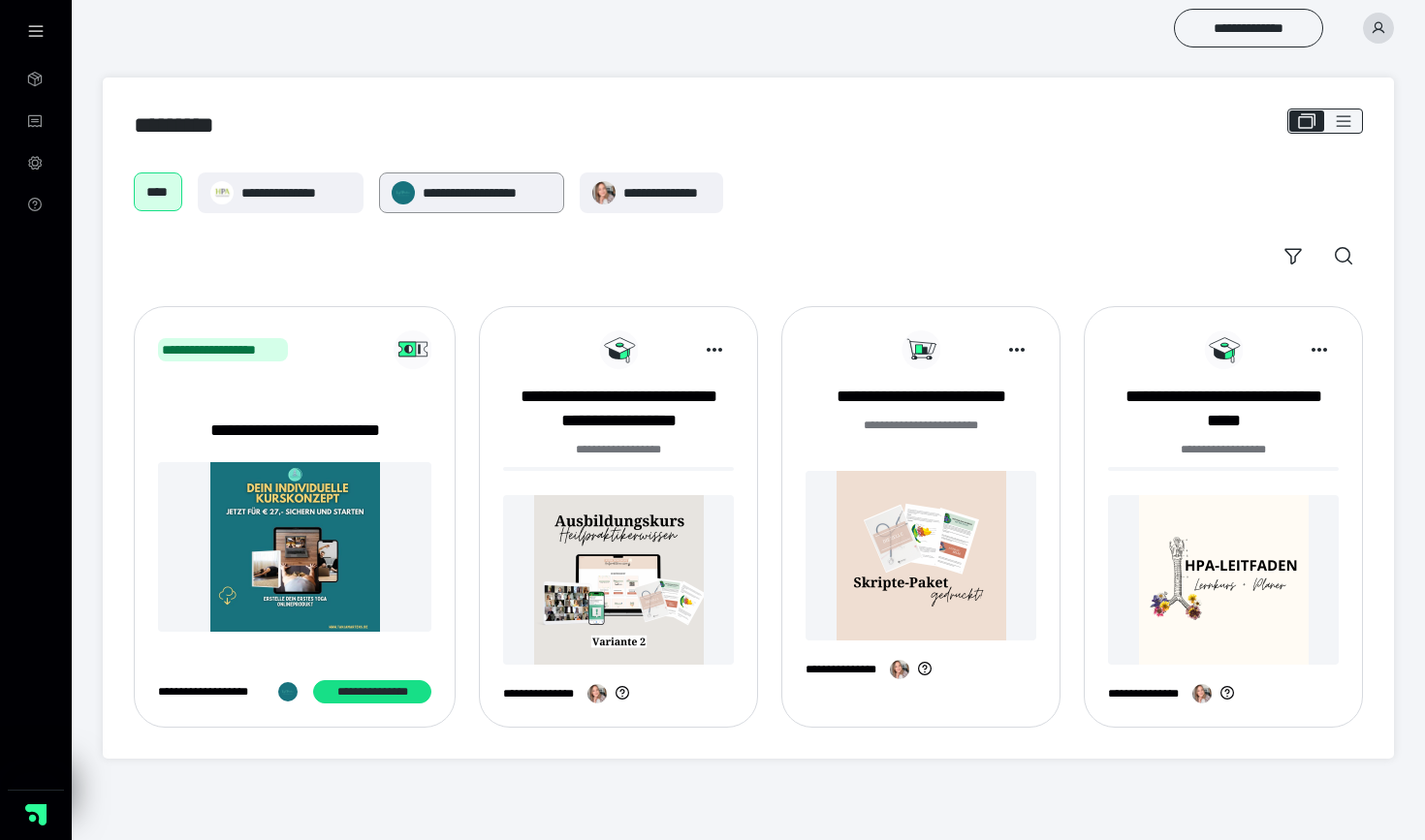 click on "**********" at bounding box center [487, 193] 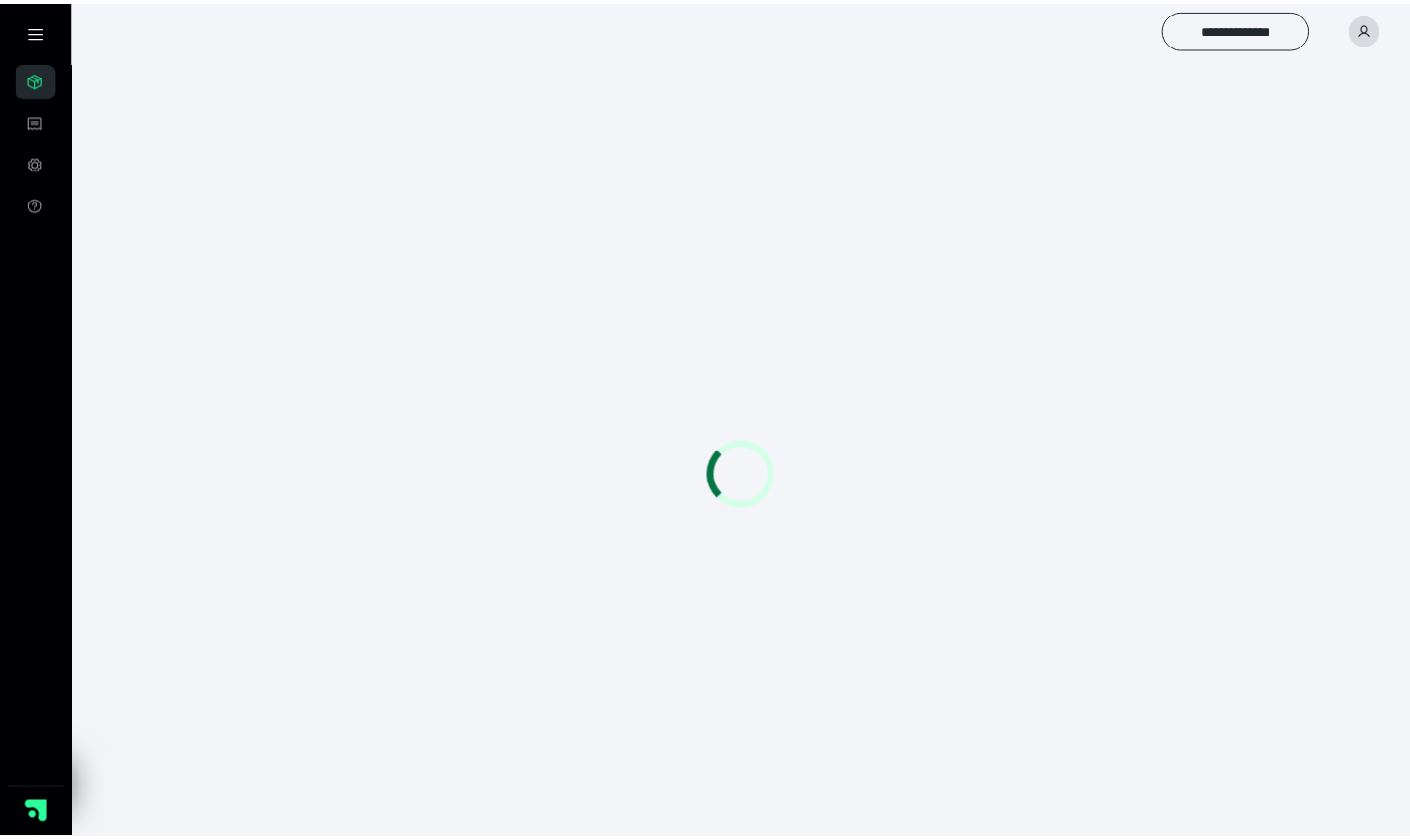 scroll, scrollTop: 0, scrollLeft: 0, axis: both 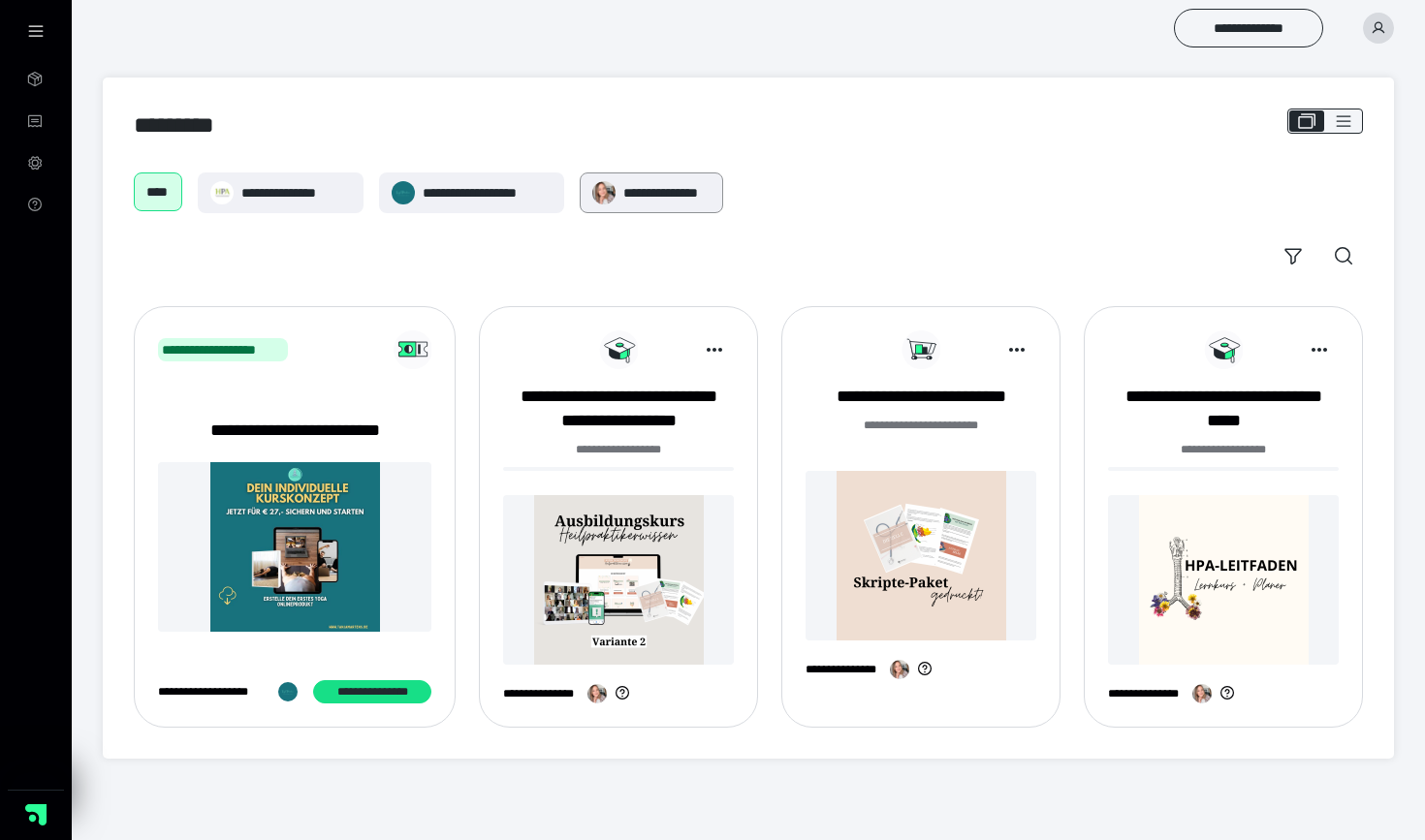 click on "**********" at bounding box center (667, 193) 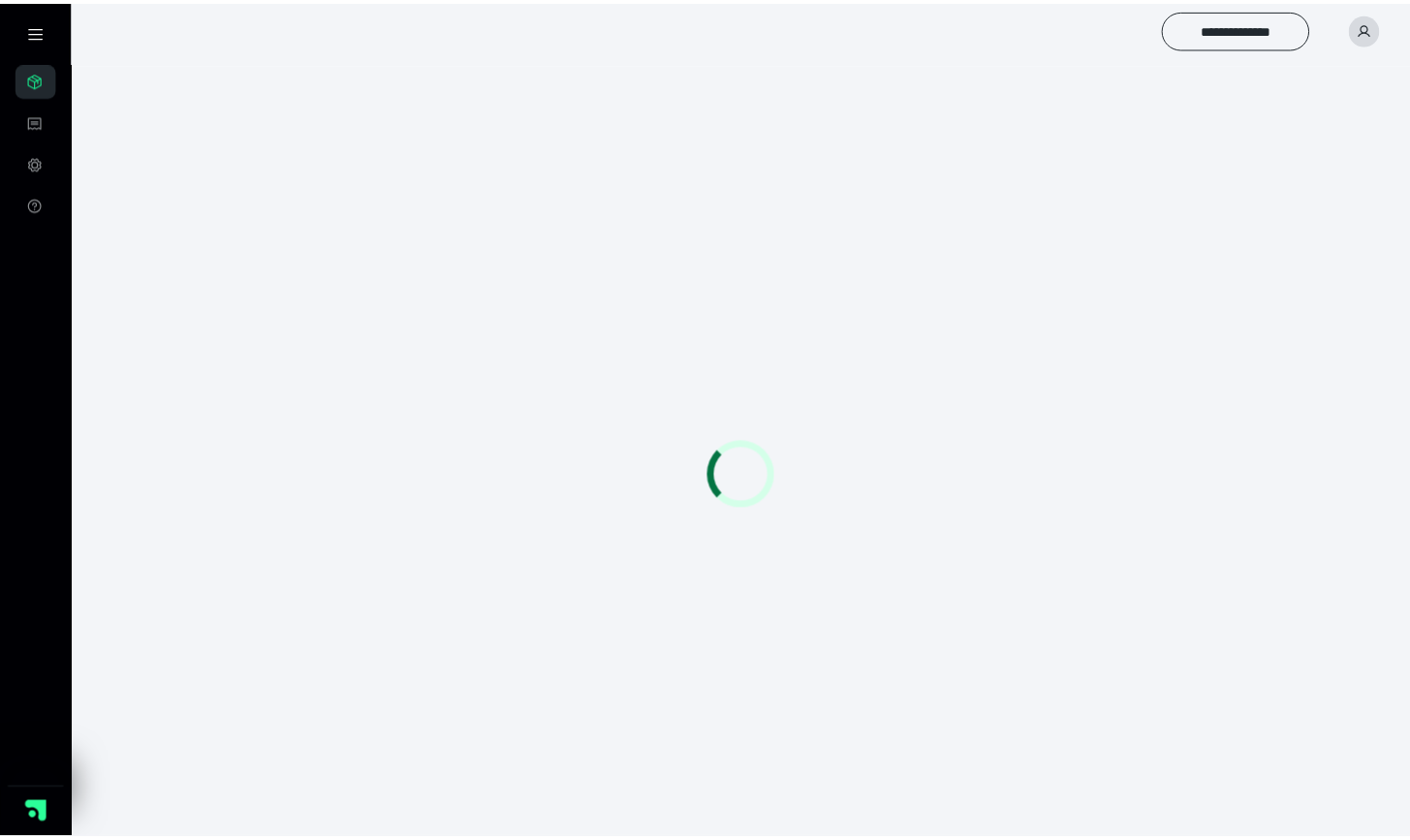 scroll, scrollTop: 0, scrollLeft: 0, axis: both 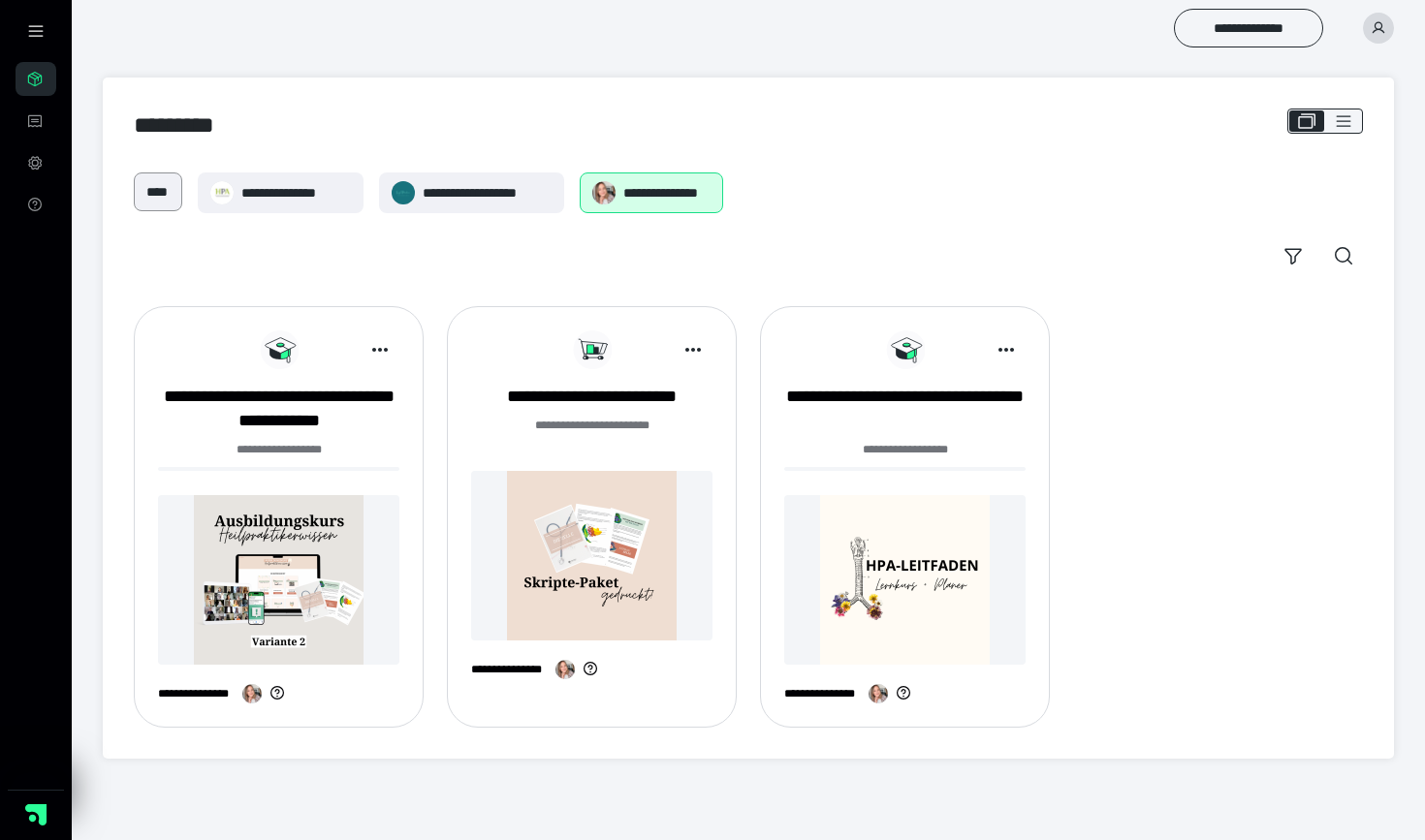 click on "****" at bounding box center [158, 192] 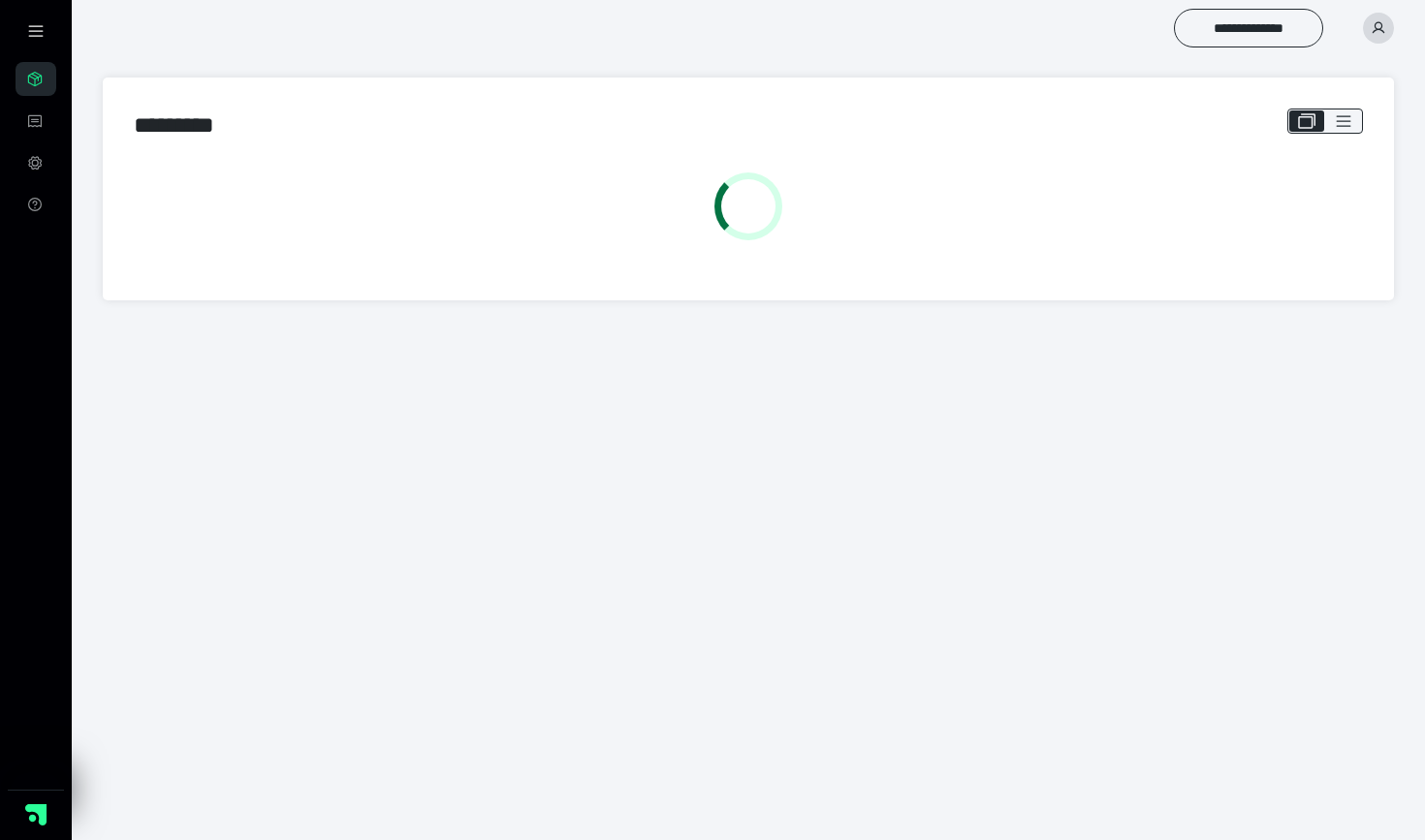 scroll, scrollTop: 0, scrollLeft: 0, axis: both 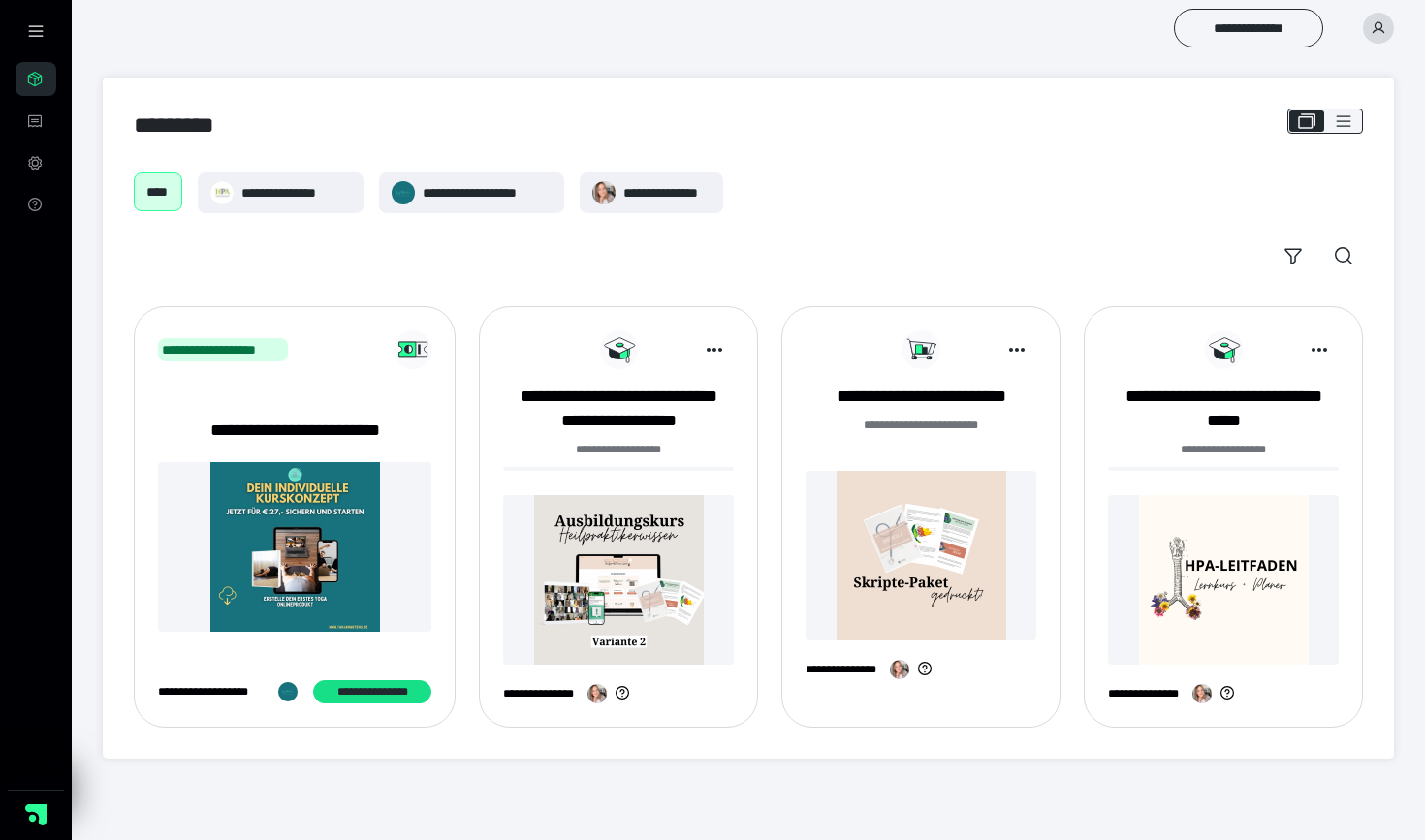 click on "****" at bounding box center [158, 192] 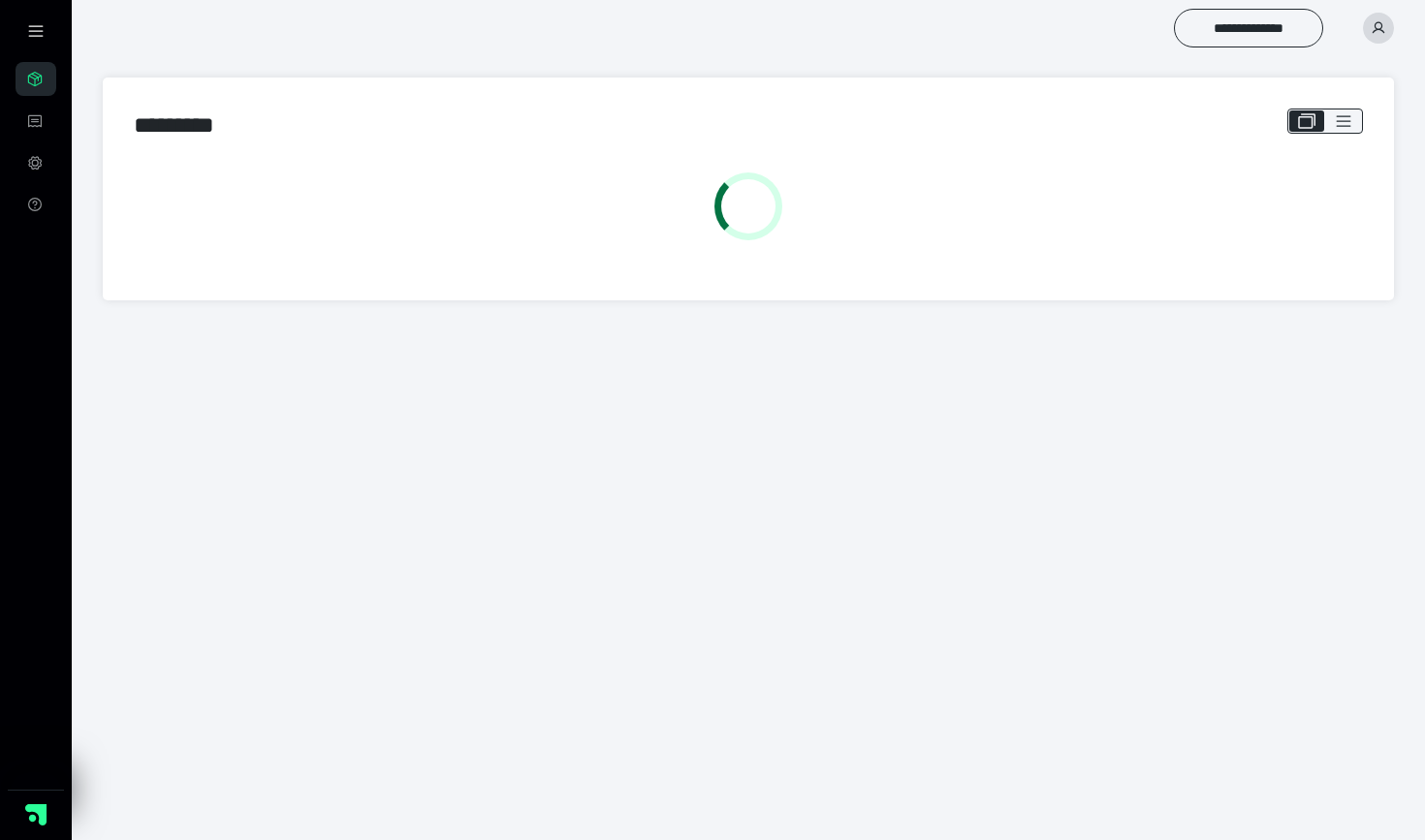 scroll, scrollTop: 0, scrollLeft: 0, axis: both 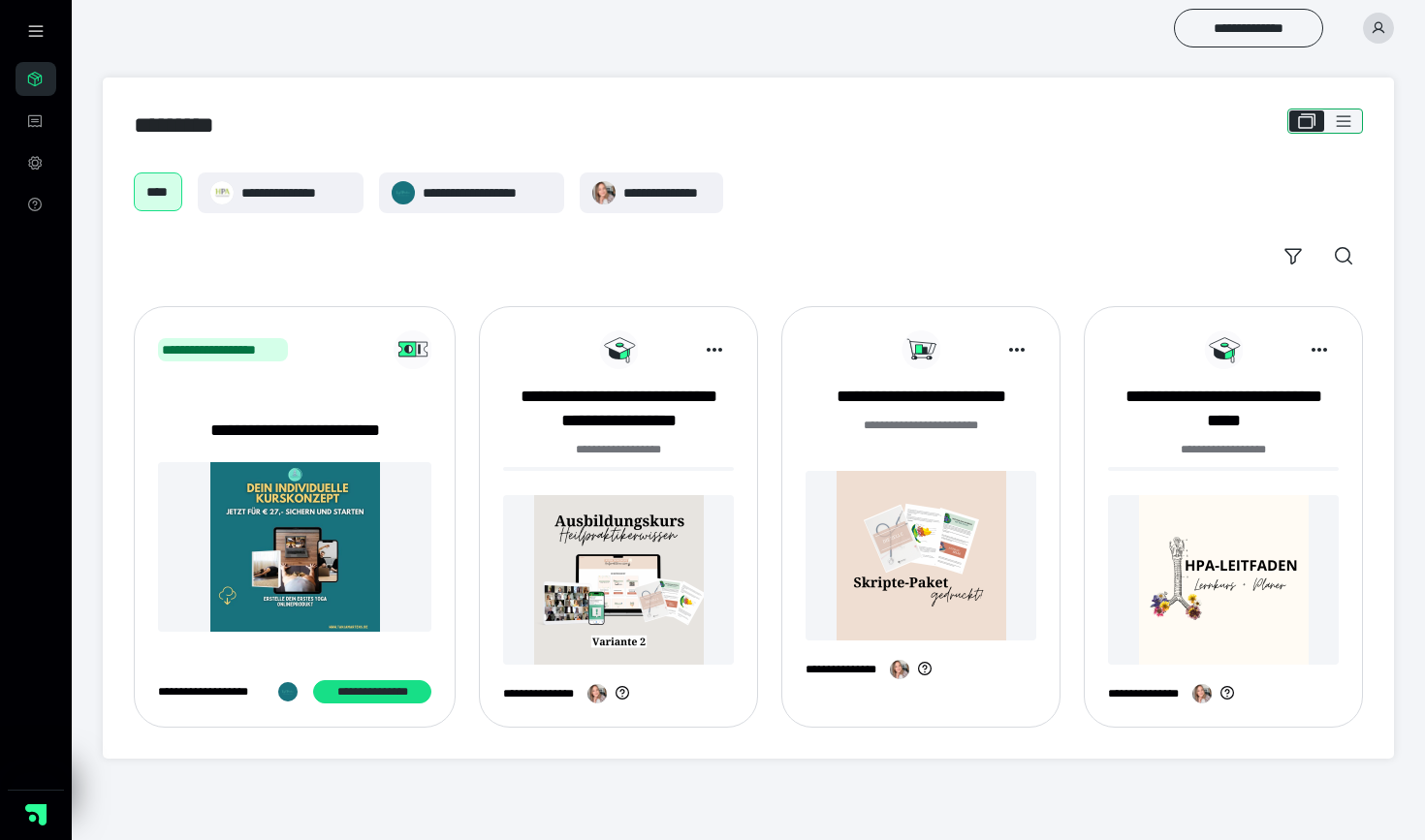 click 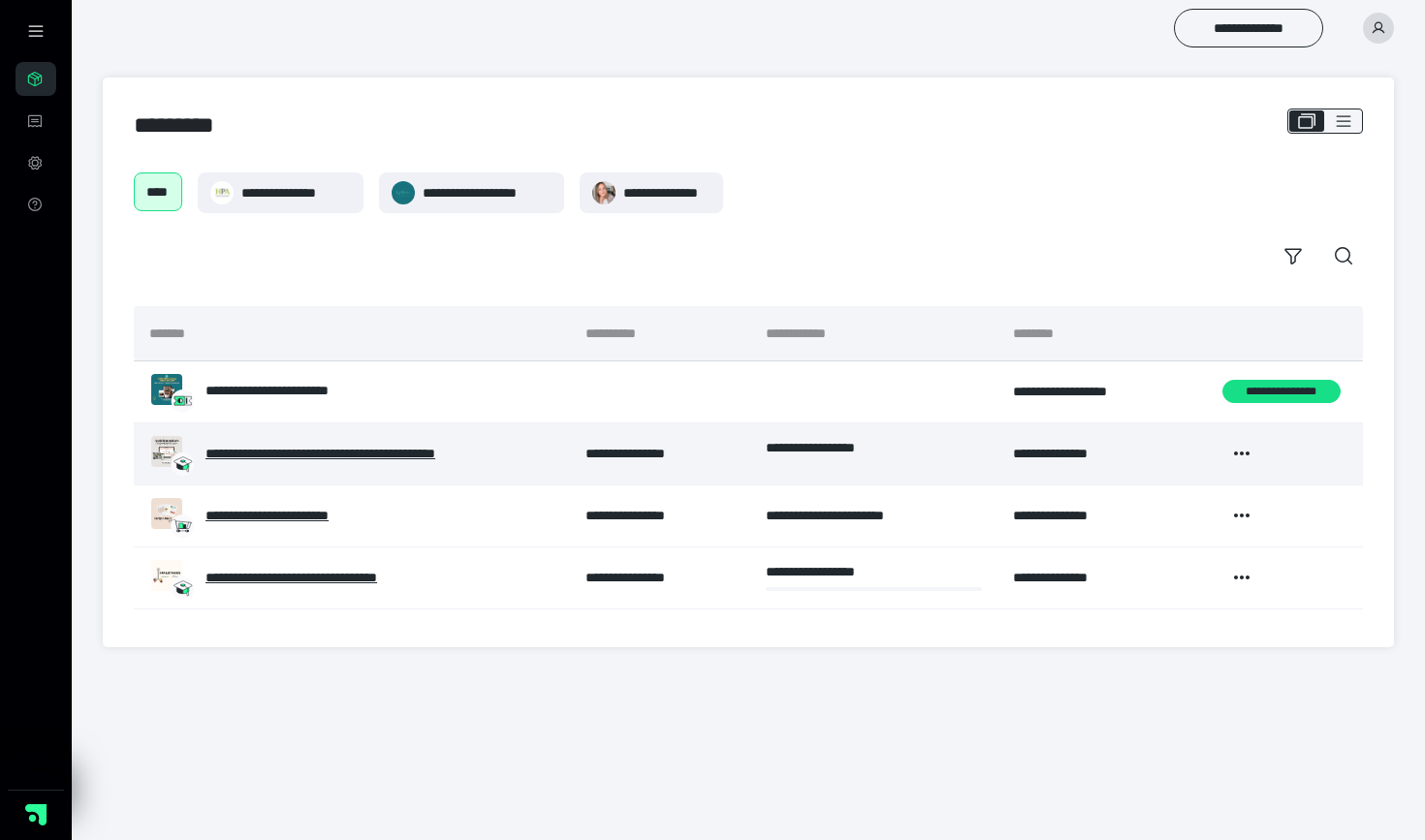 click on "**********" at bounding box center (362, 453) 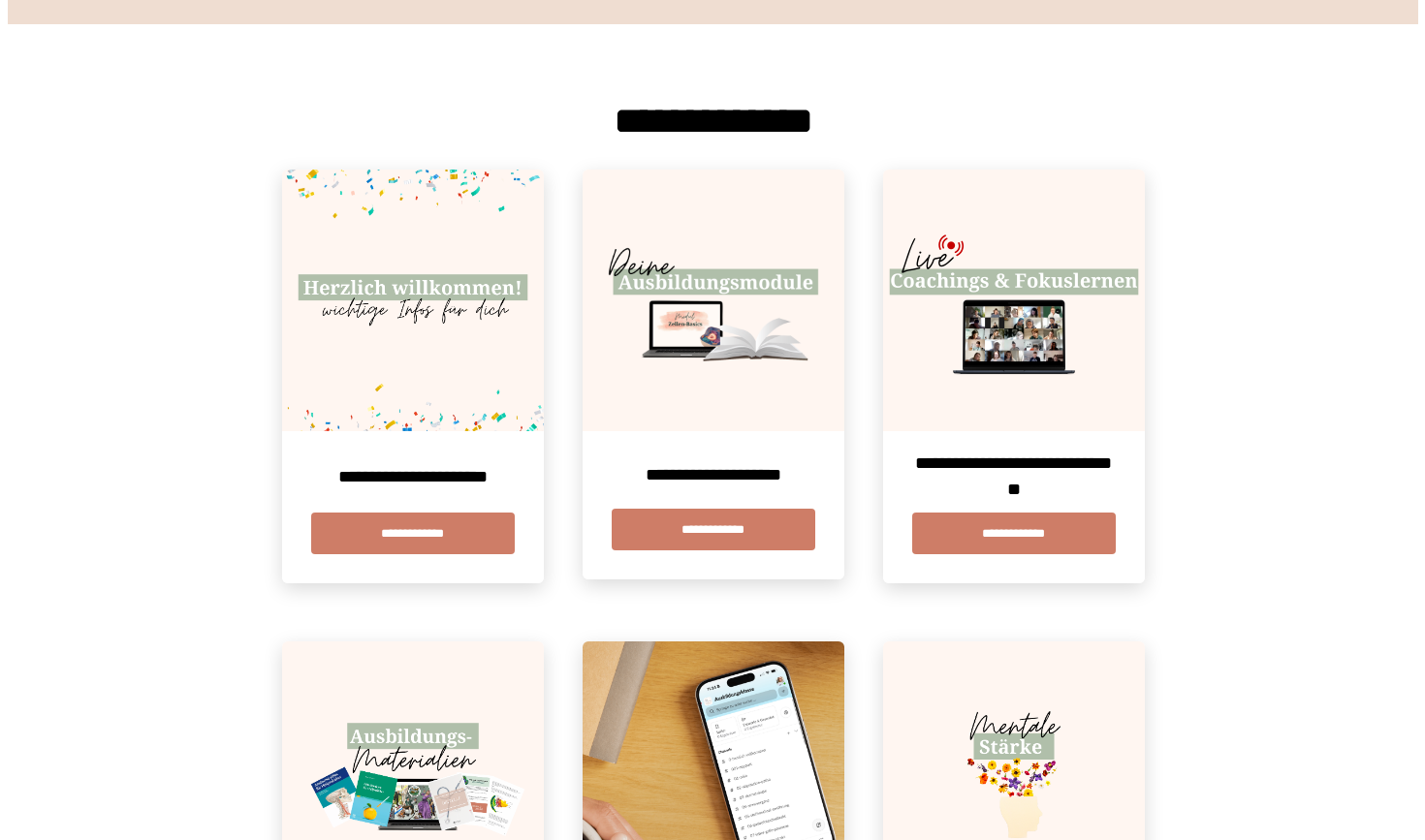scroll, scrollTop: 0, scrollLeft: 0, axis: both 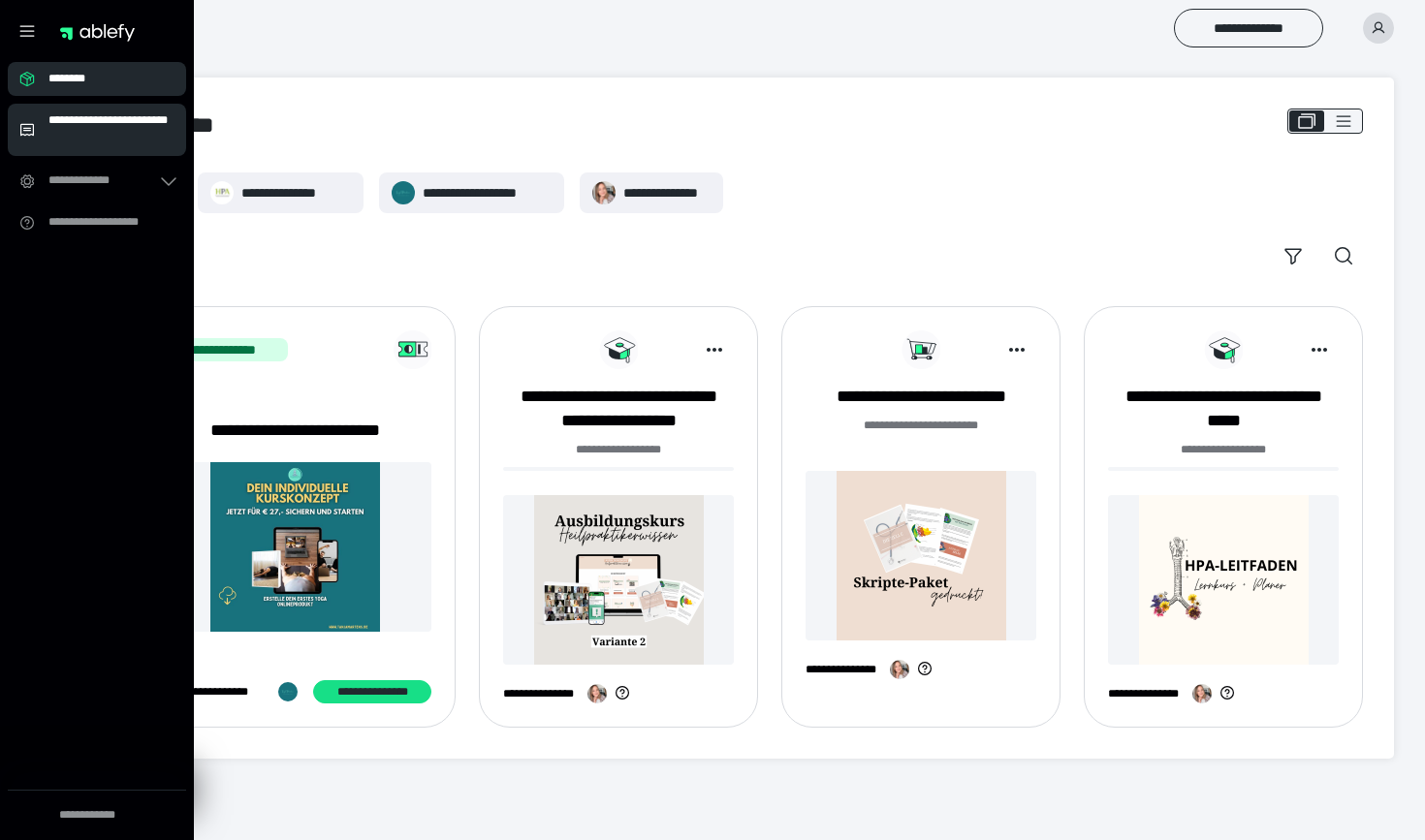click on "**********" at bounding box center (111, 130) 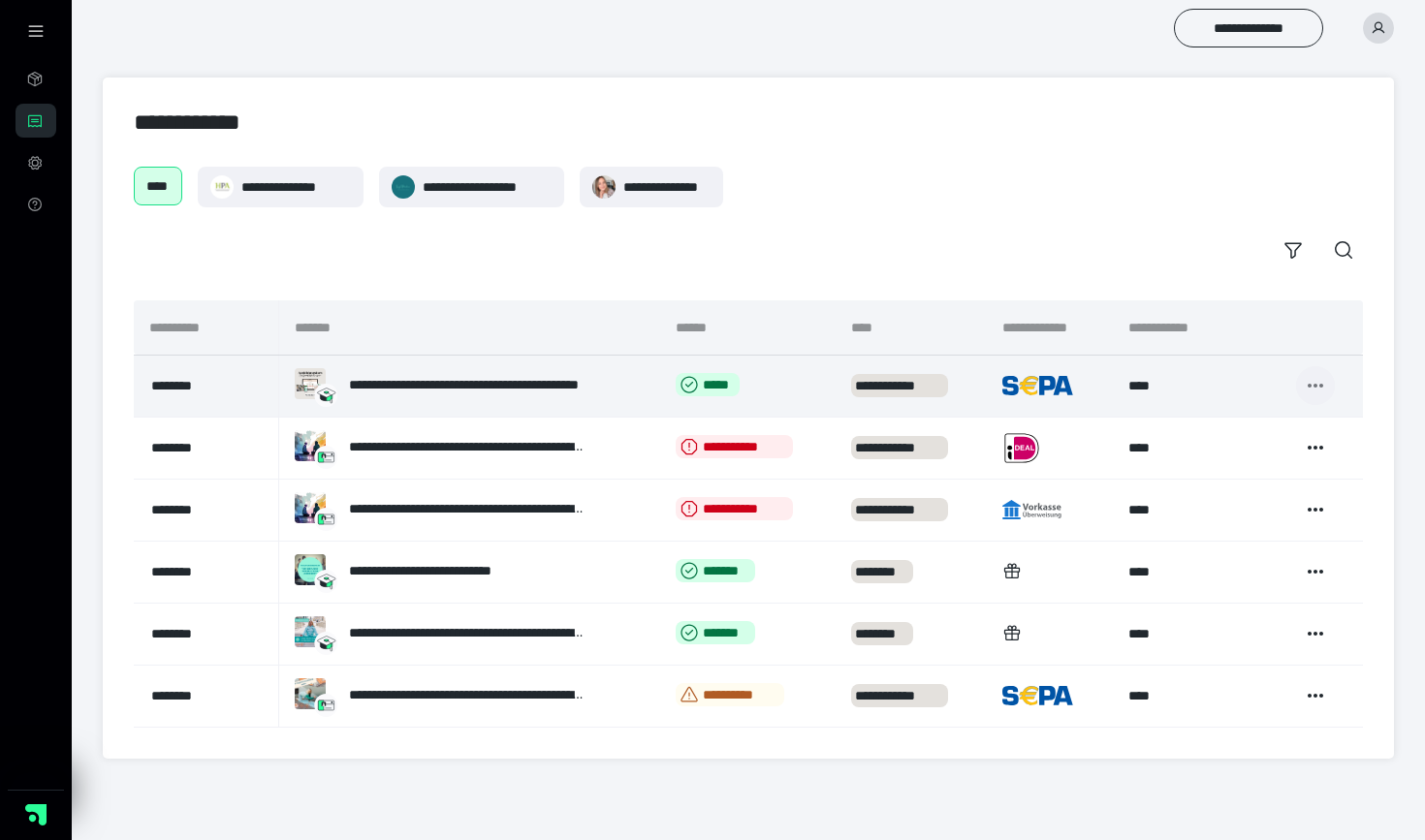 click 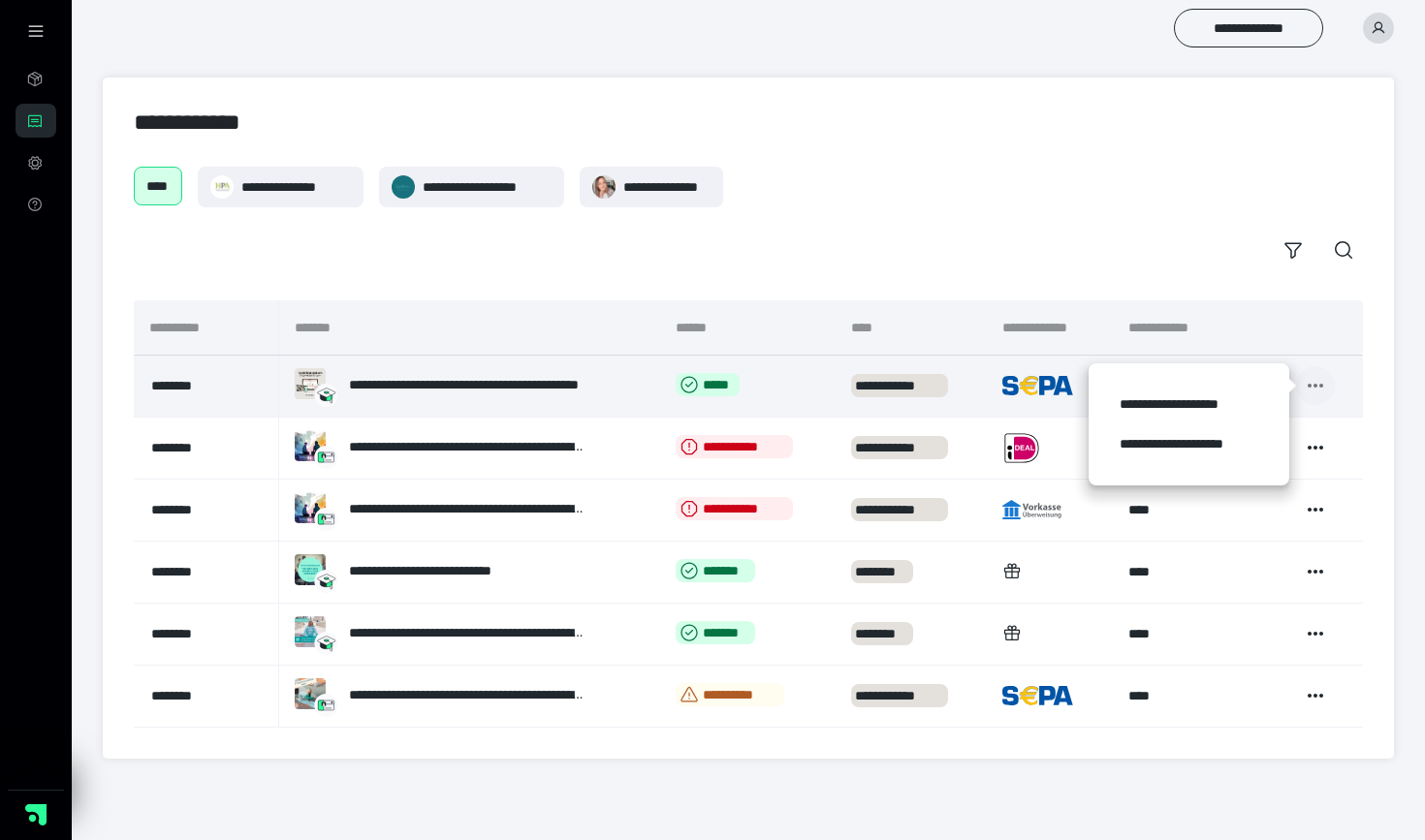 click 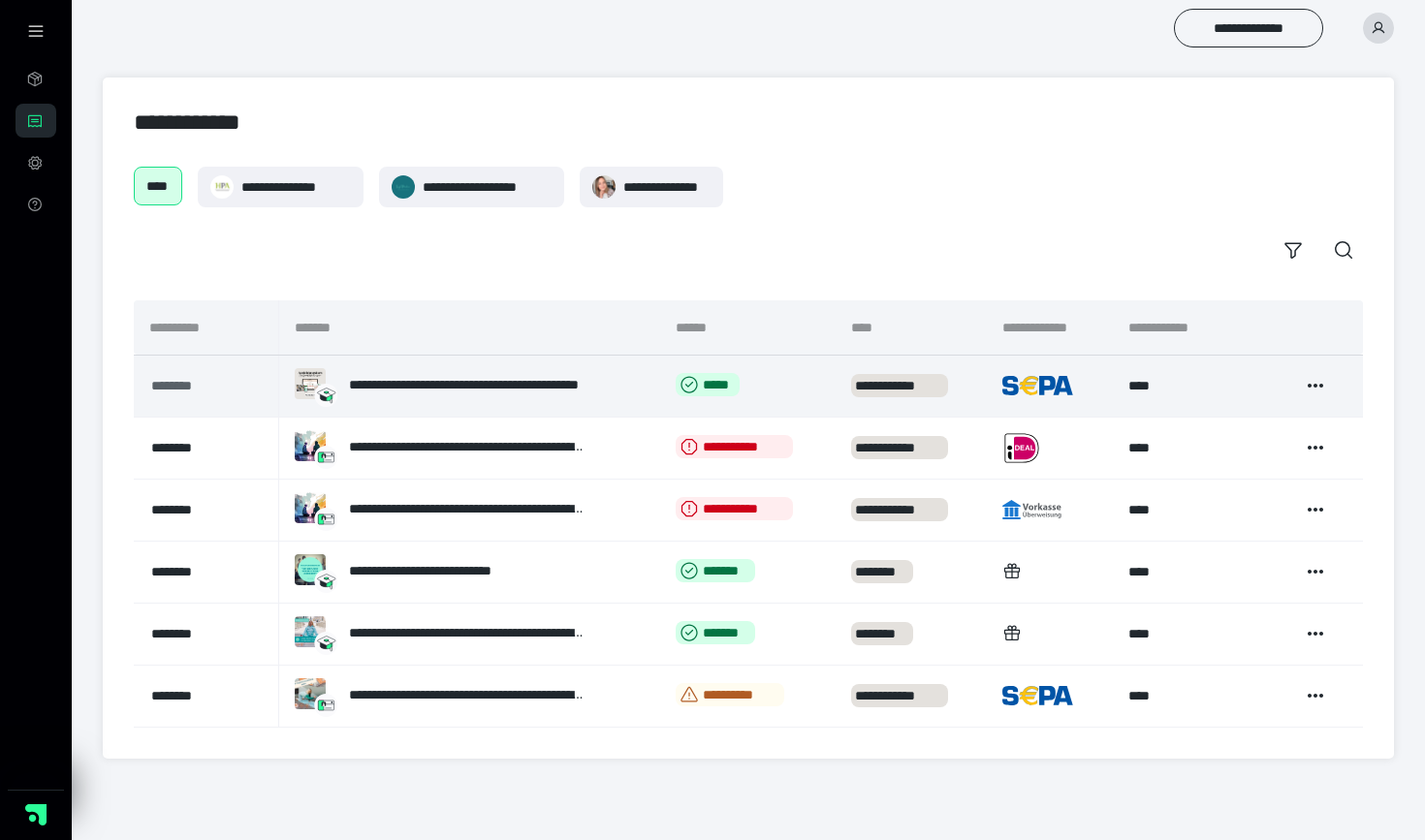 click on "********" at bounding box center (196, 386) 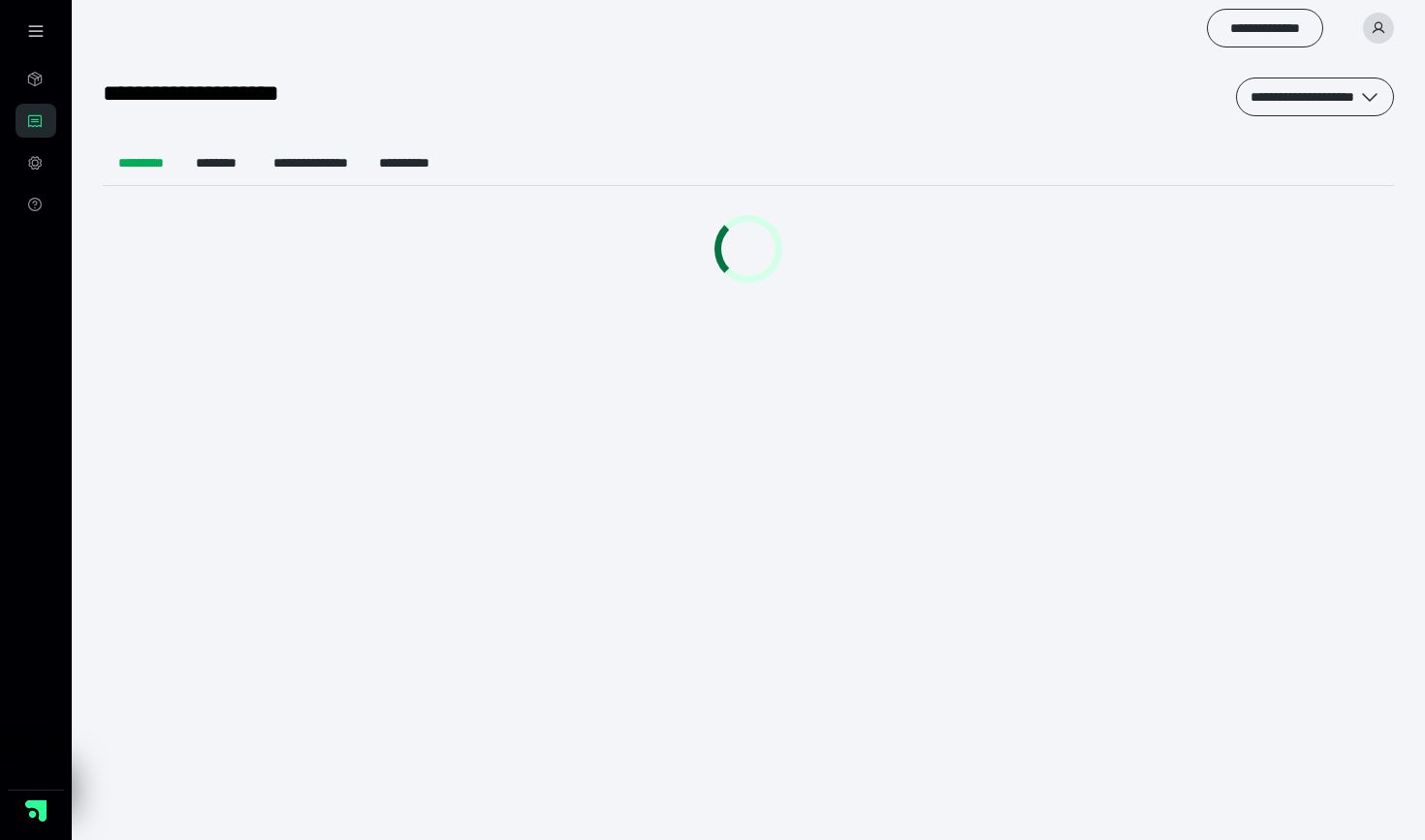 scroll, scrollTop: 0, scrollLeft: 0, axis: both 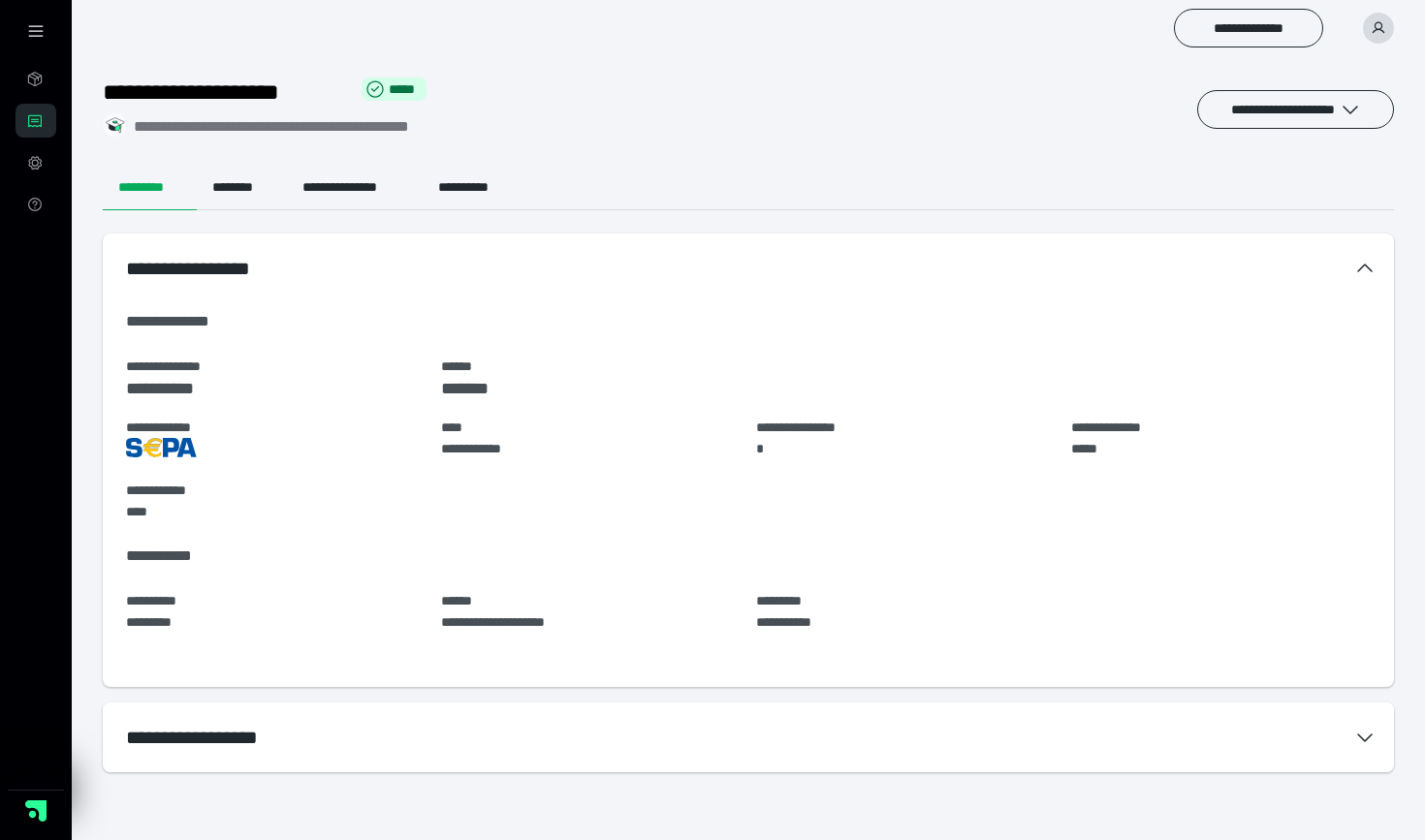 click on "**********" at bounding box center (748, 737) 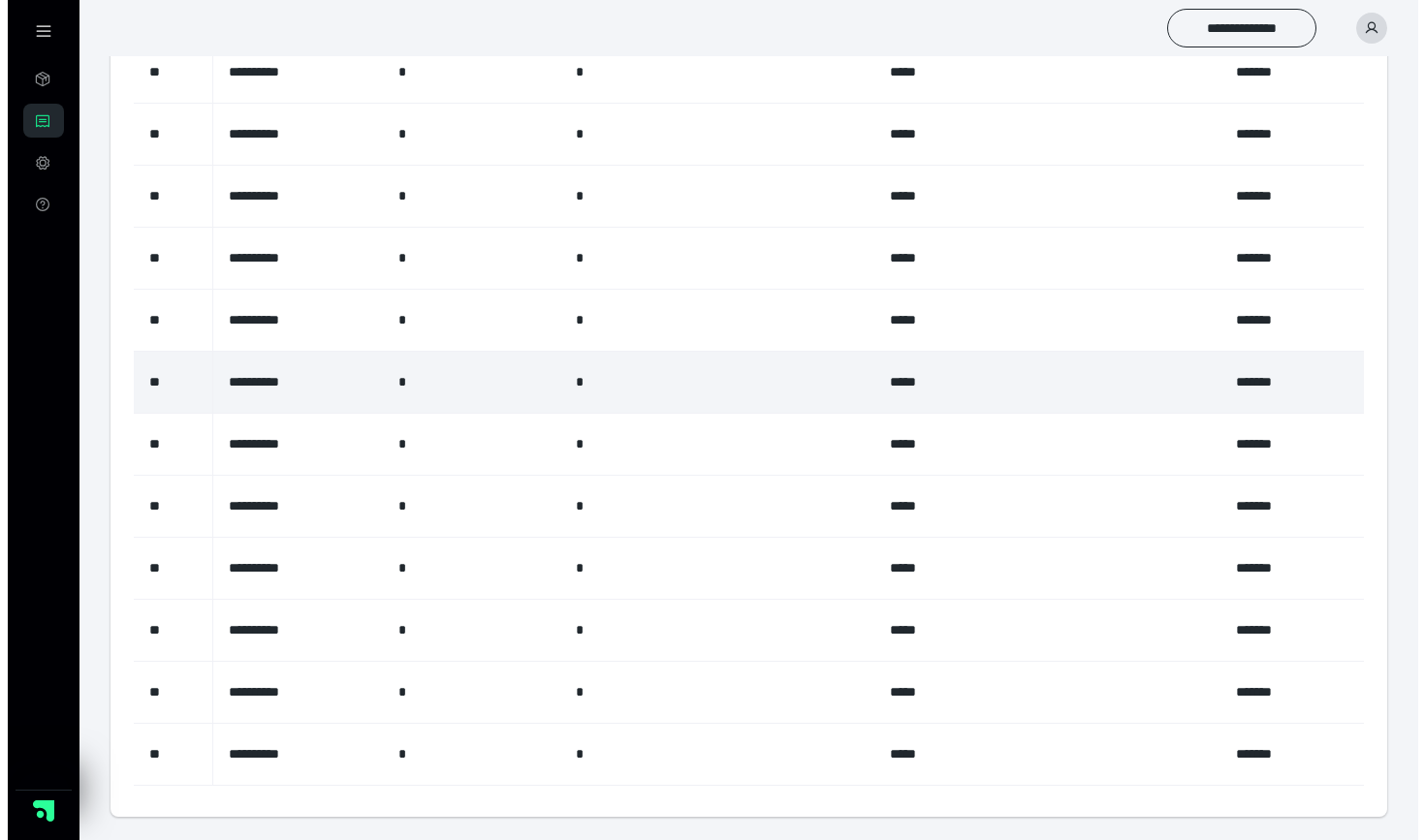 scroll, scrollTop: 0, scrollLeft: 0, axis: both 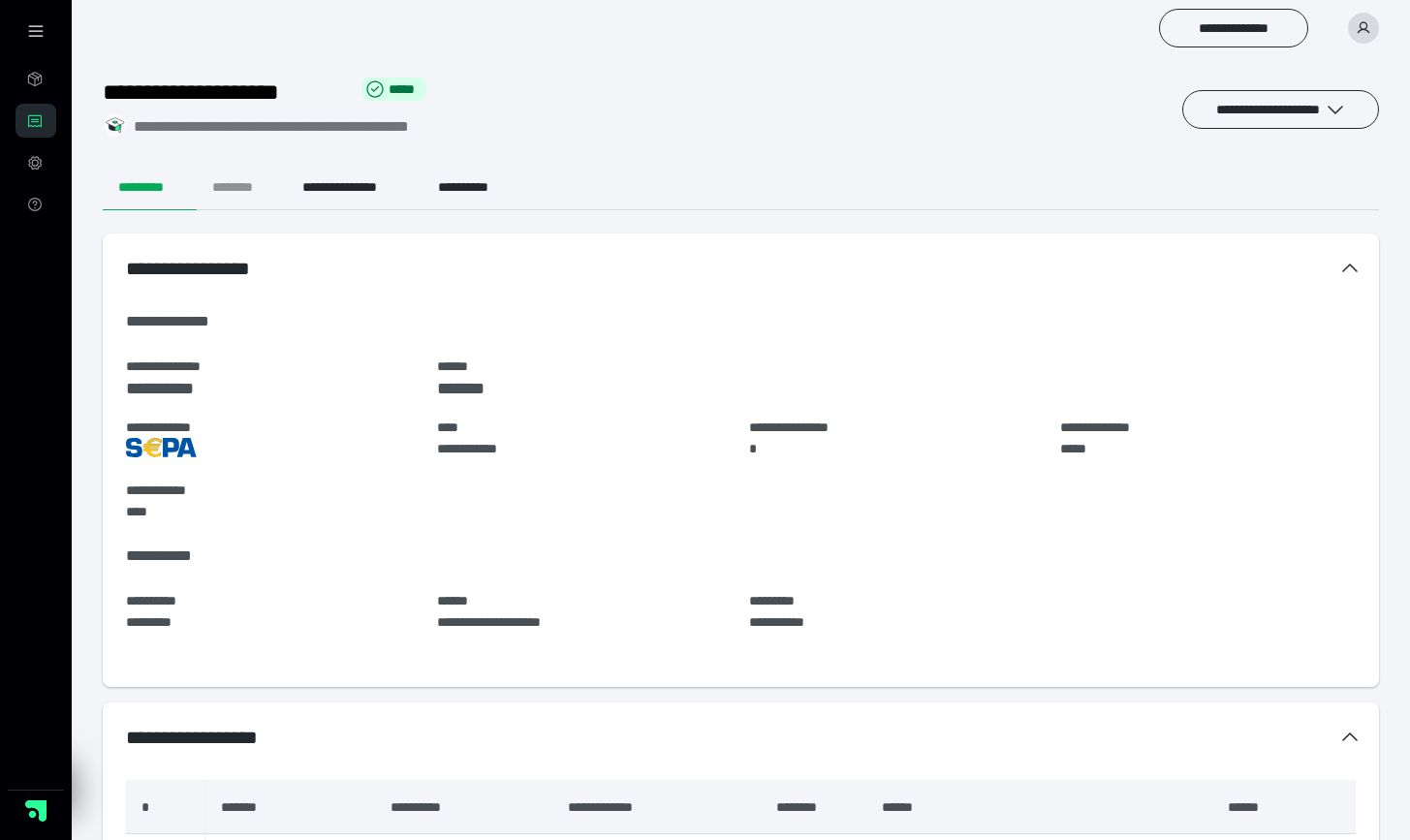 click on "********" at bounding box center (241, 187) 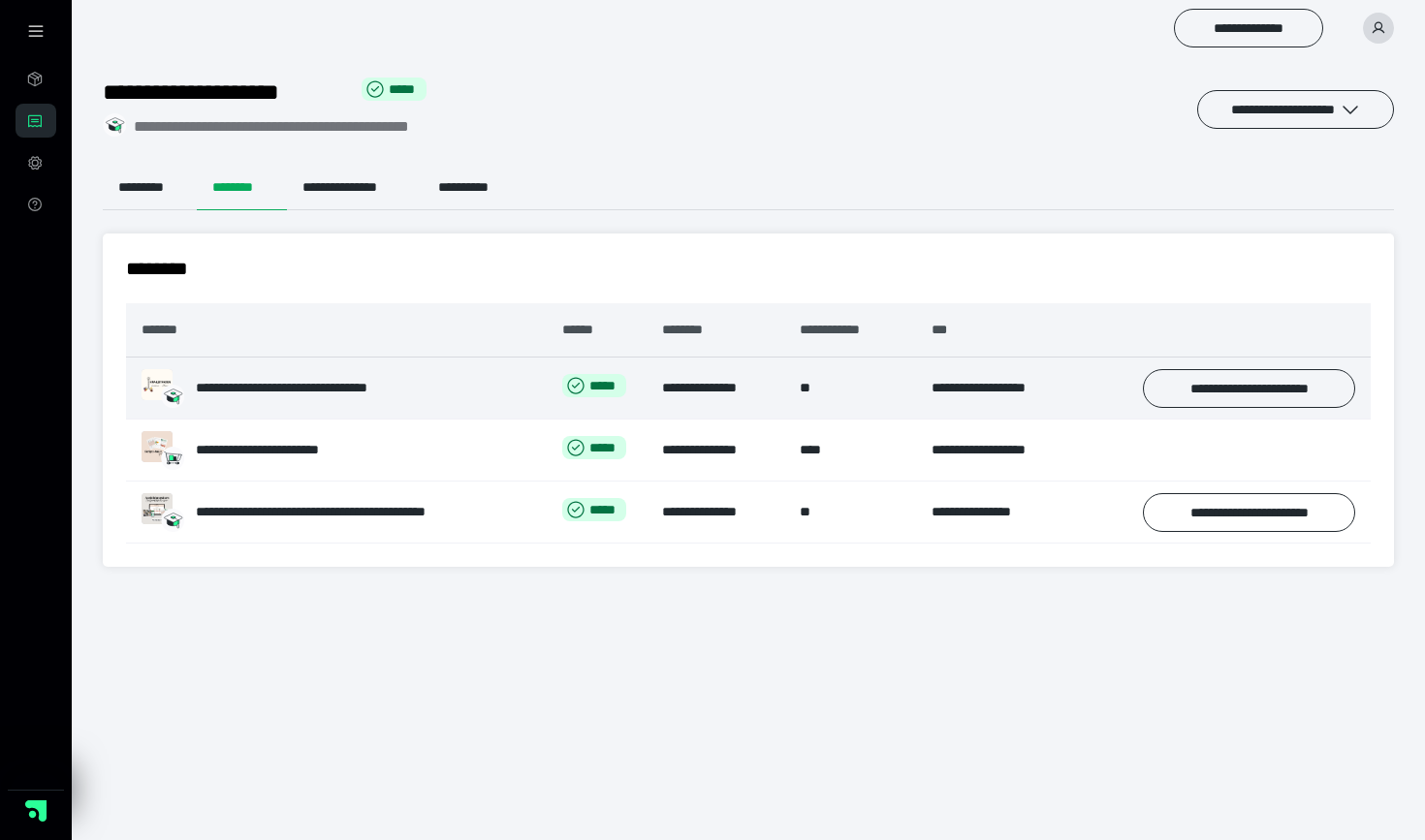 click on "**********" at bounding box center [316, 388] 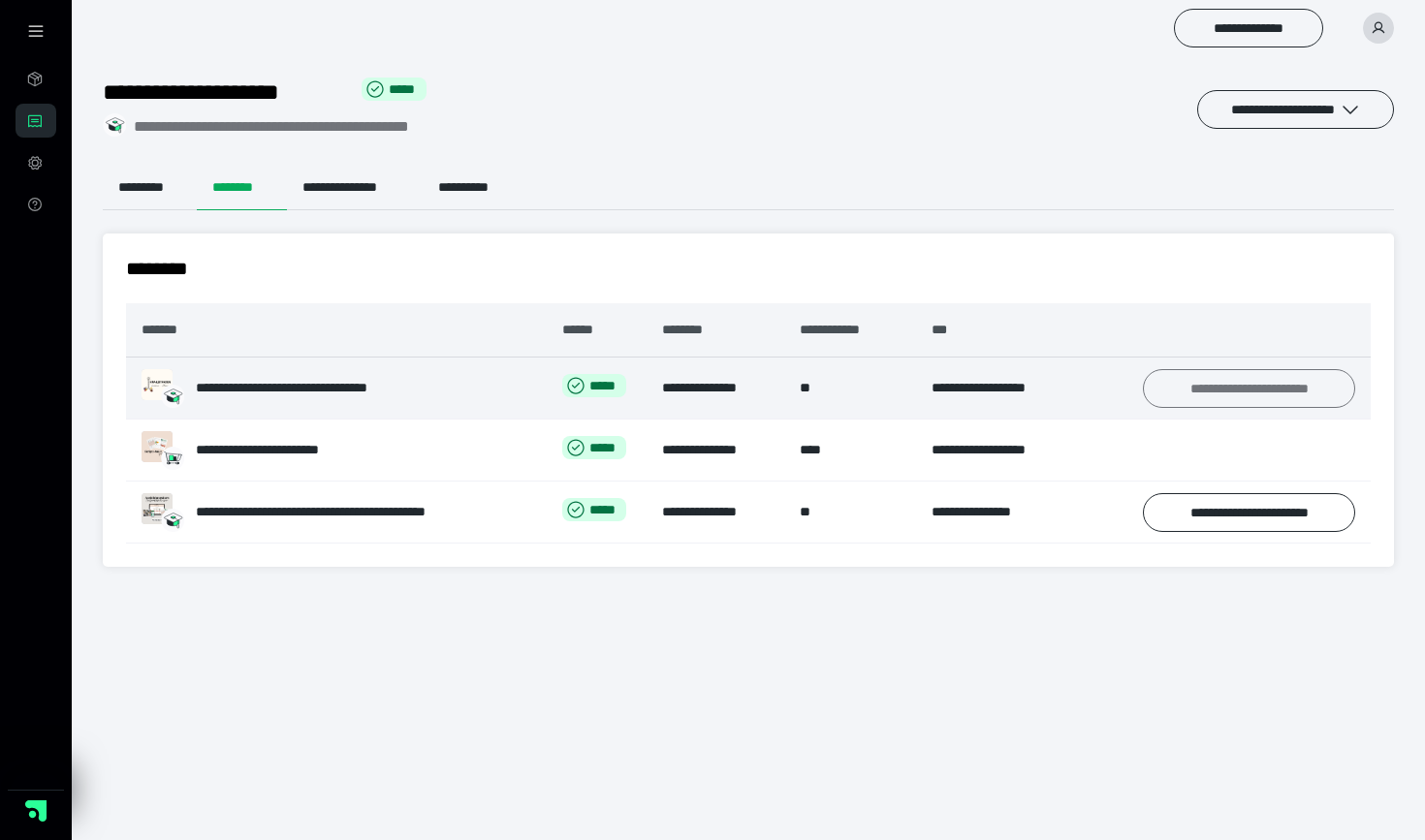 click on "**********" at bounding box center [1249, 389] 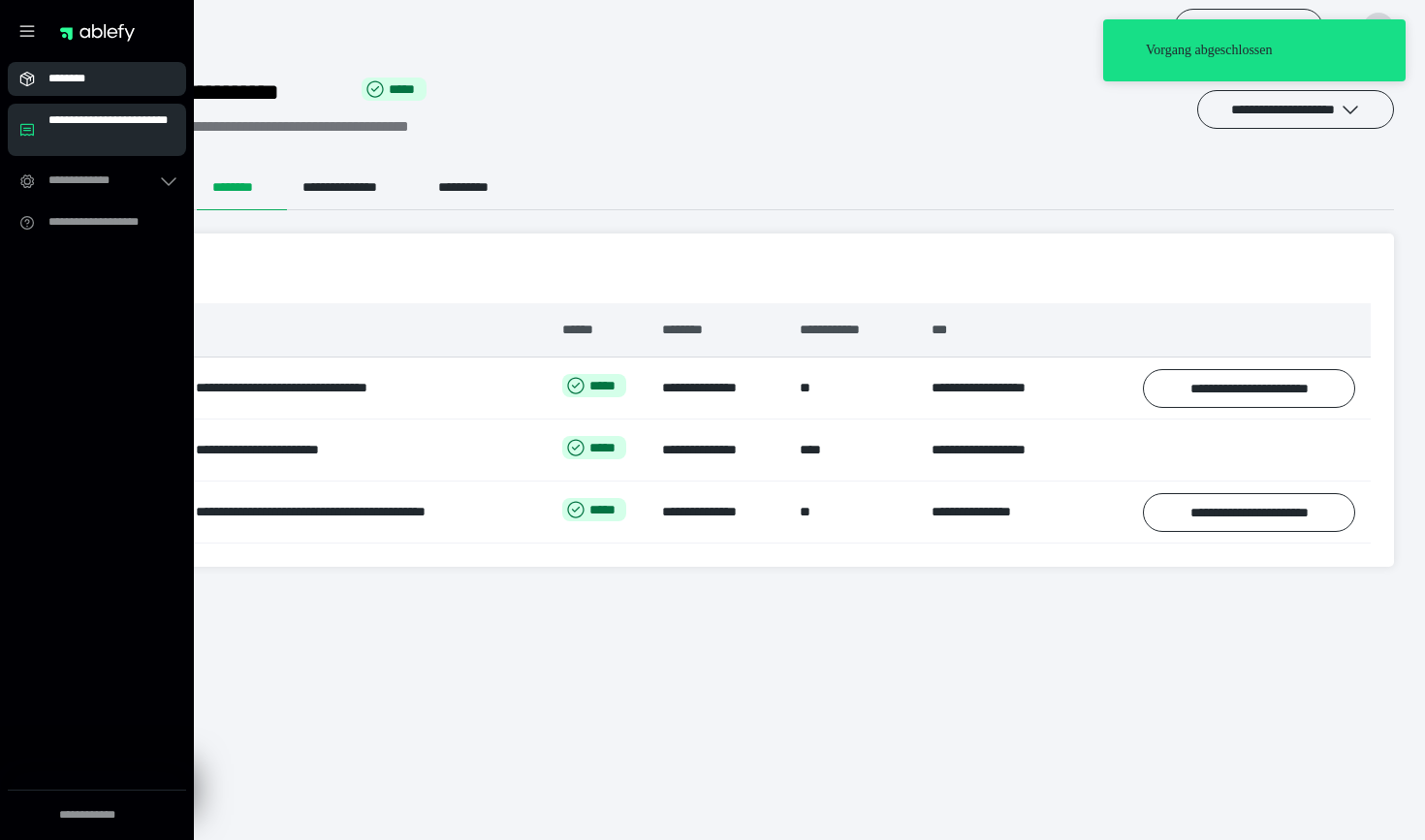 click on "********" at bounding box center [103, 78] 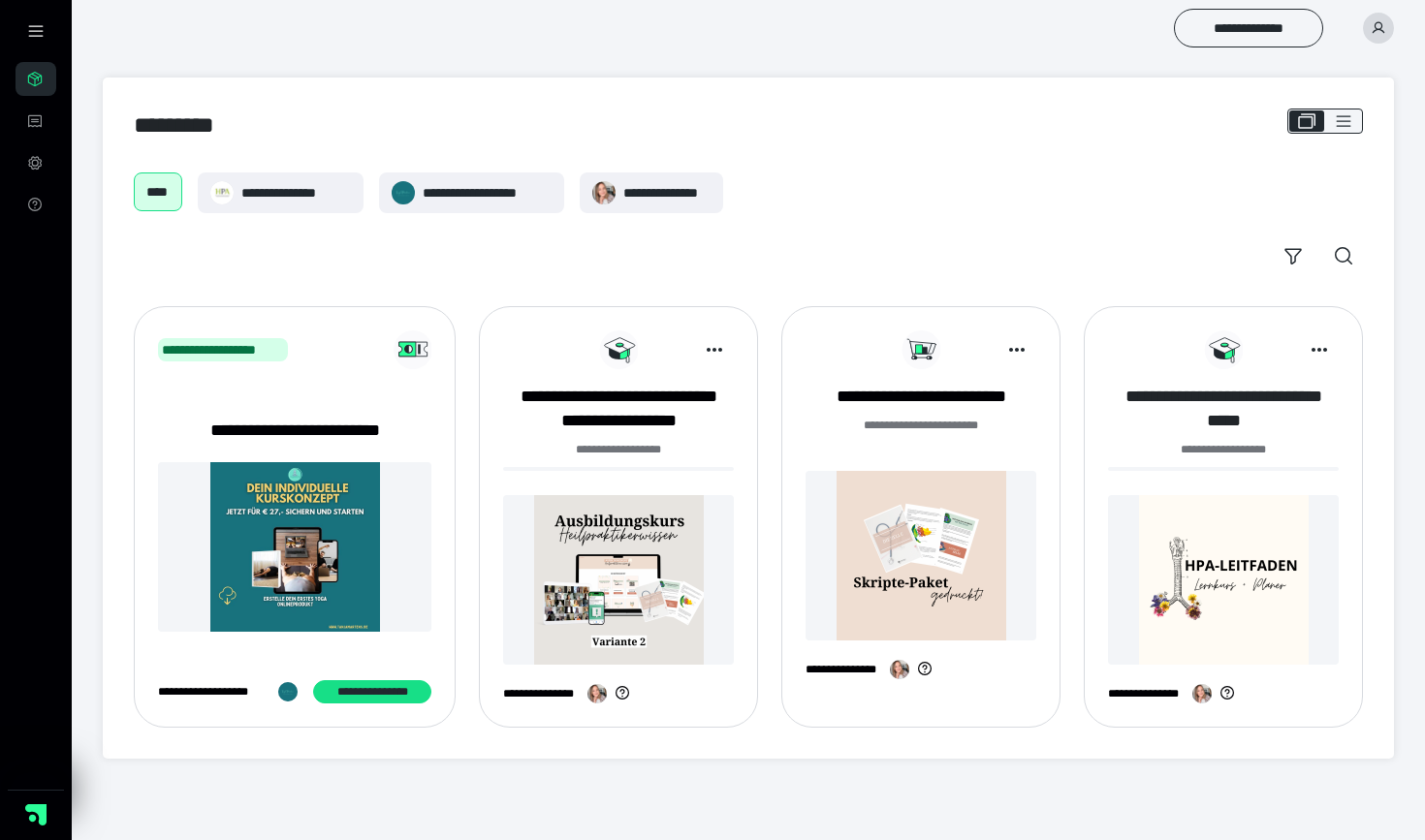 click on "**********" at bounding box center [1223, 409] 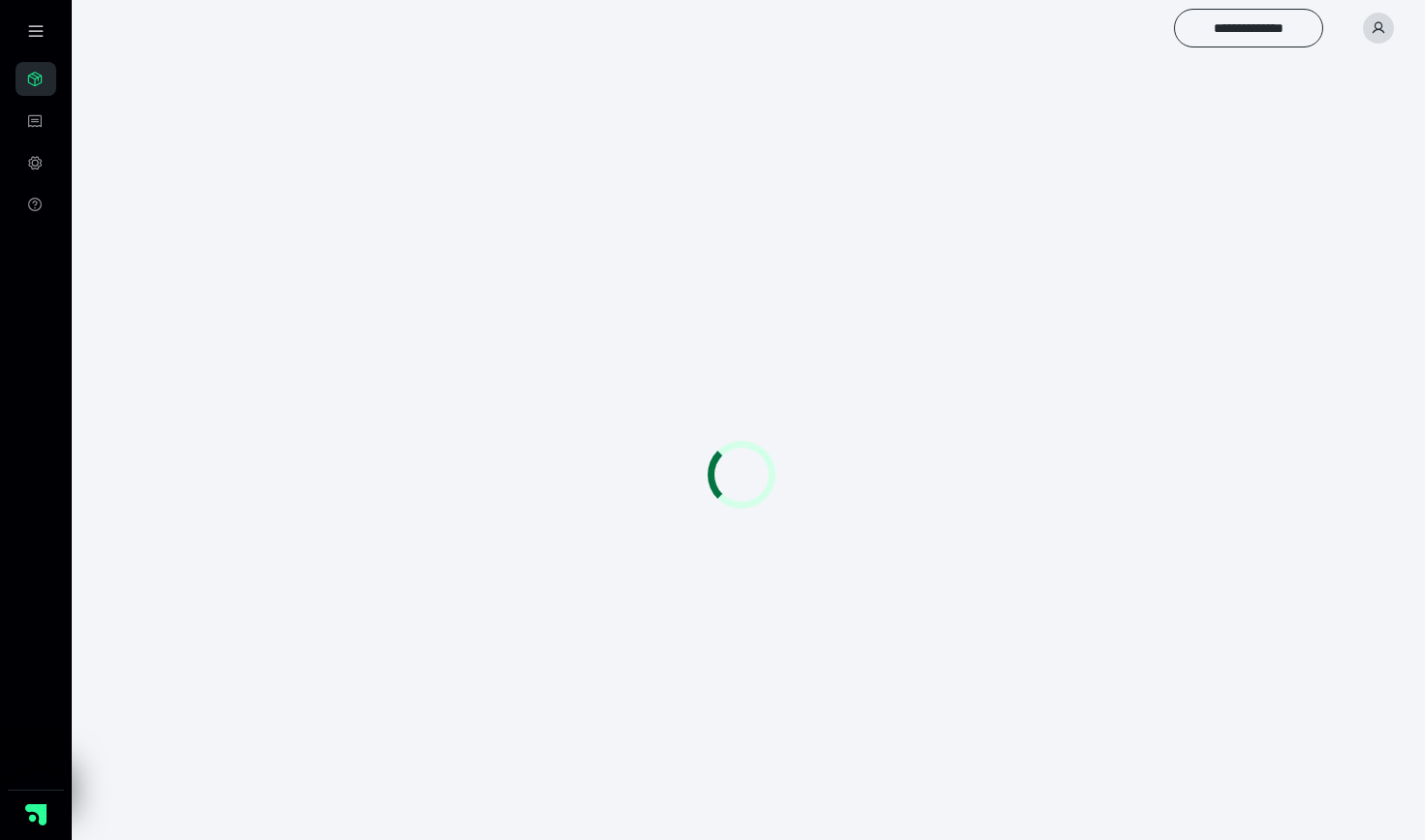 scroll, scrollTop: 0, scrollLeft: 0, axis: both 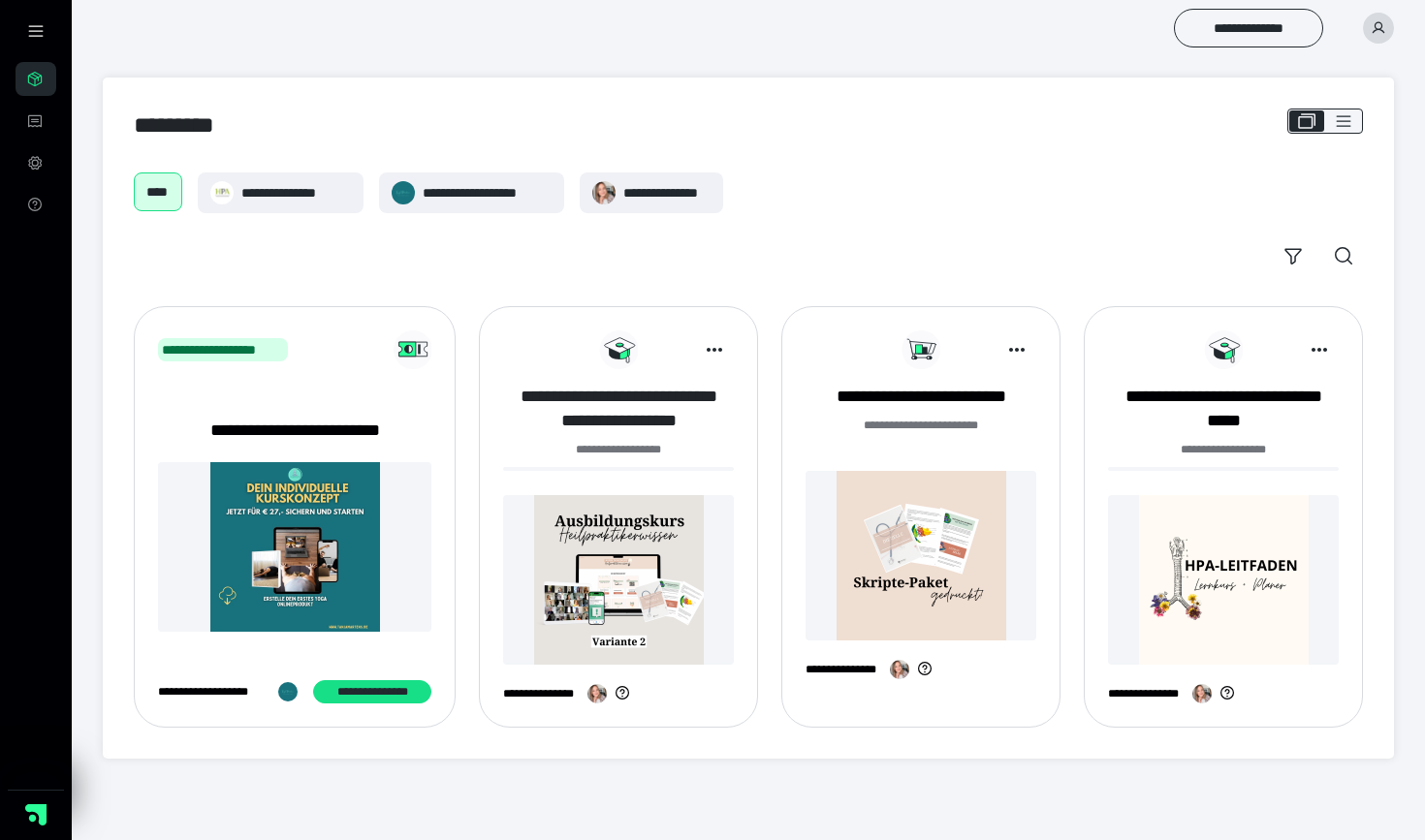 click on "**********" at bounding box center (618, 409) 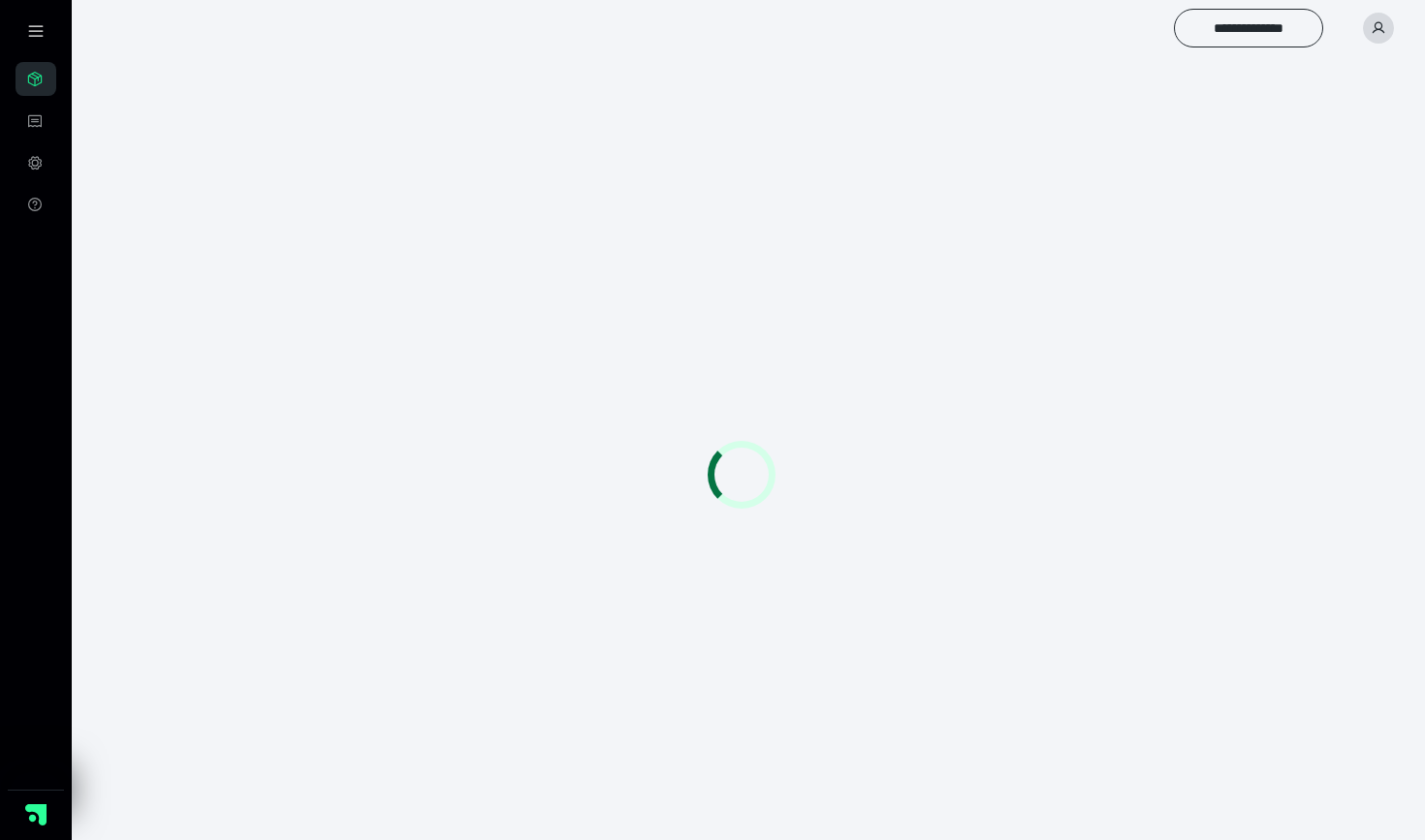 scroll, scrollTop: 0, scrollLeft: 0, axis: both 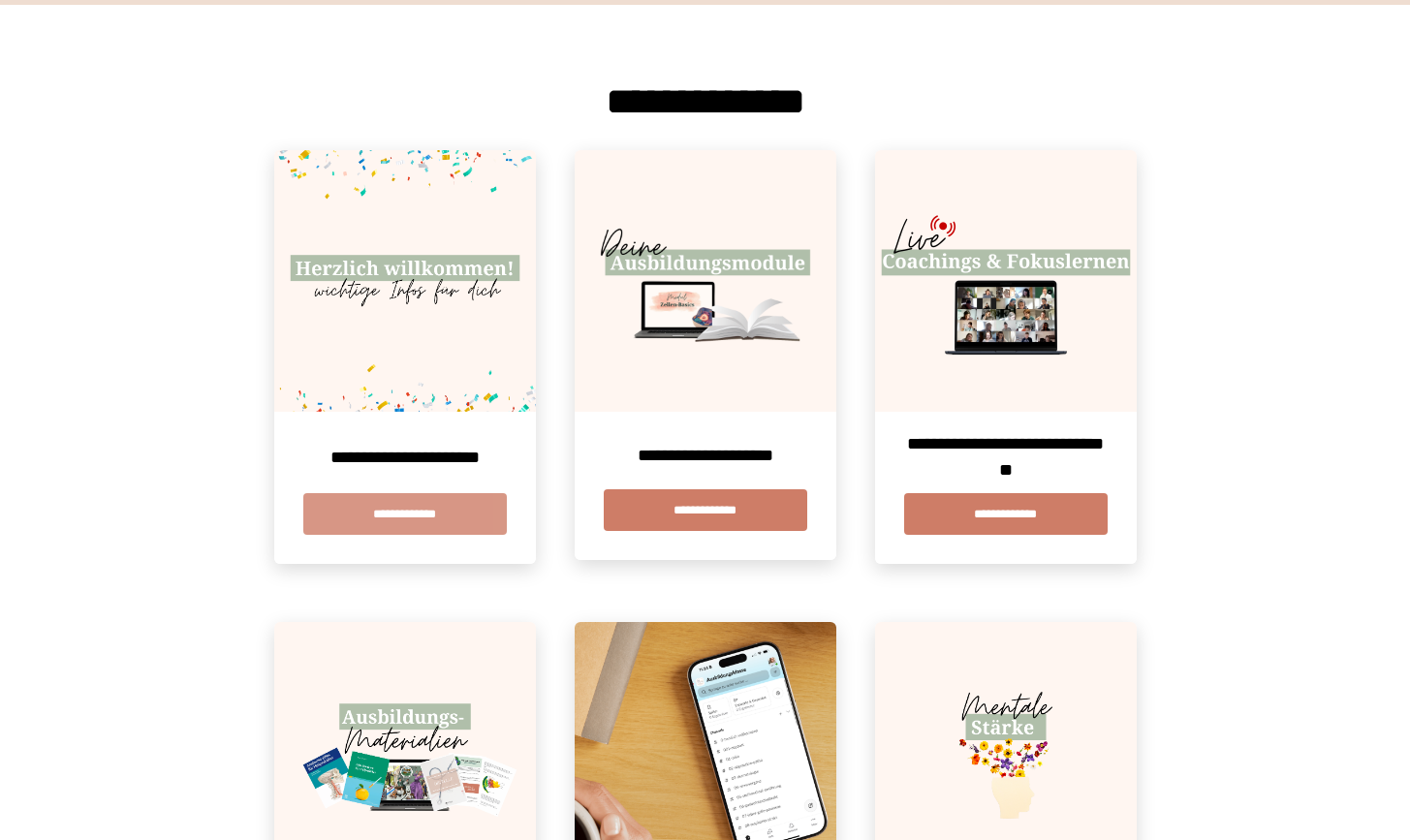 click on "**********" at bounding box center (405, 513) 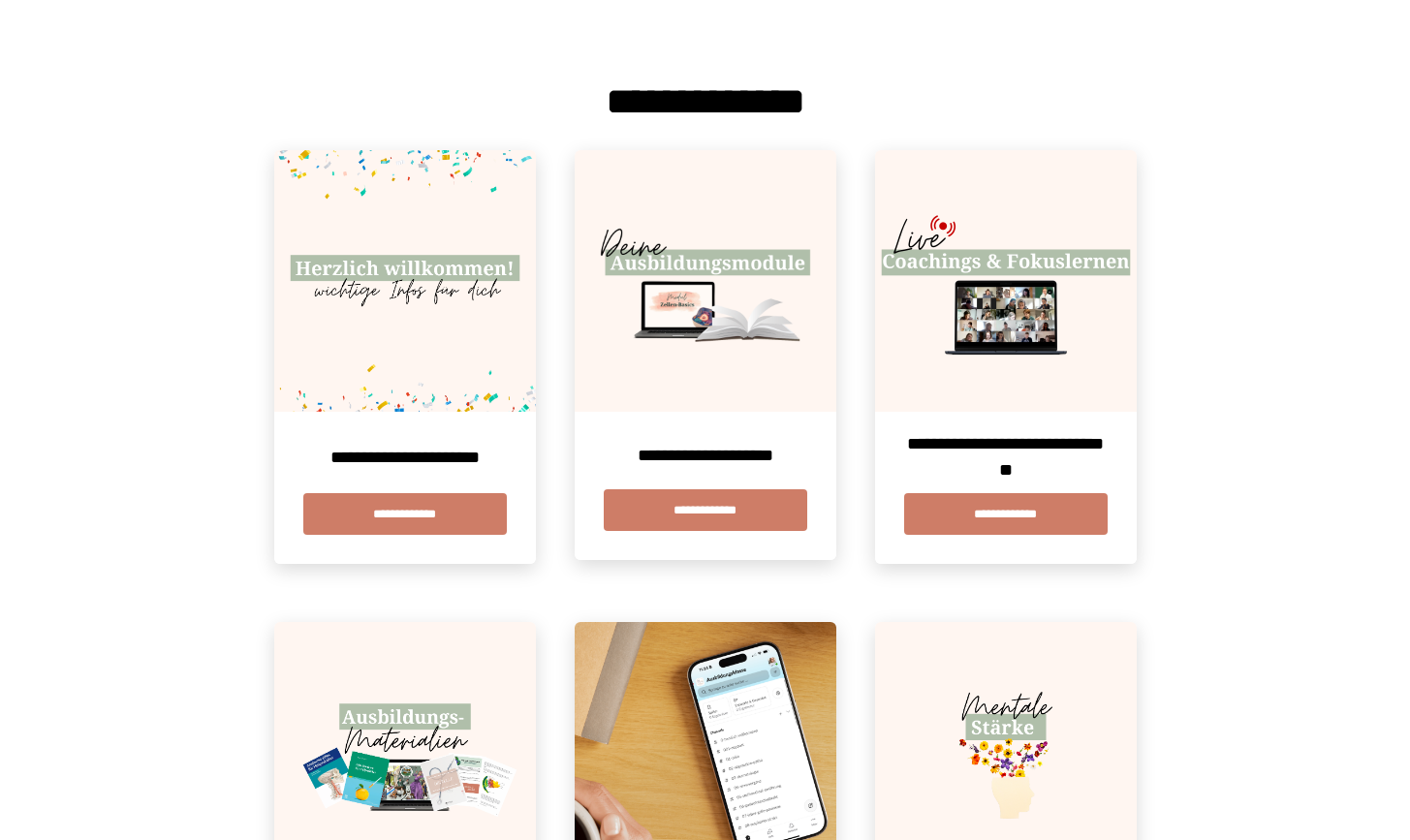 scroll, scrollTop: 0, scrollLeft: 0, axis: both 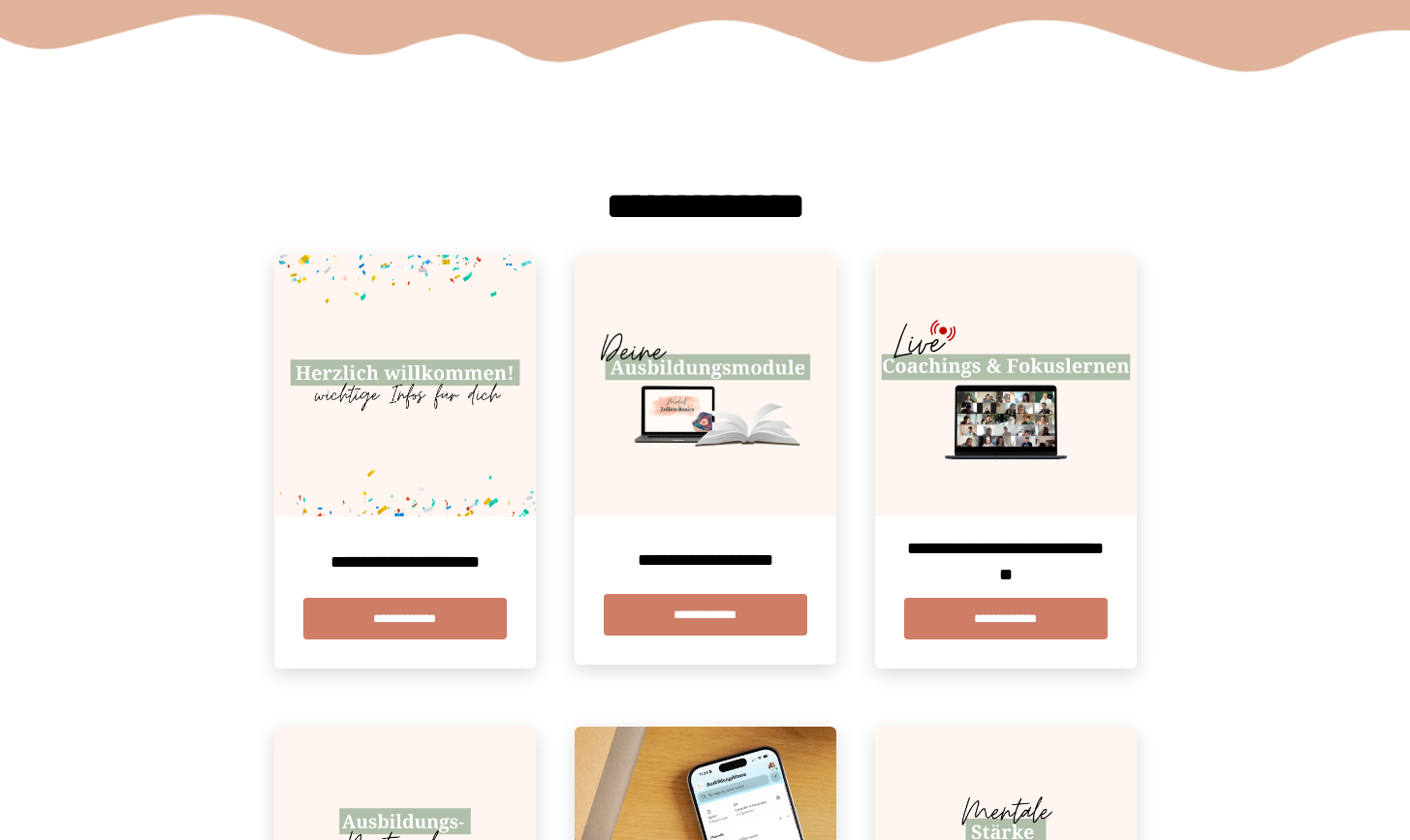 click on "**********" at bounding box center (705, 614) 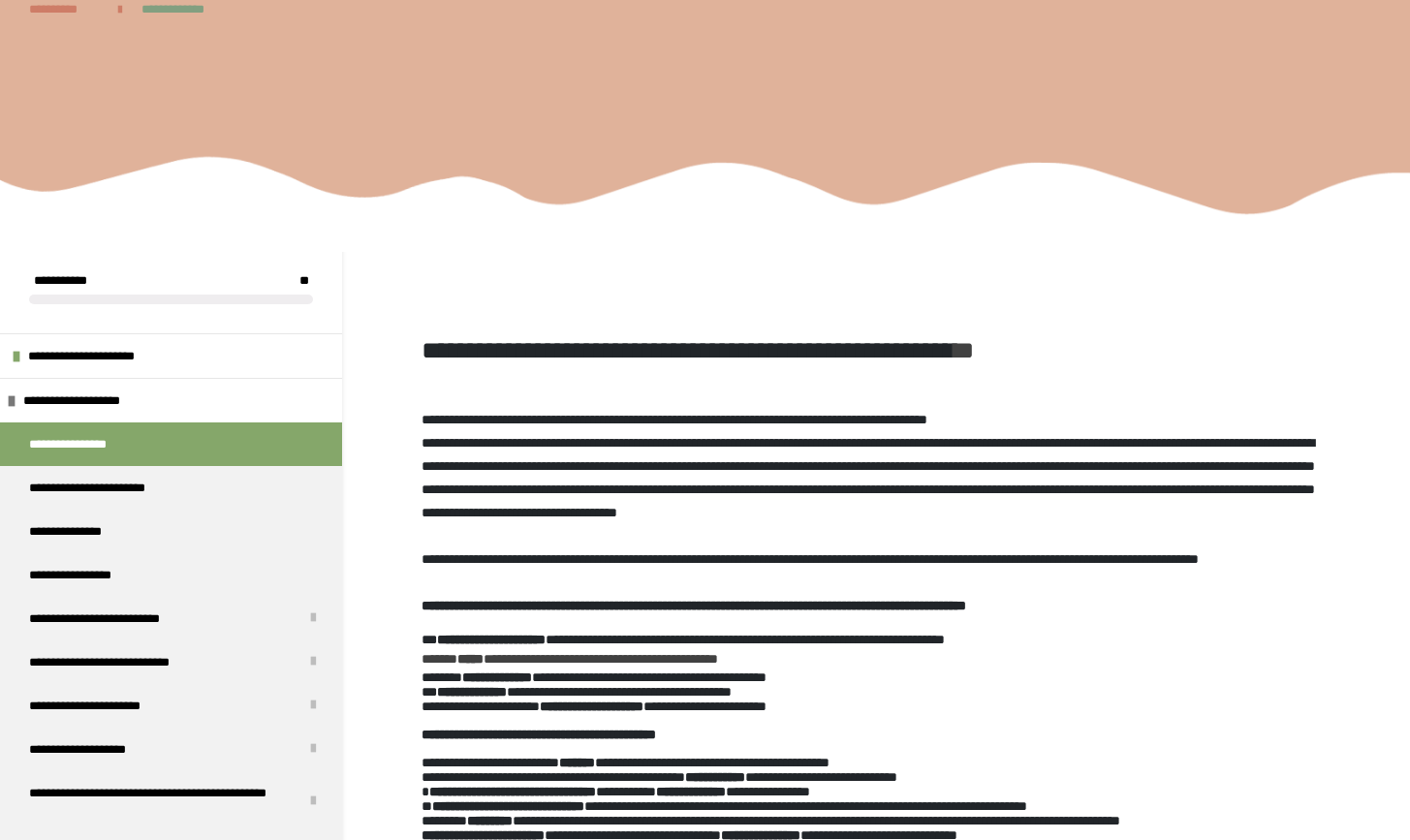 scroll, scrollTop: 223, scrollLeft: 0, axis: vertical 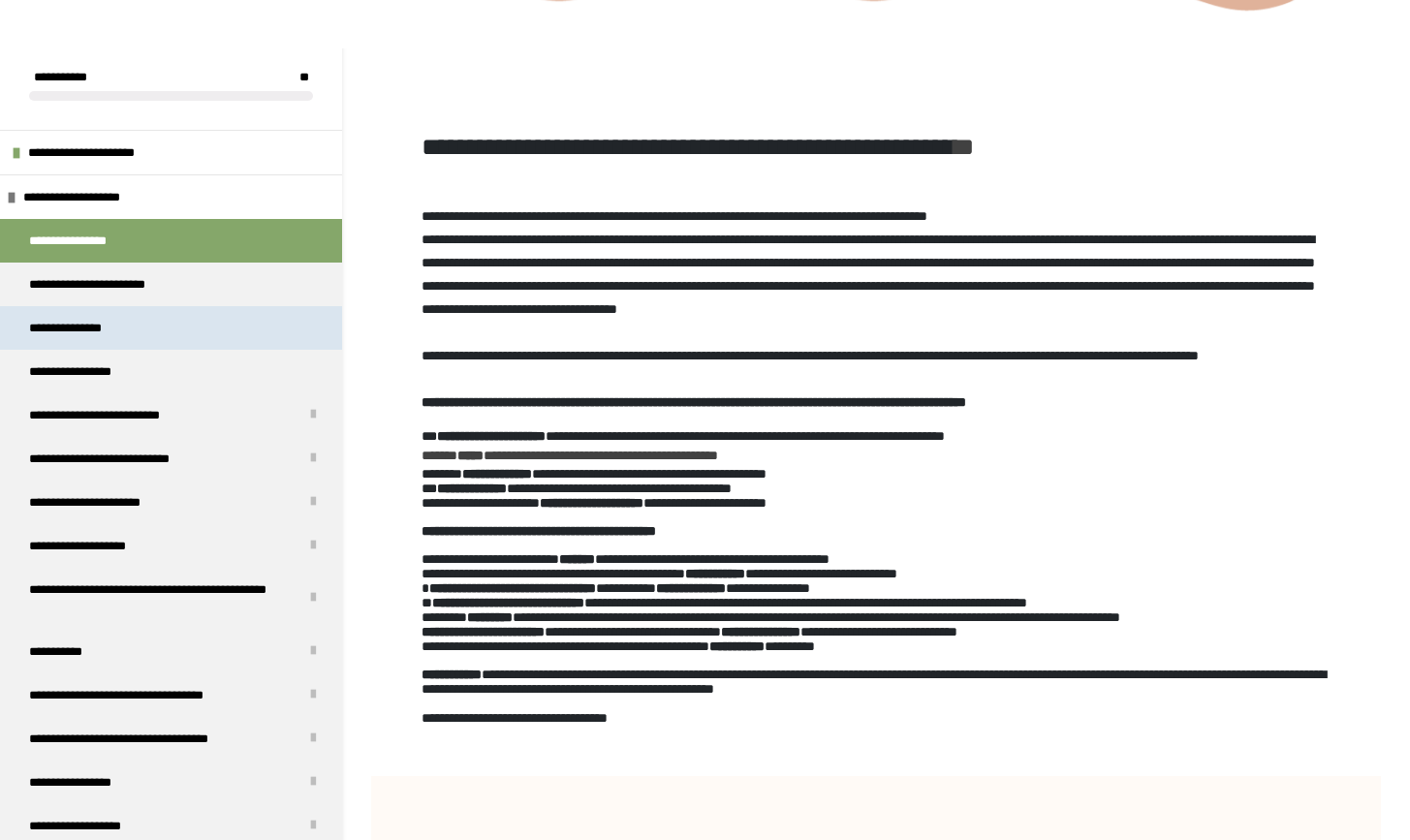 click on "**********" at bounding box center (171, 327) 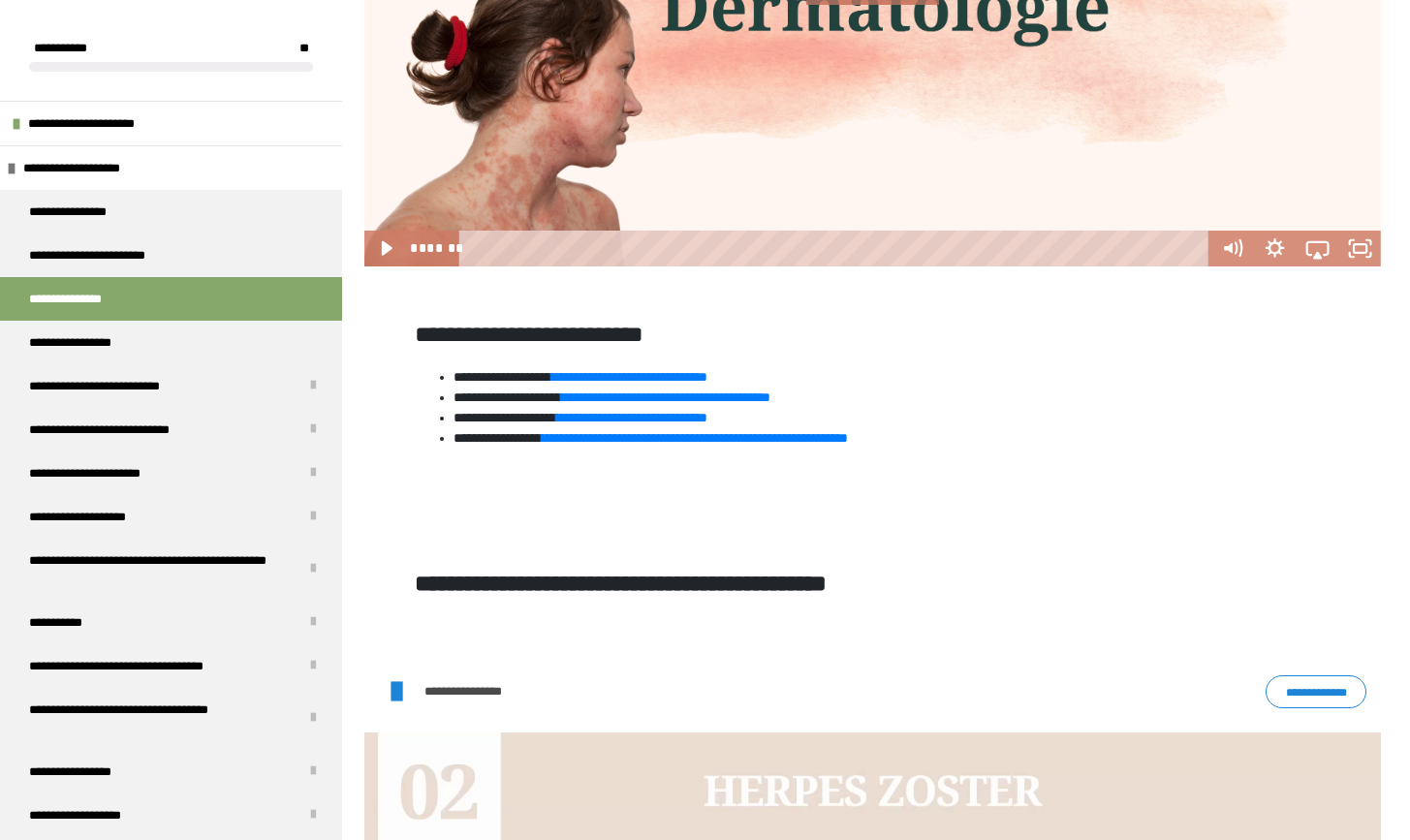 scroll, scrollTop: 0, scrollLeft: 0, axis: both 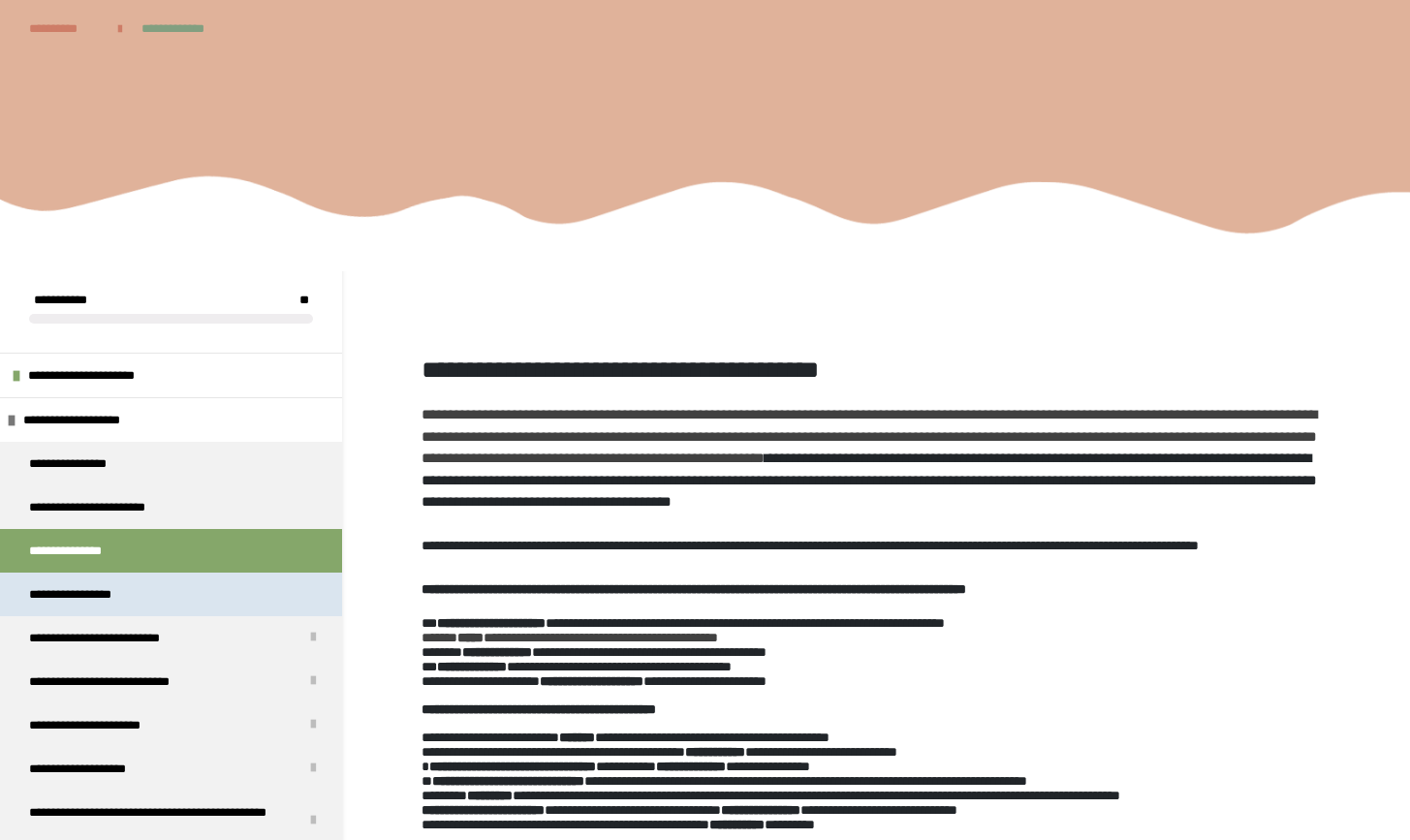 click on "**********" at bounding box center (87, 594) 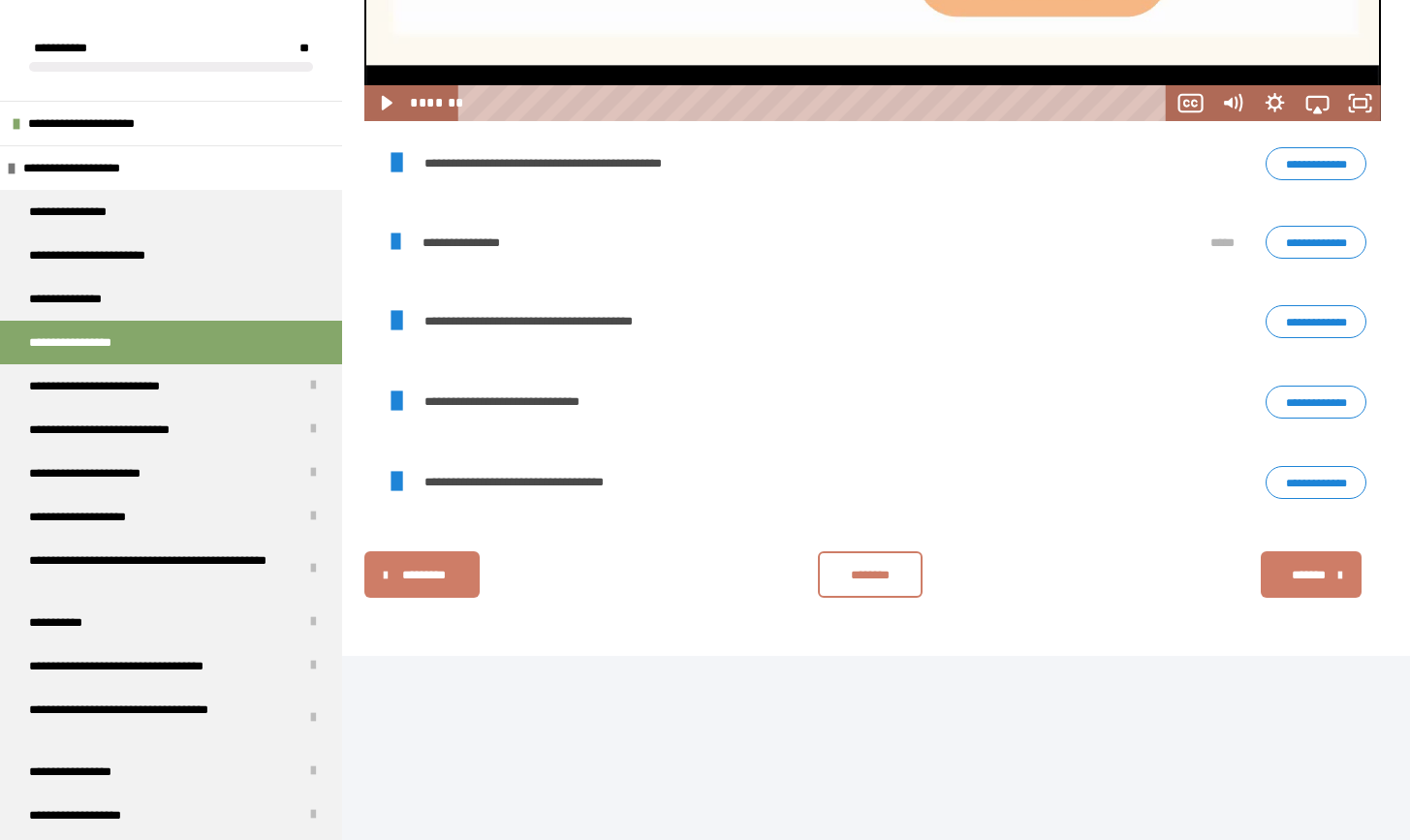 scroll, scrollTop: 5637, scrollLeft: 0, axis: vertical 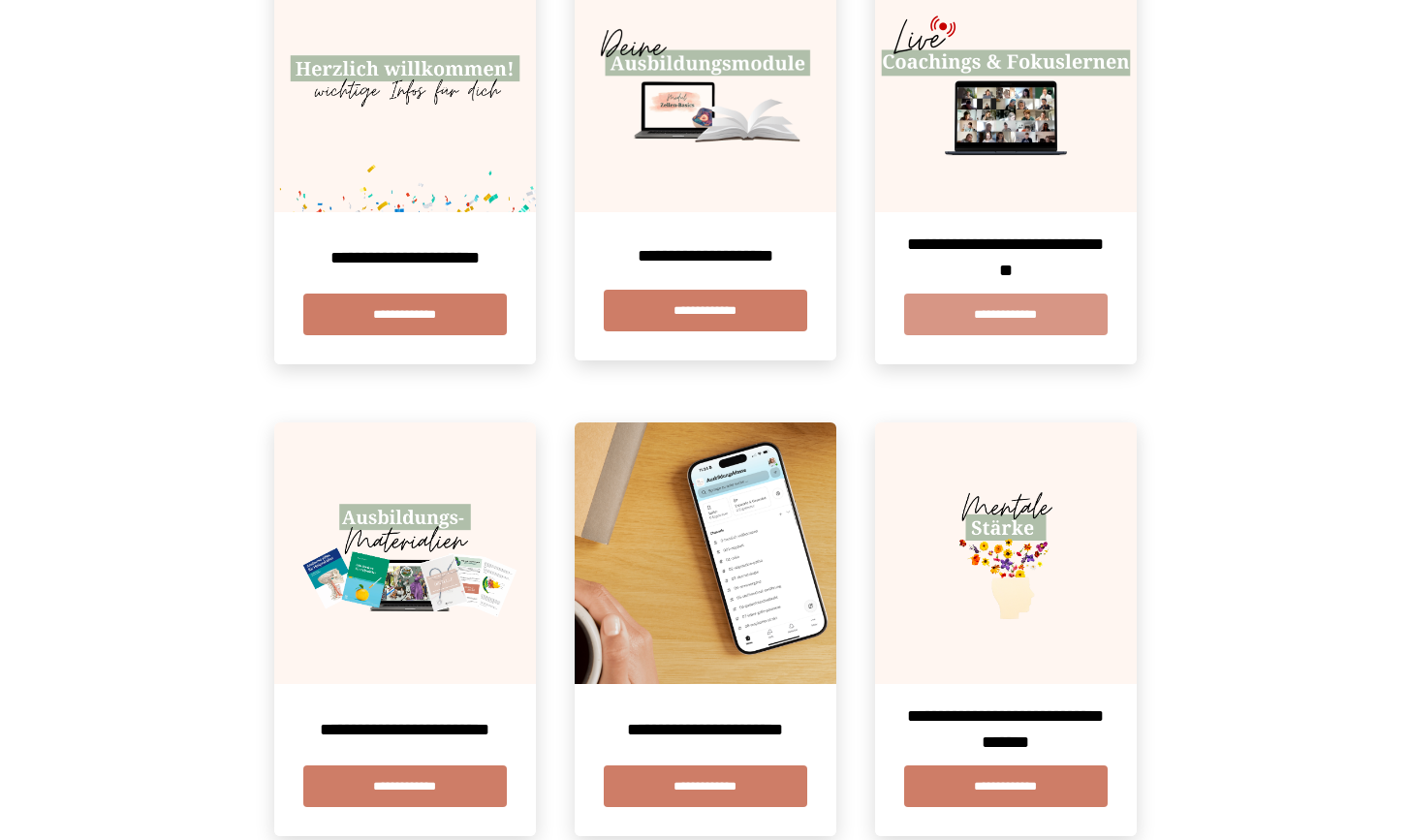 click on "**********" at bounding box center [1006, 314] 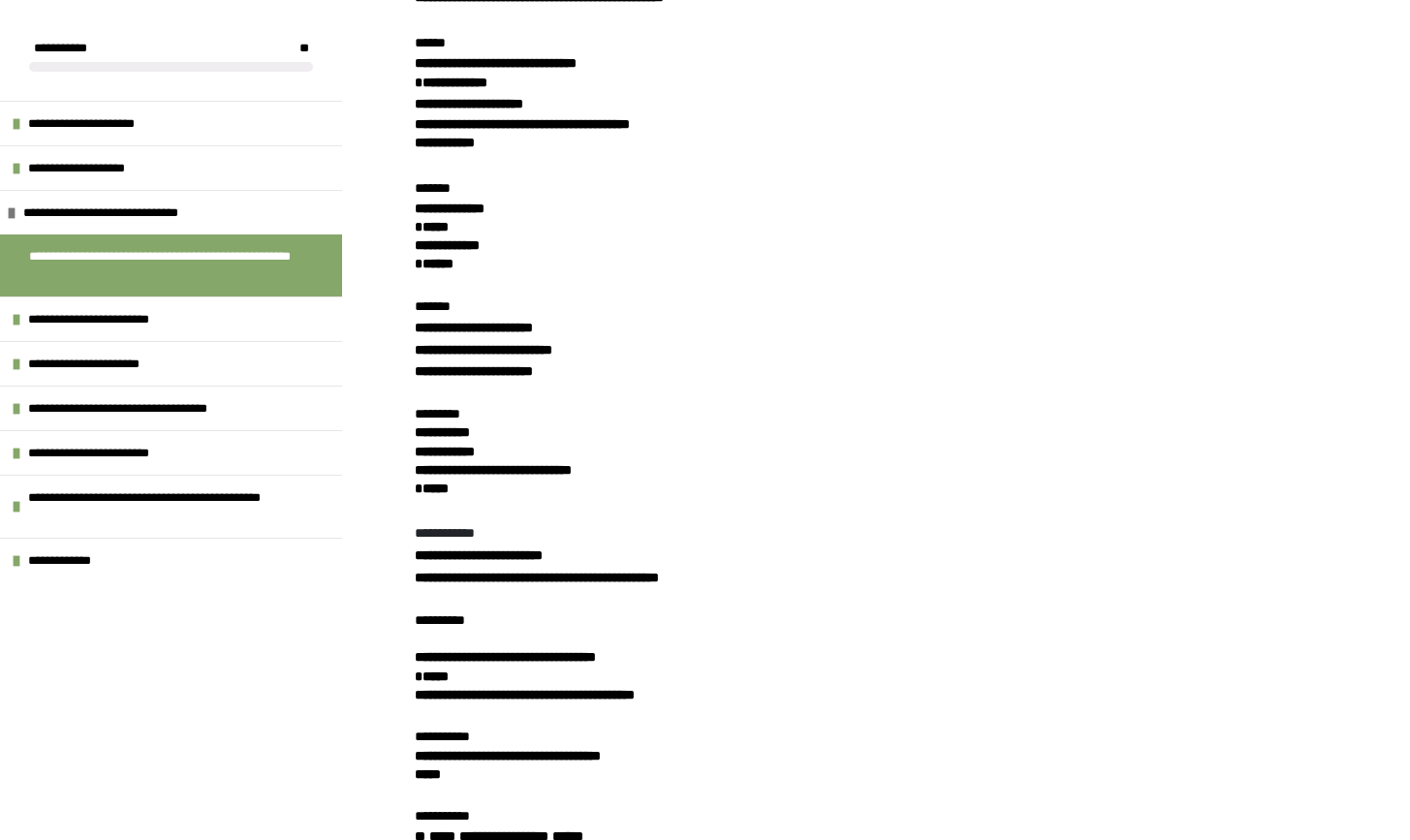 scroll, scrollTop: 1129, scrollLeft: 0, axis: vertical 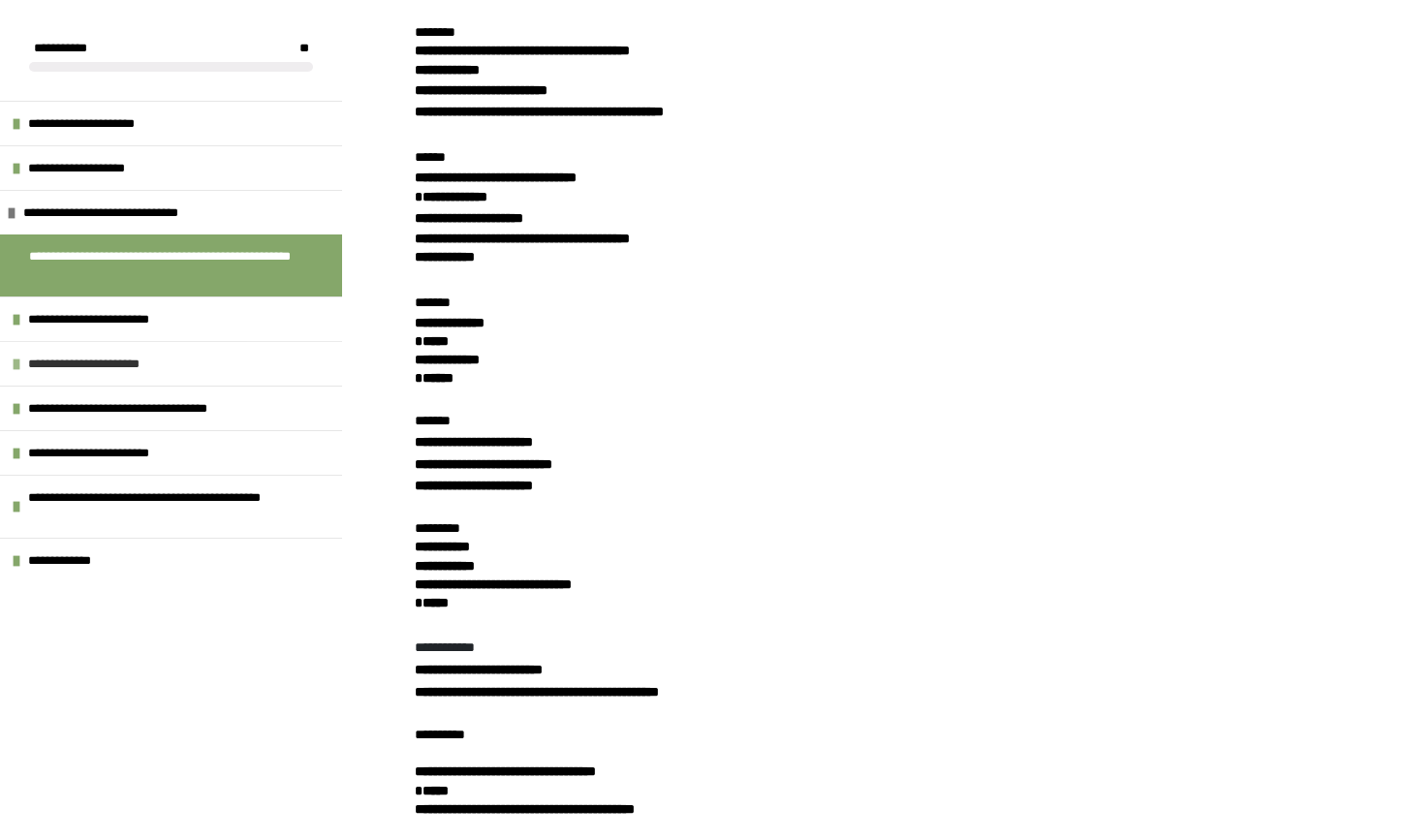 click on "**********" at bounding box center [107, 363] 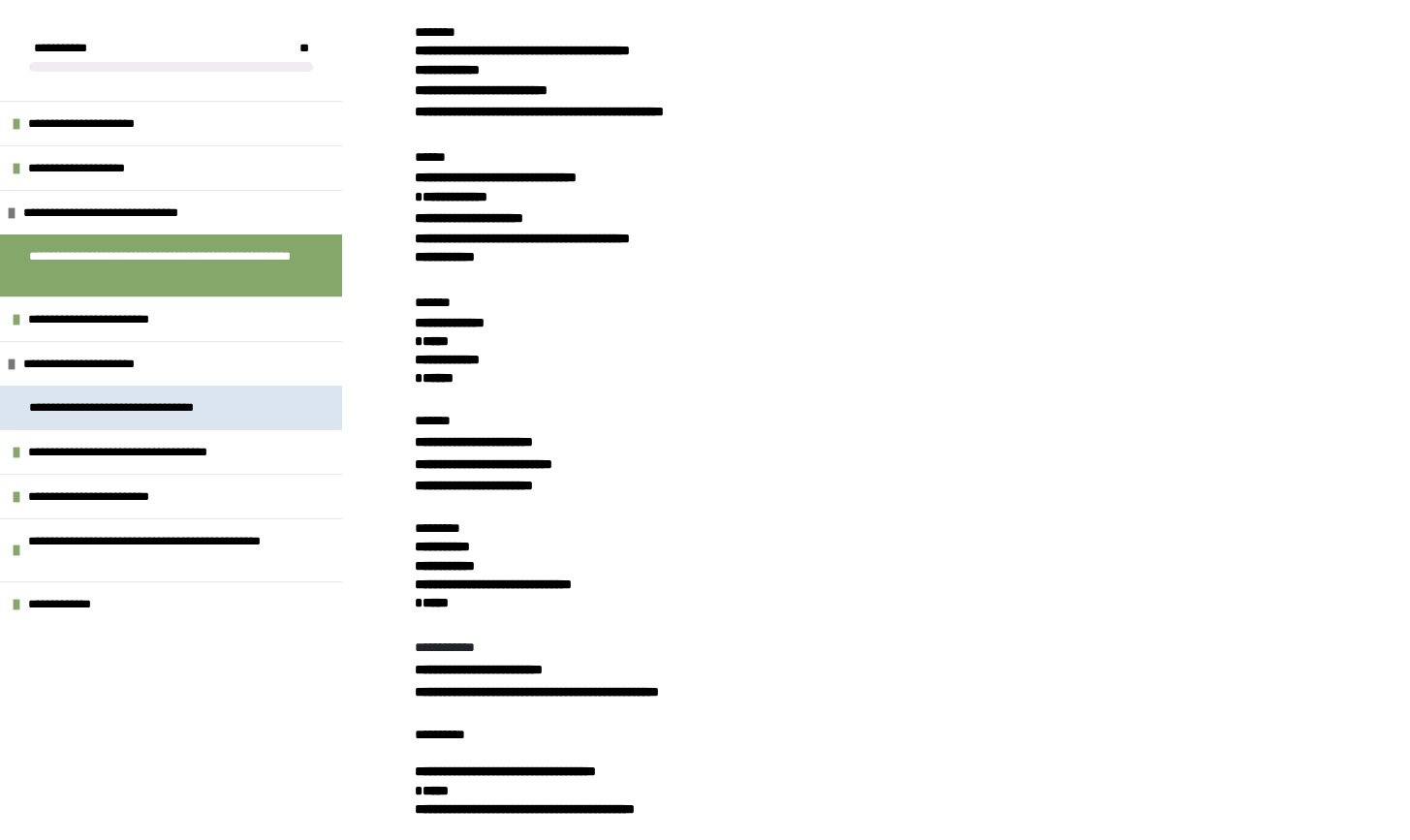 click on "**********" at bounding box center (139, 407) 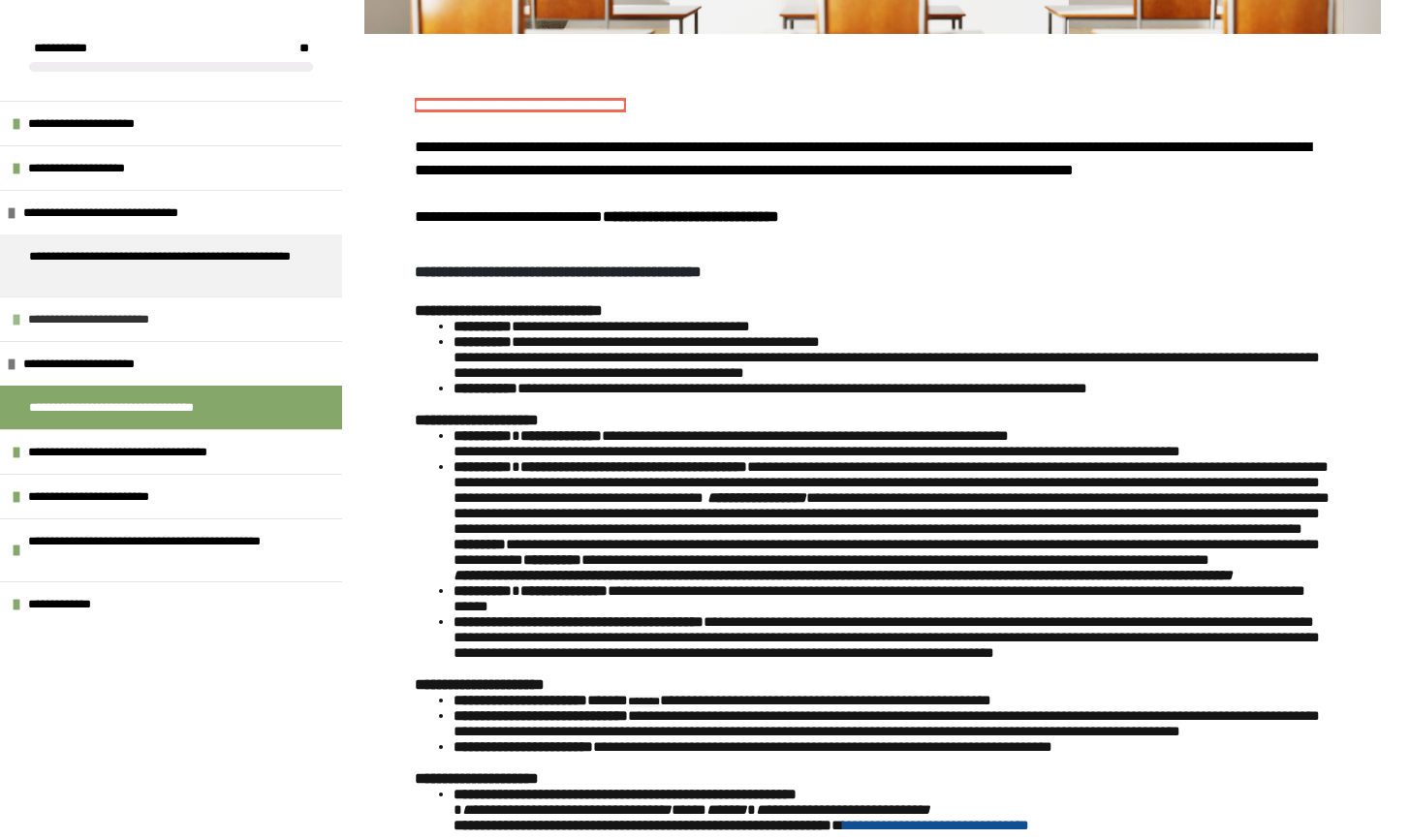 scroll, scrollTop: 412, scrollLeft: 0, axis: vertical 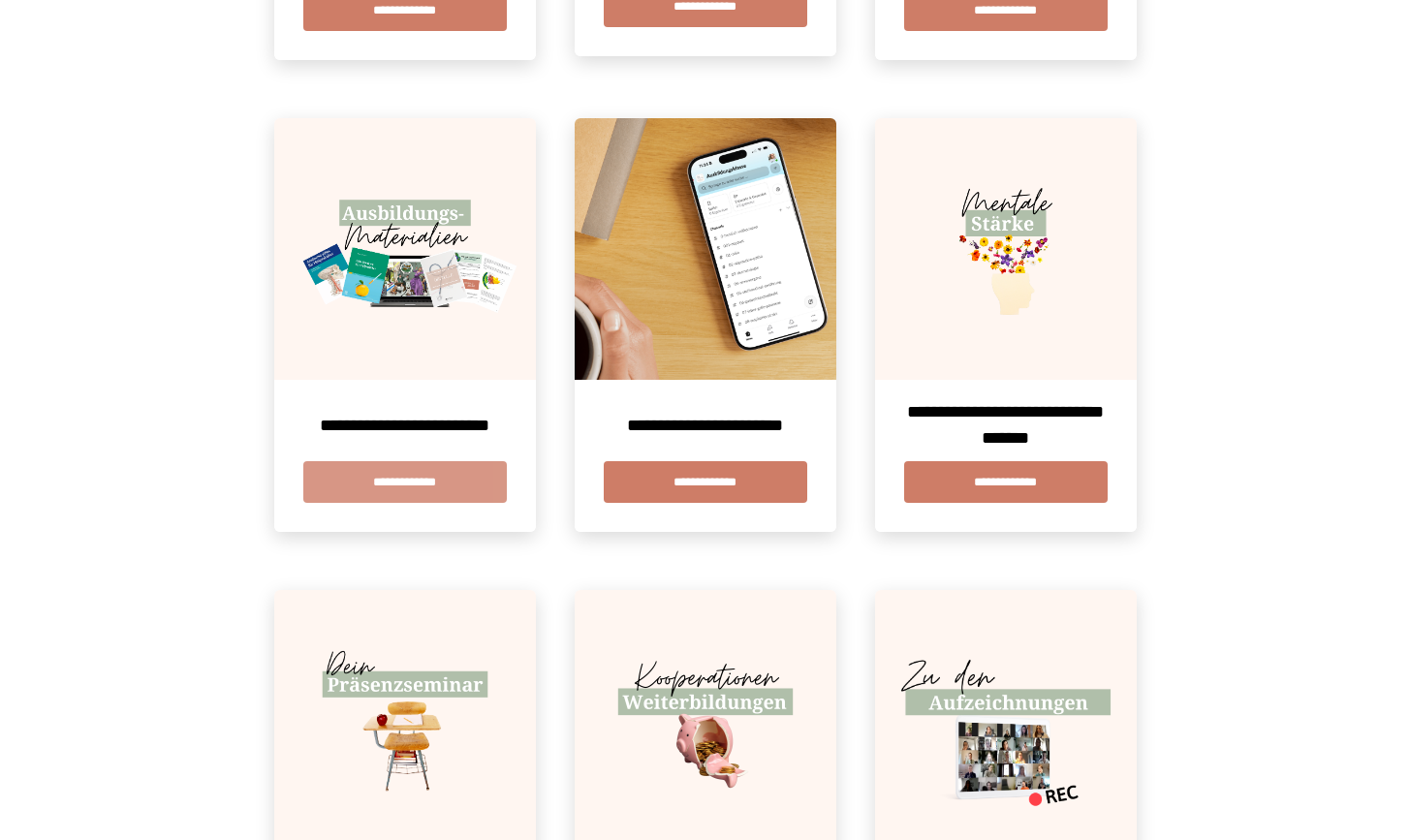 click on "**********" at bounding box center (405, 482) 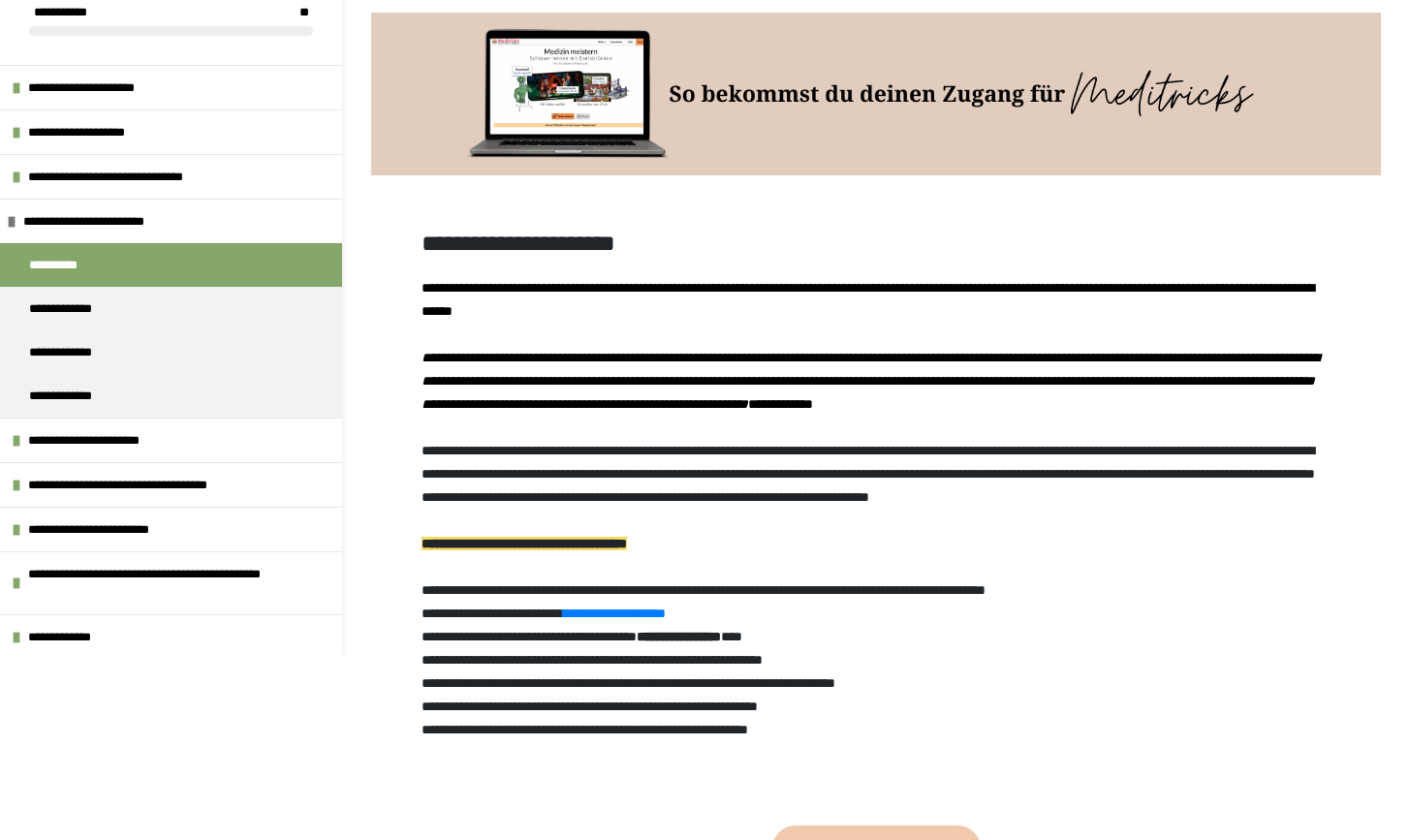 scroll, scrollTop: 511, scrollLeft: 0, axis: vertical 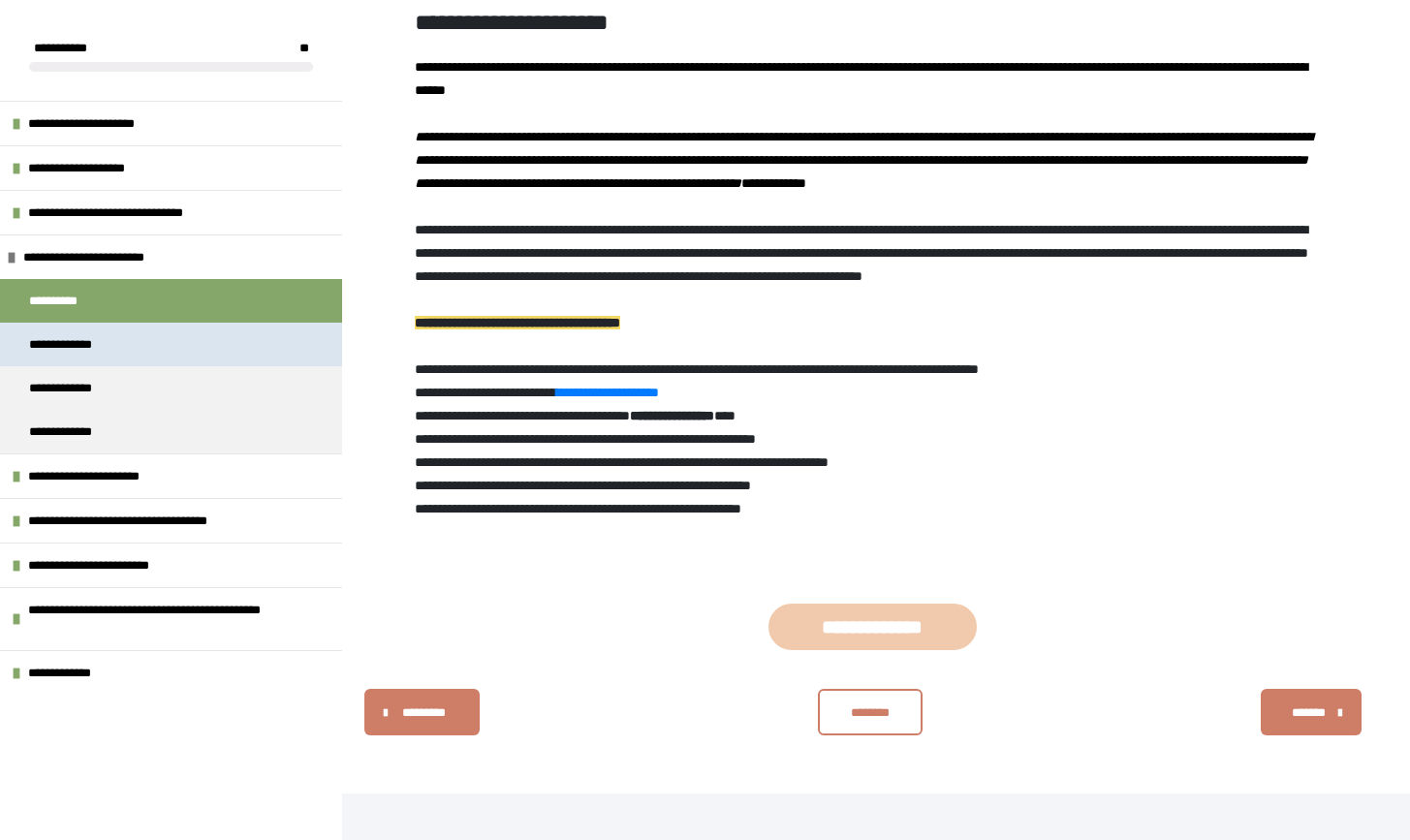 click on "**********" at bounding box center (171, 344) 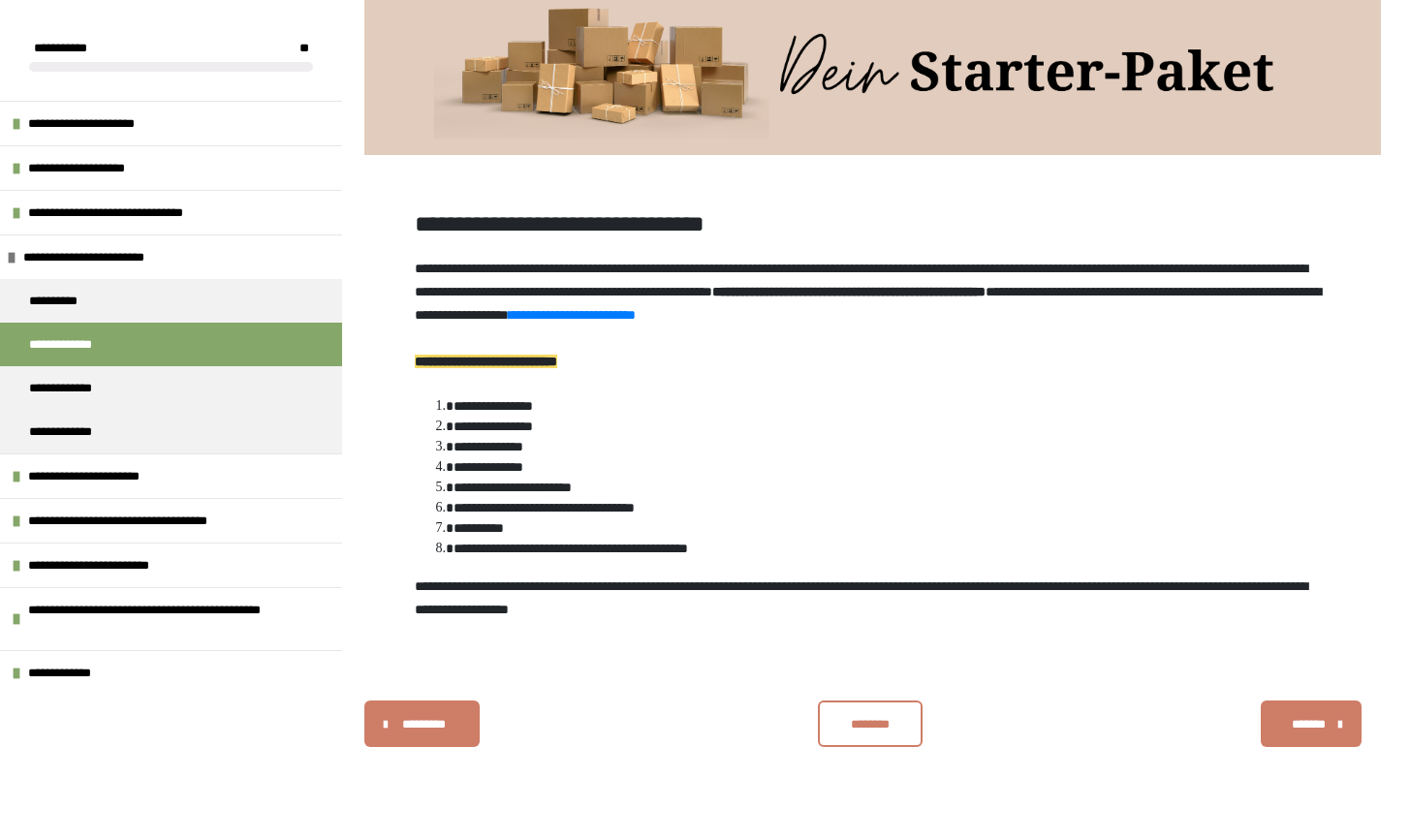 scroll, scrollTop: 329, scrollLeft: 0, axis: vertical 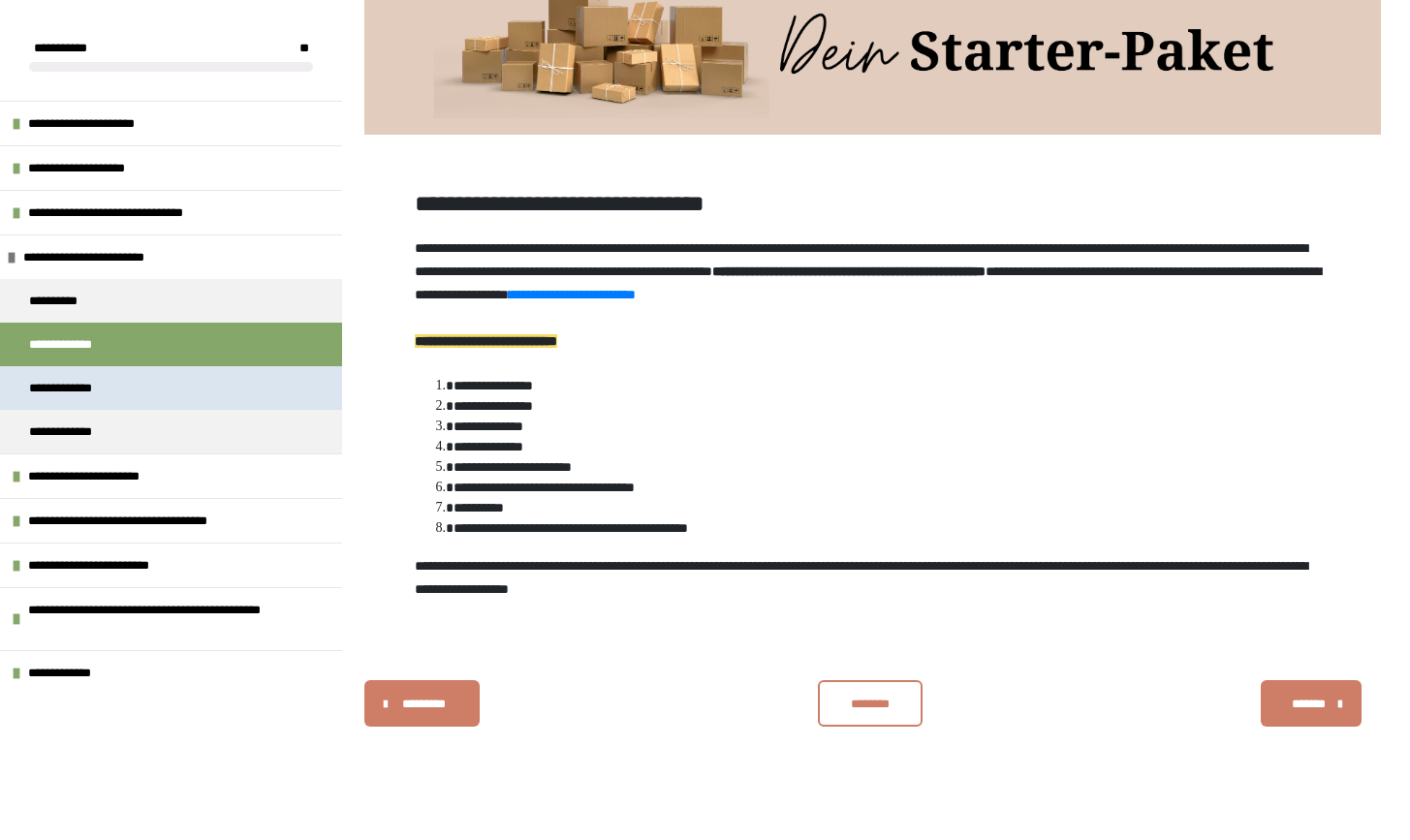 click on "**********" at bounding box center (171, 388) 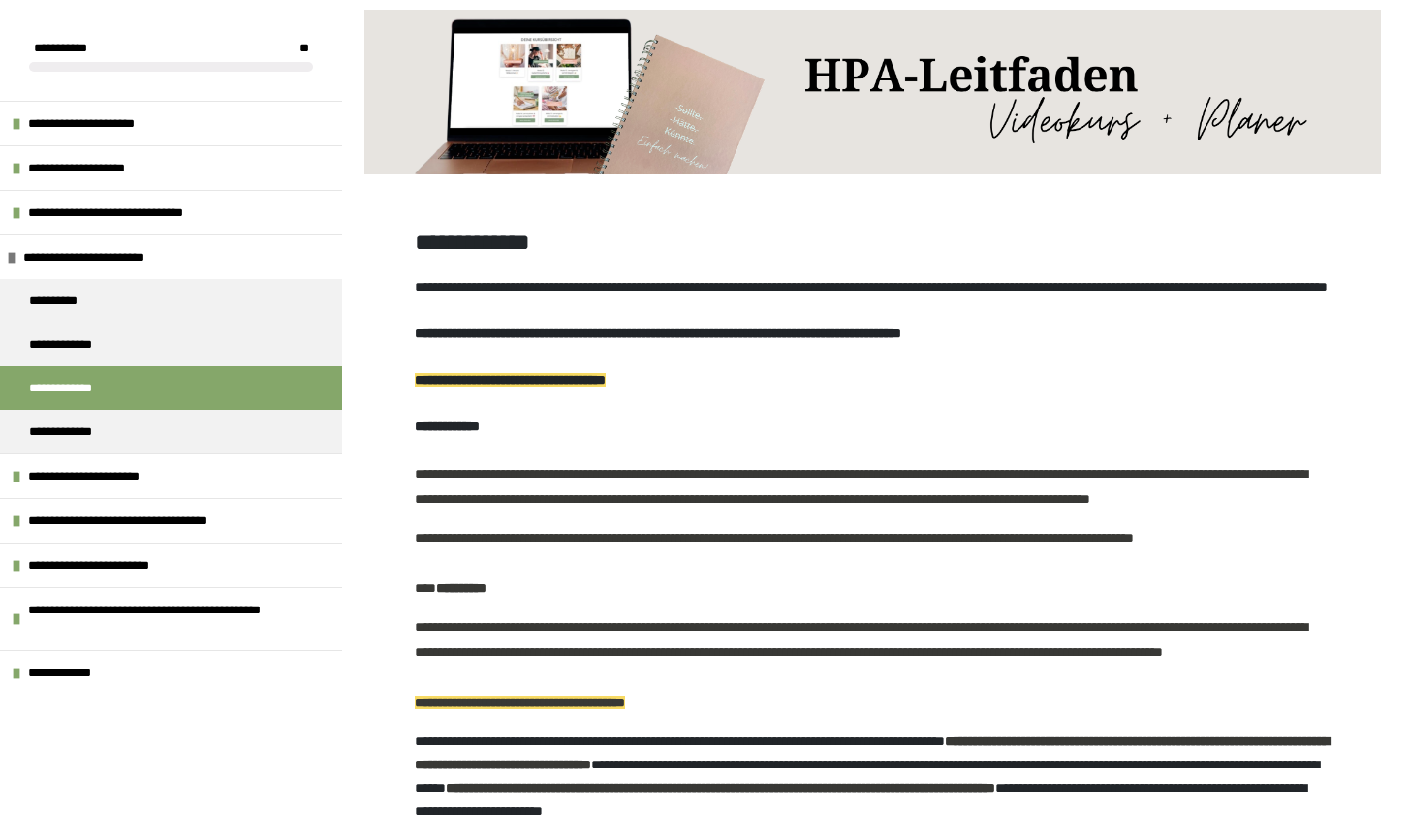 scroll, scrollTop: 652, scrollLeft: 0, axis: vertical 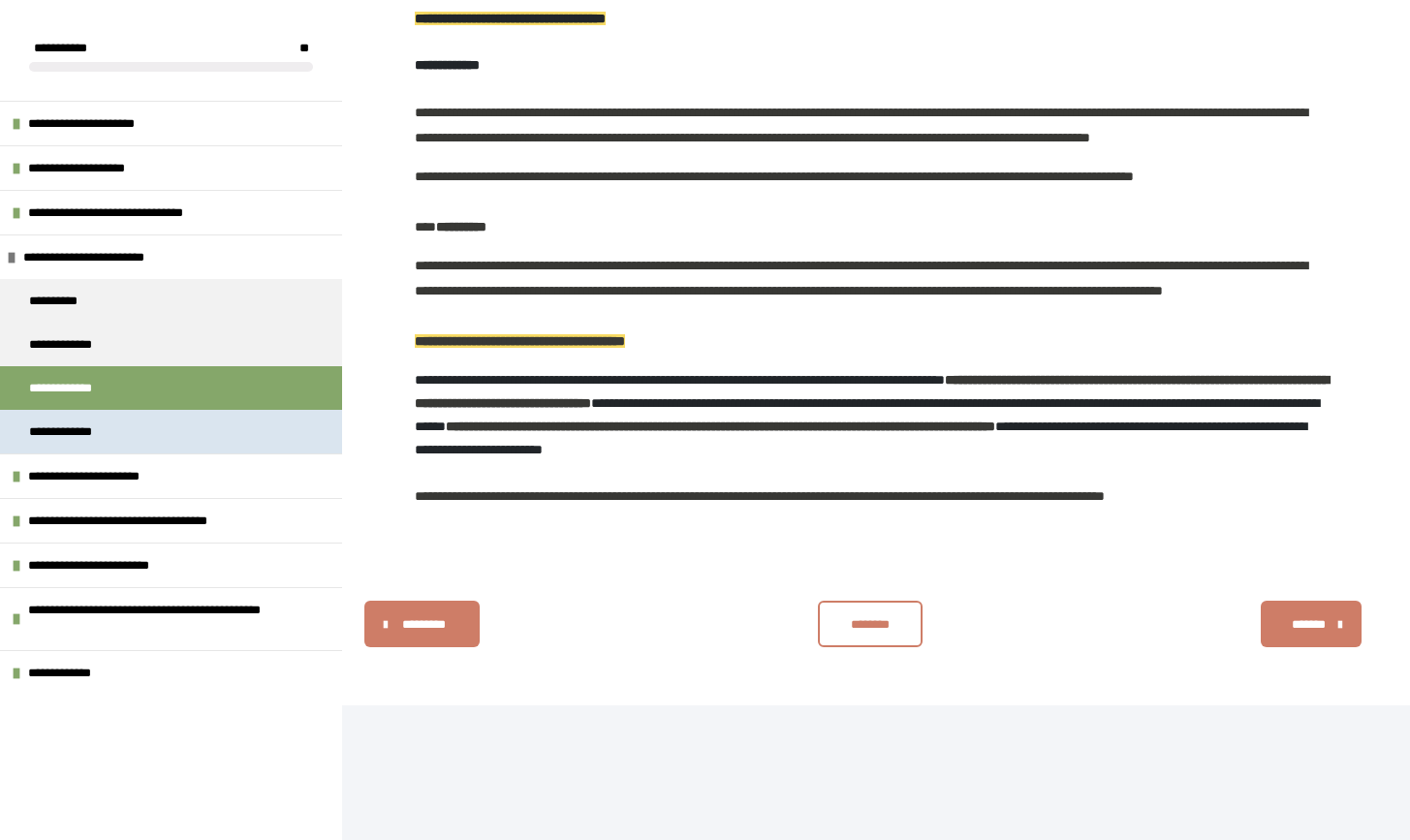 click on "**********" at bounding box center (69, 431) 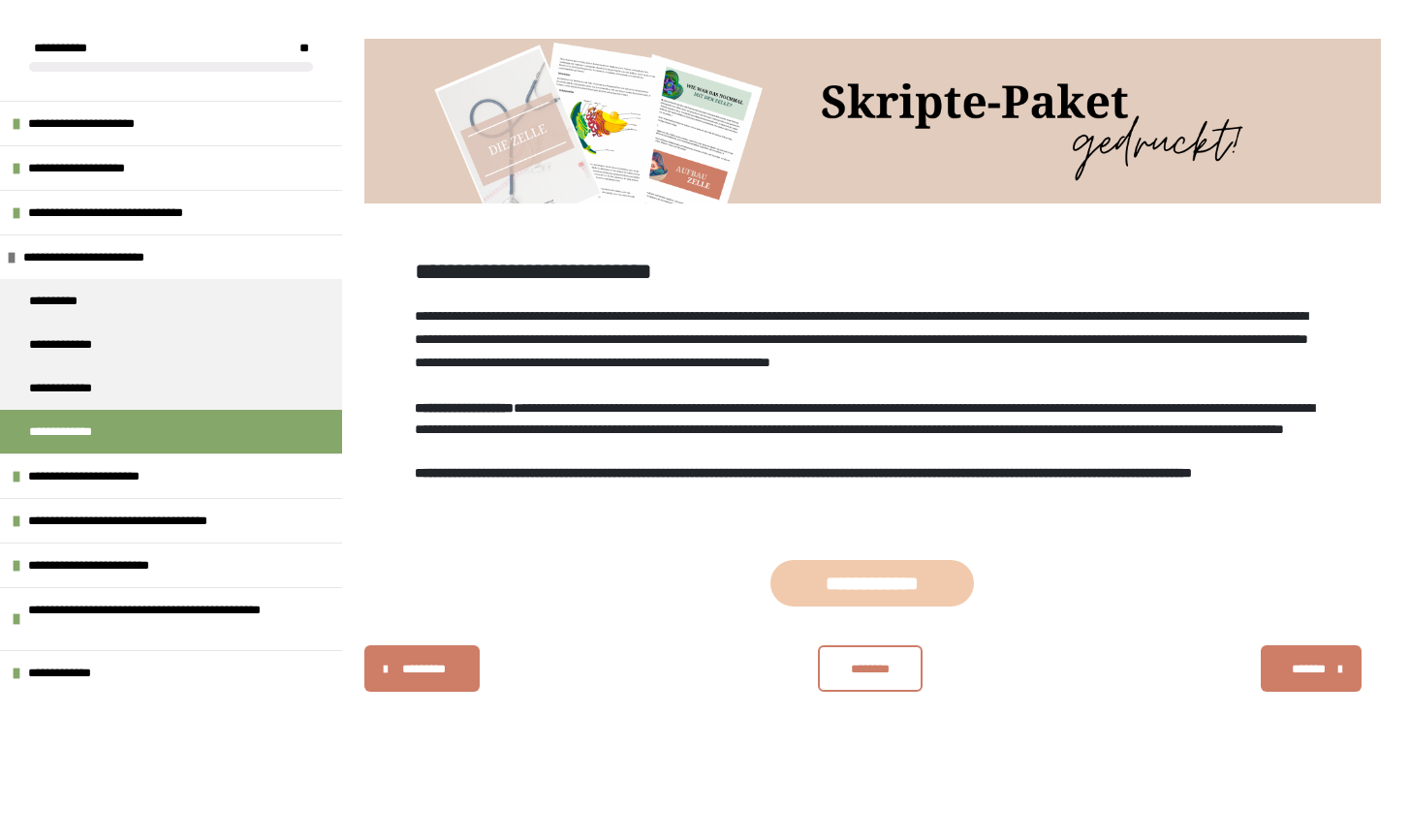 scroll, scrollTop: 265, scrollLeft: 0, axis: vertical 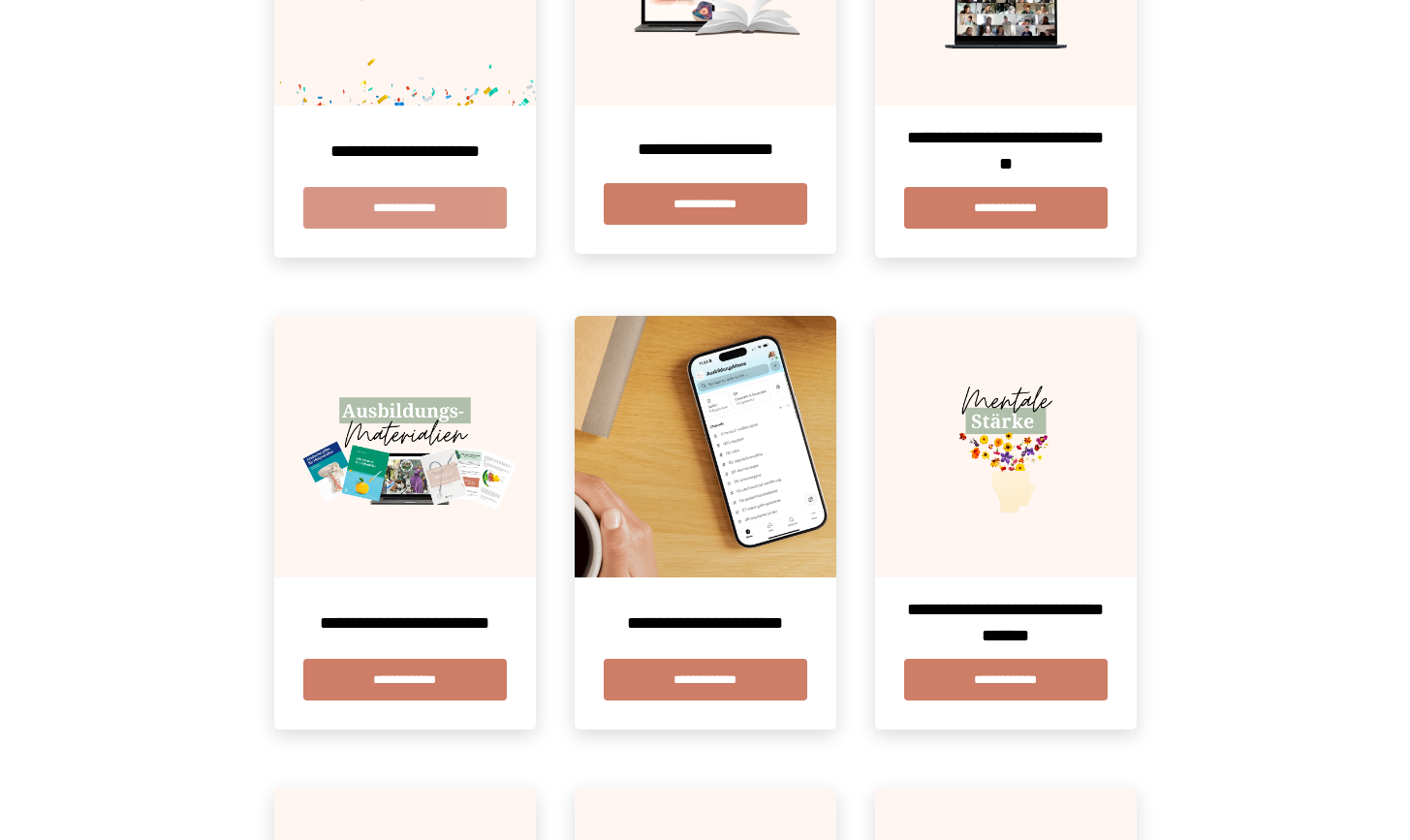 click on "**********" at bounding box center [405, 207] 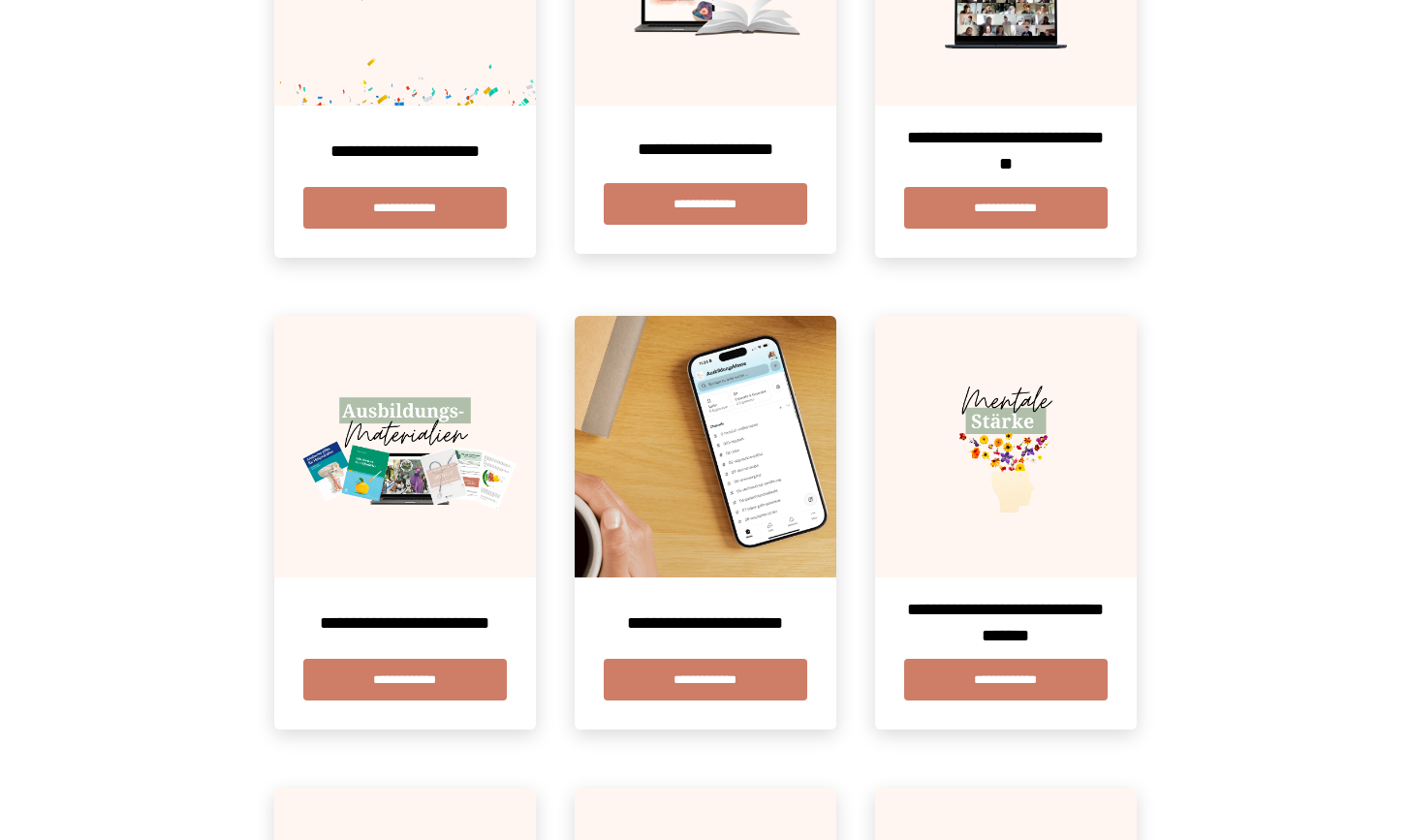 scroll, scrollTop: 0, scrollLeft: 0, axis: both 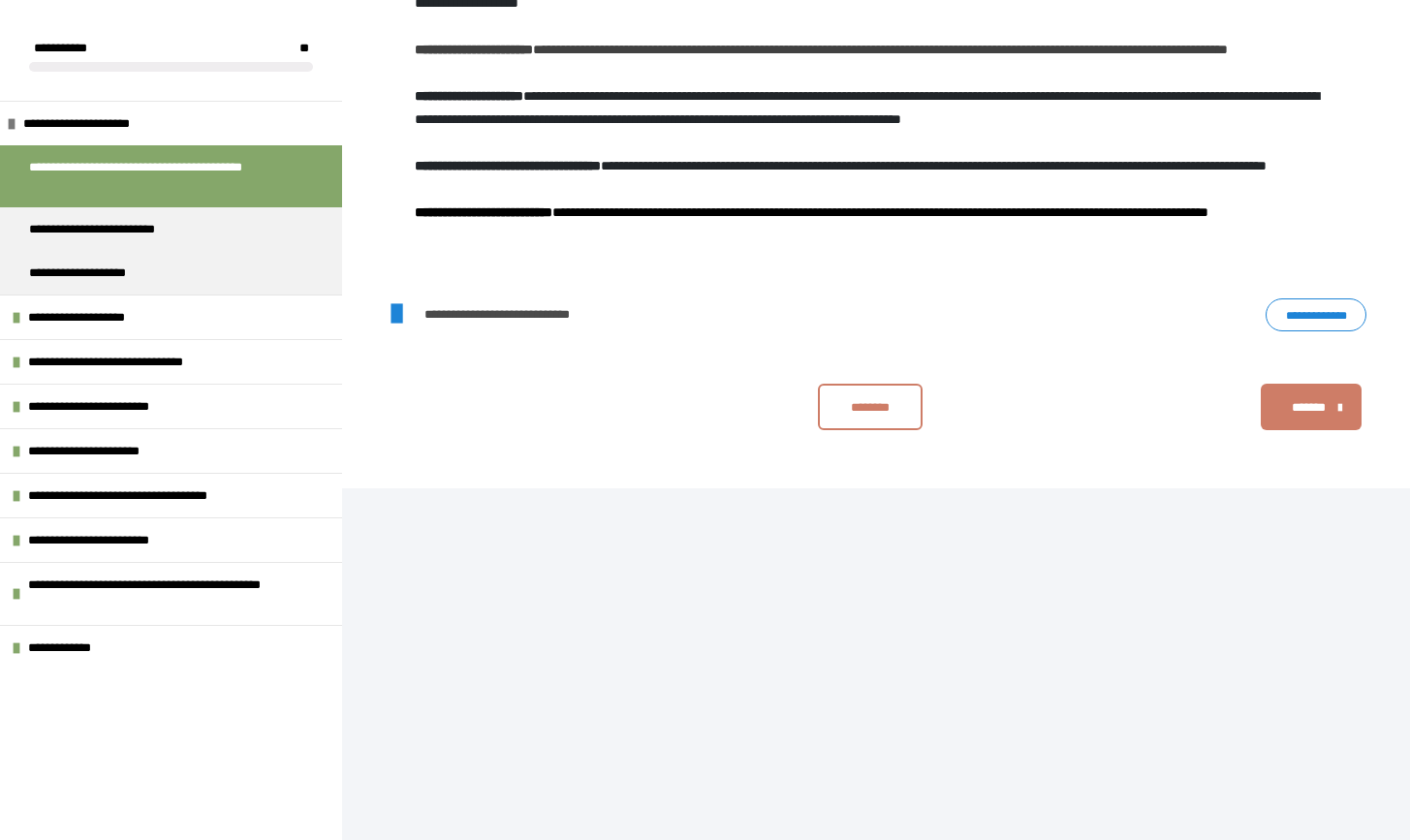 click on "********" at bounding box center (870, 407) 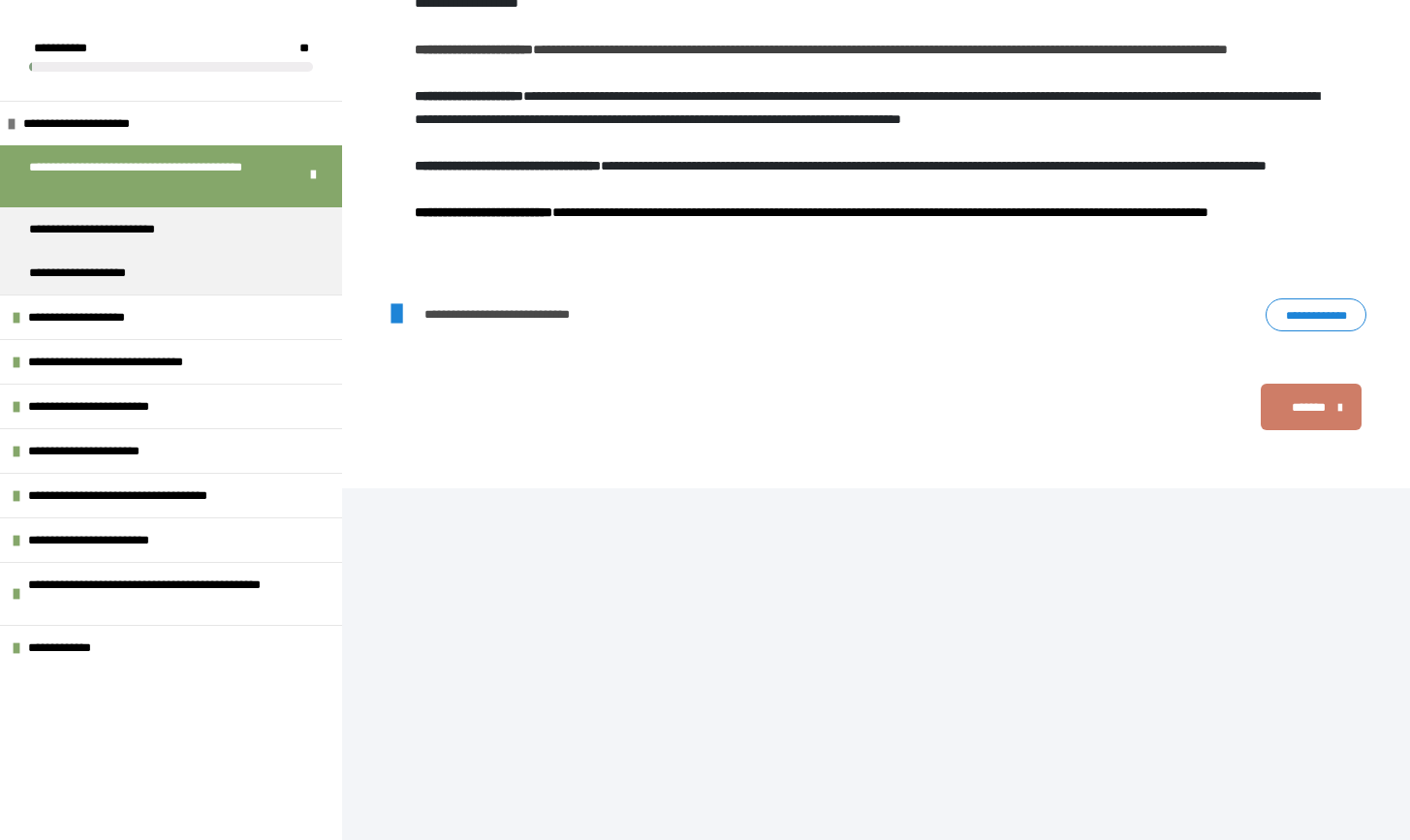 click on "*******" at bounding box center (1309, 407) 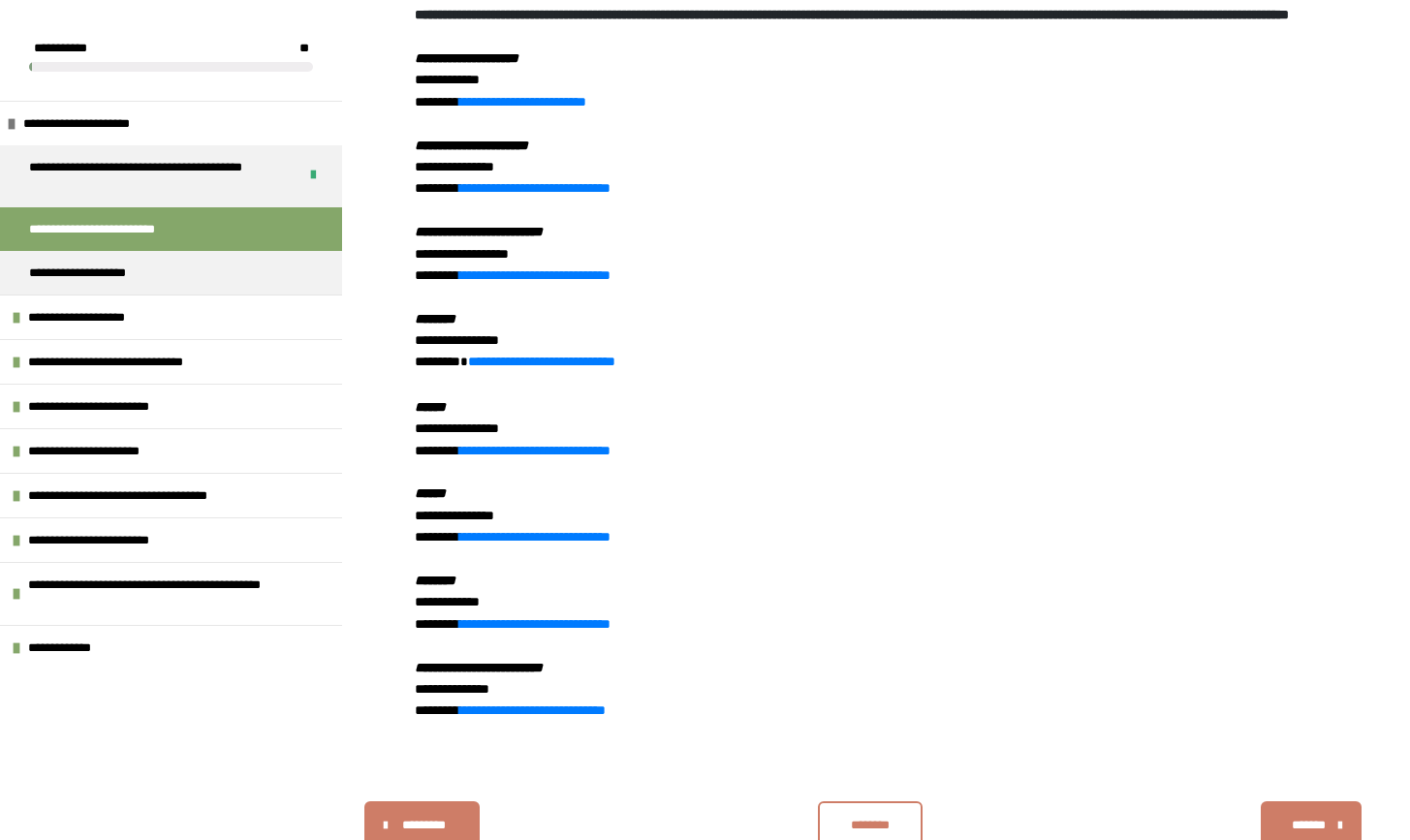 scroll, scrollTop: 723, scrollLeft: 0, axis: vertical 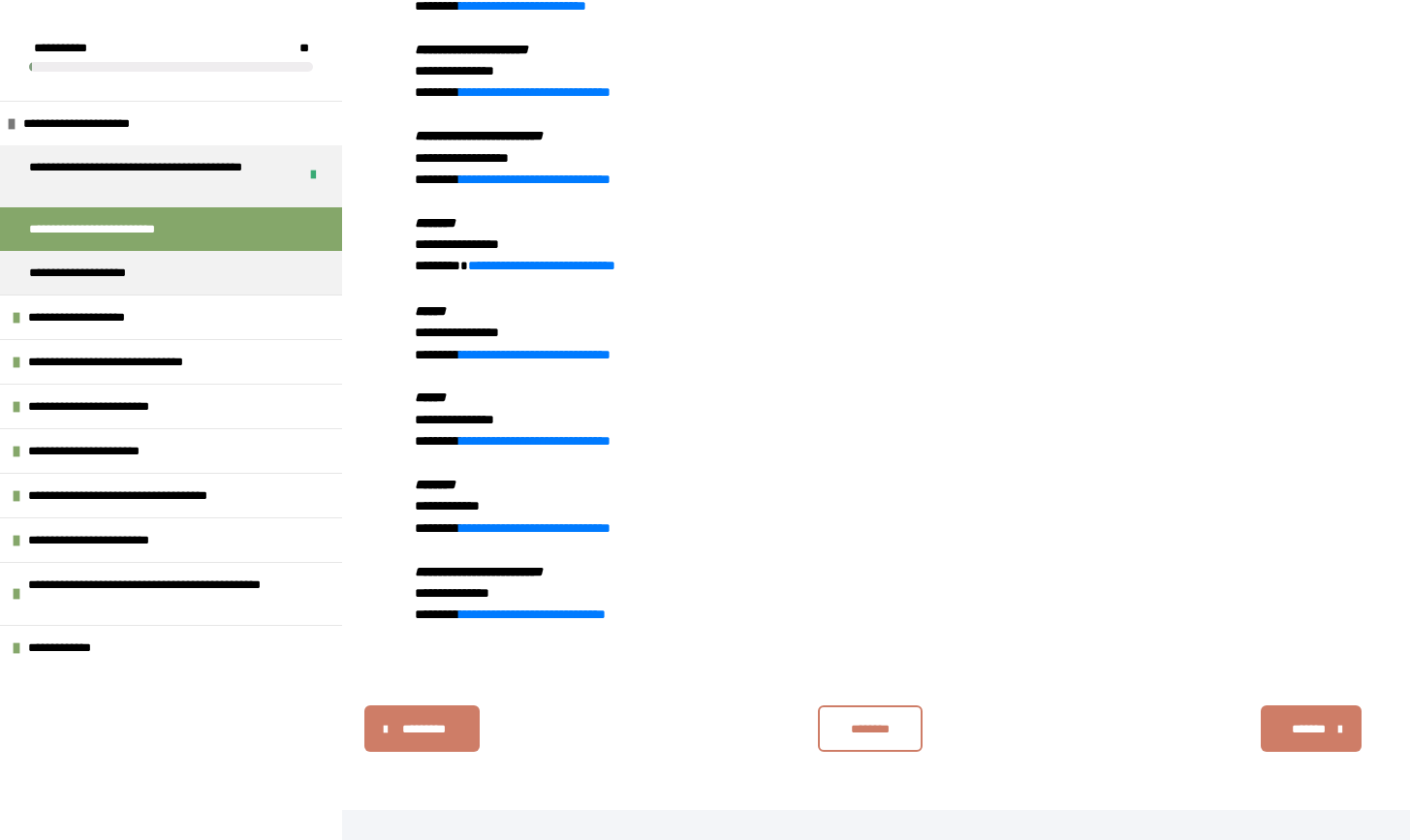 click on "********" at bounding box center [870, 729] 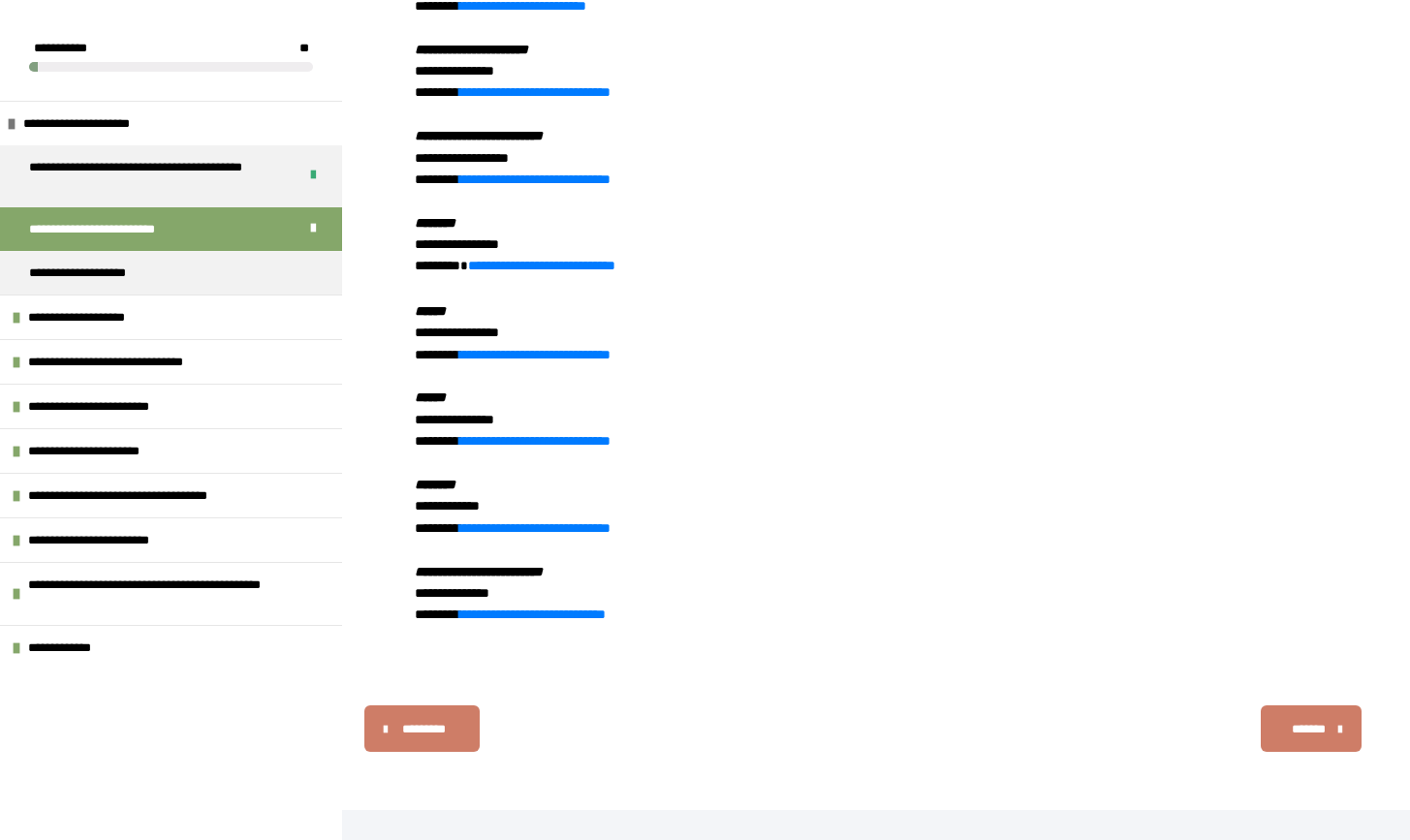 click on "*******" at bounding box center (1311, 729) 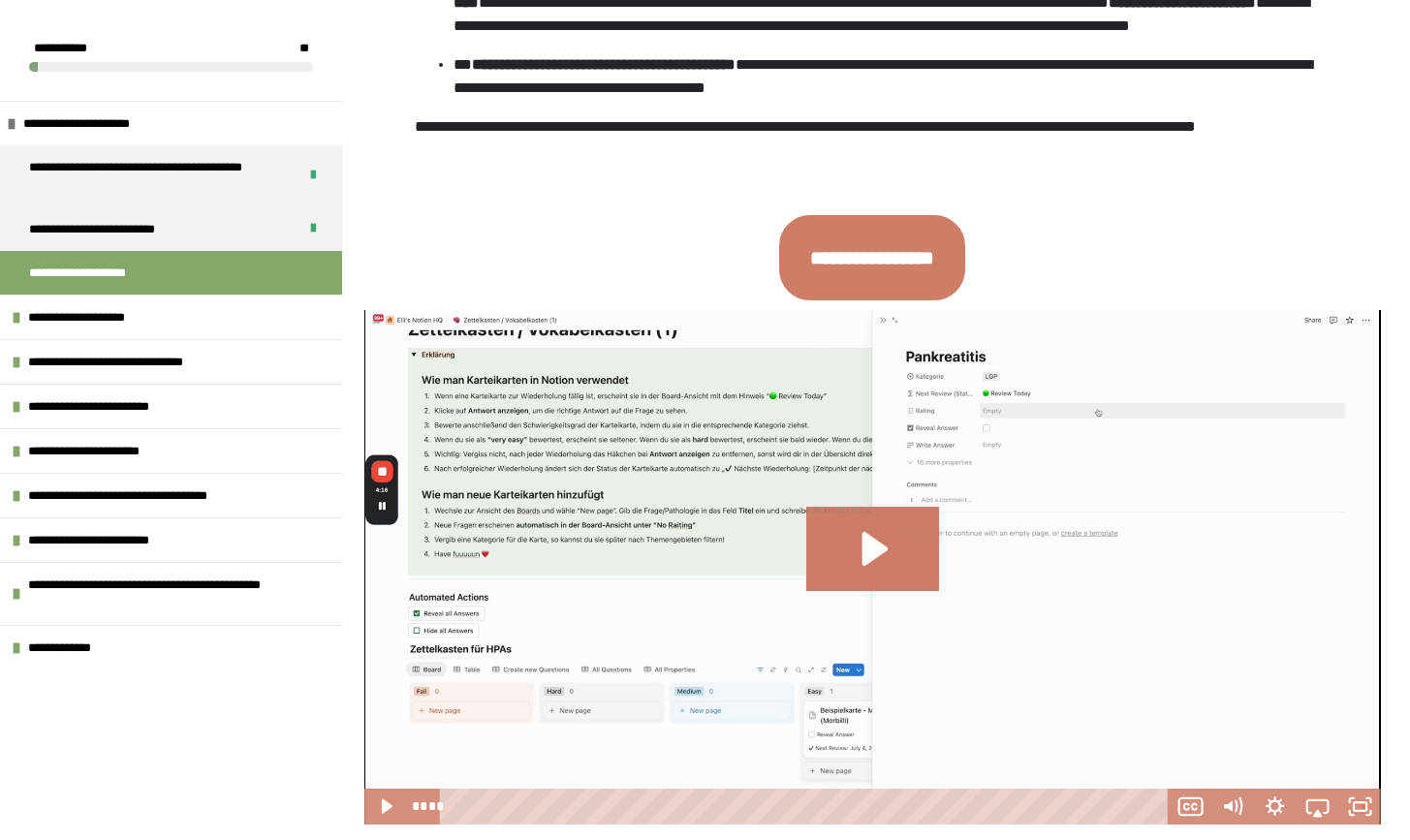 scroll, scrollTop: 909, scrollLeft: 0, axis: vertical 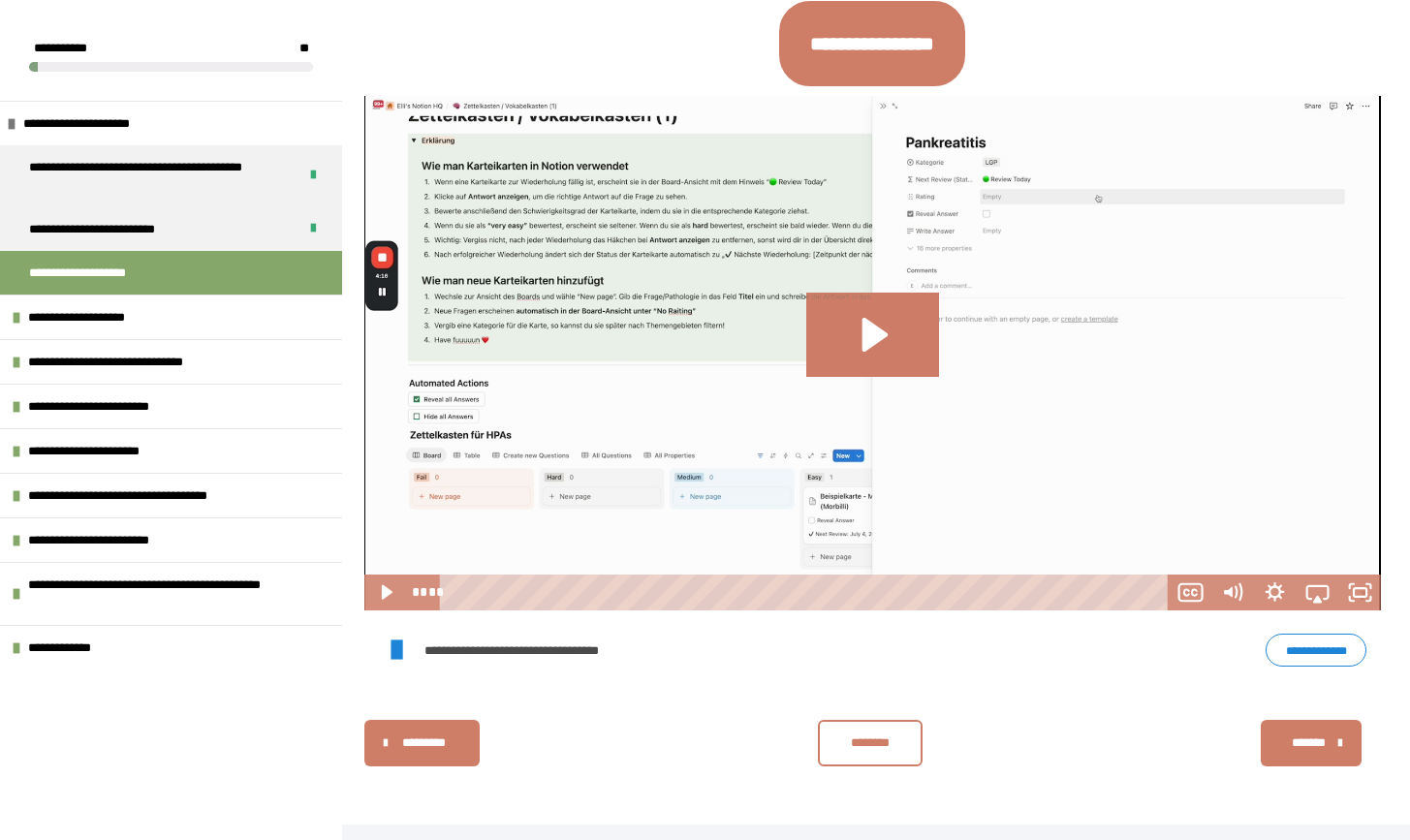 click at bounding box center [872, 353] 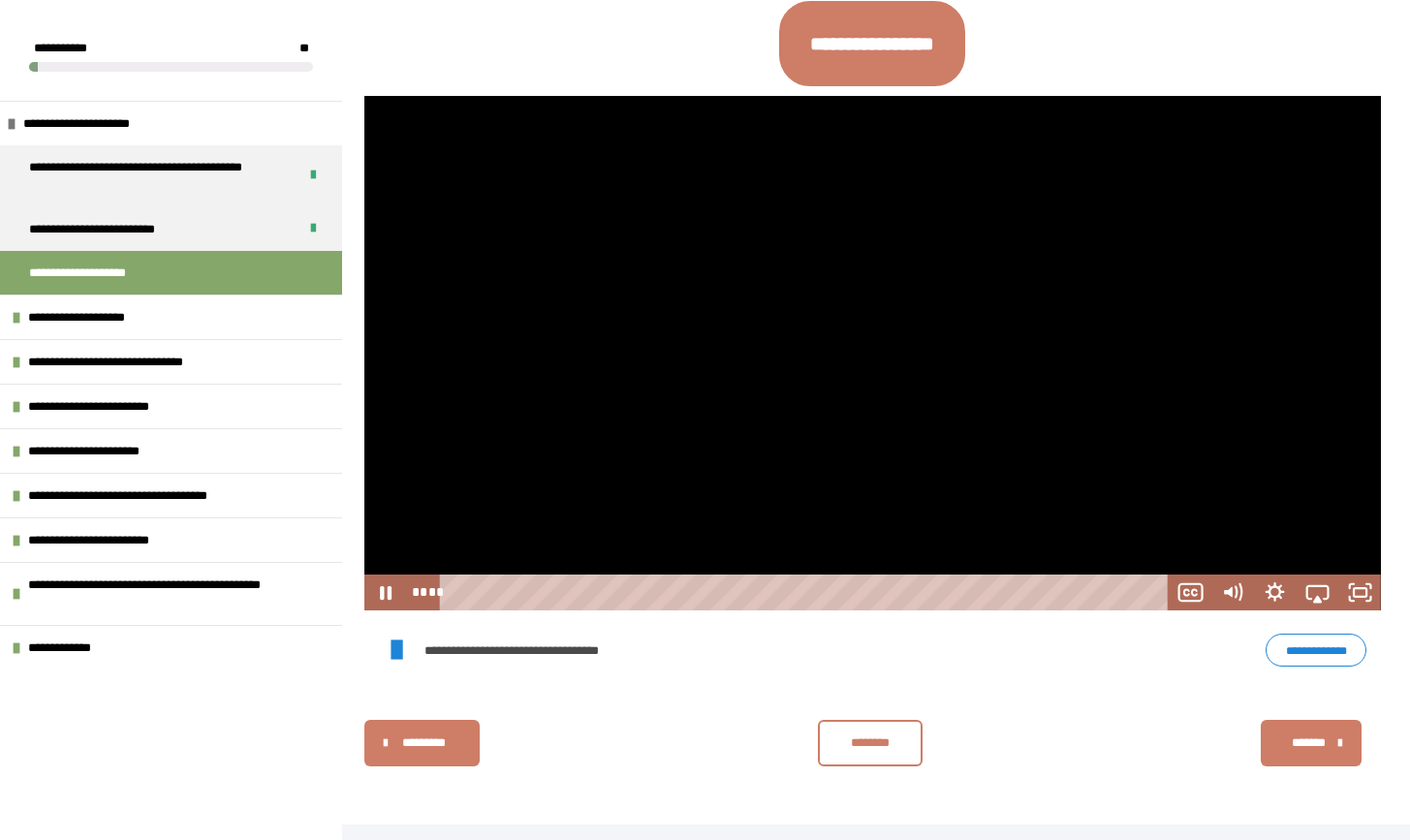 click at bounding box center [872, 353] 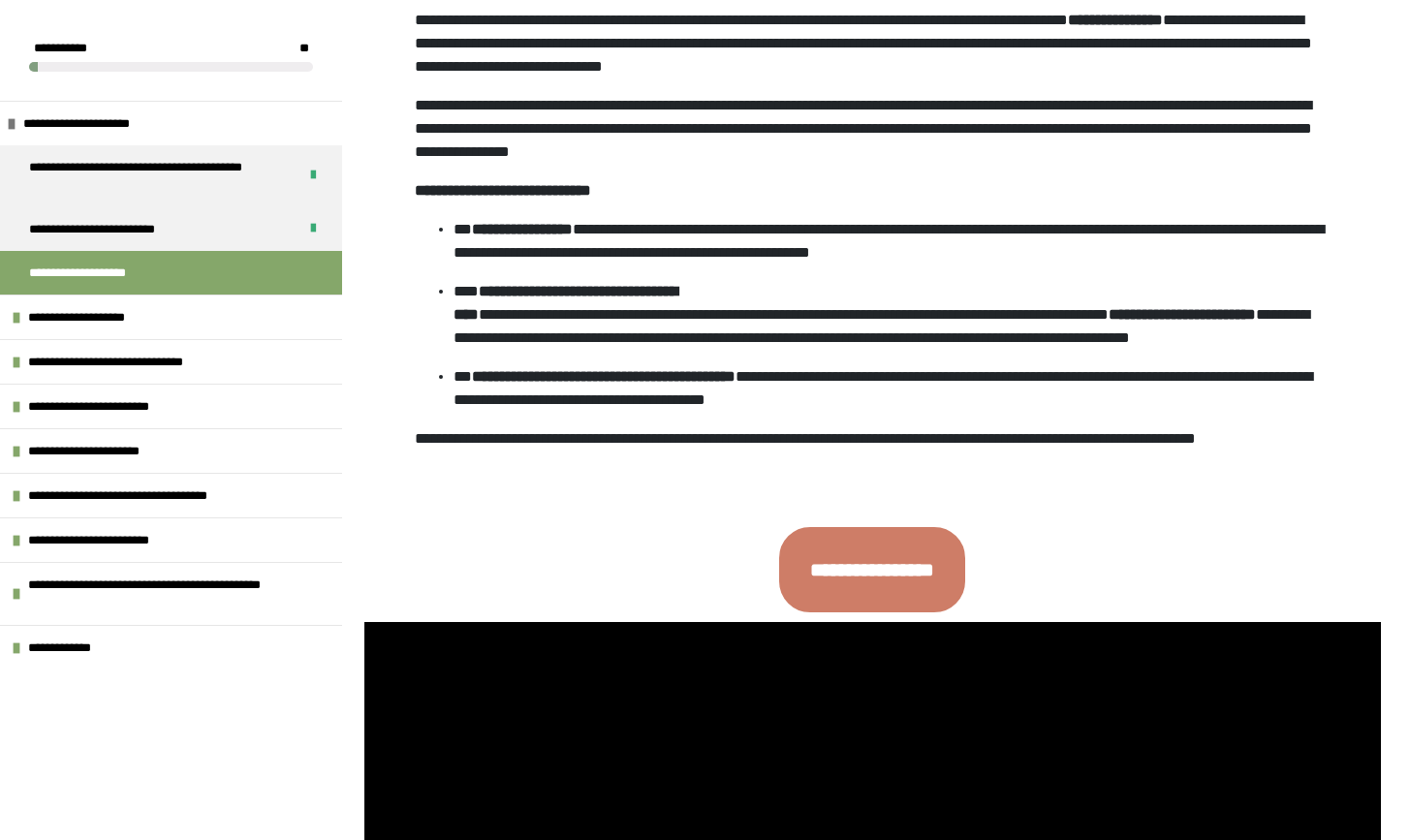 scroll, scrollTop: 744, scrollLeft: 0, axis: vertical 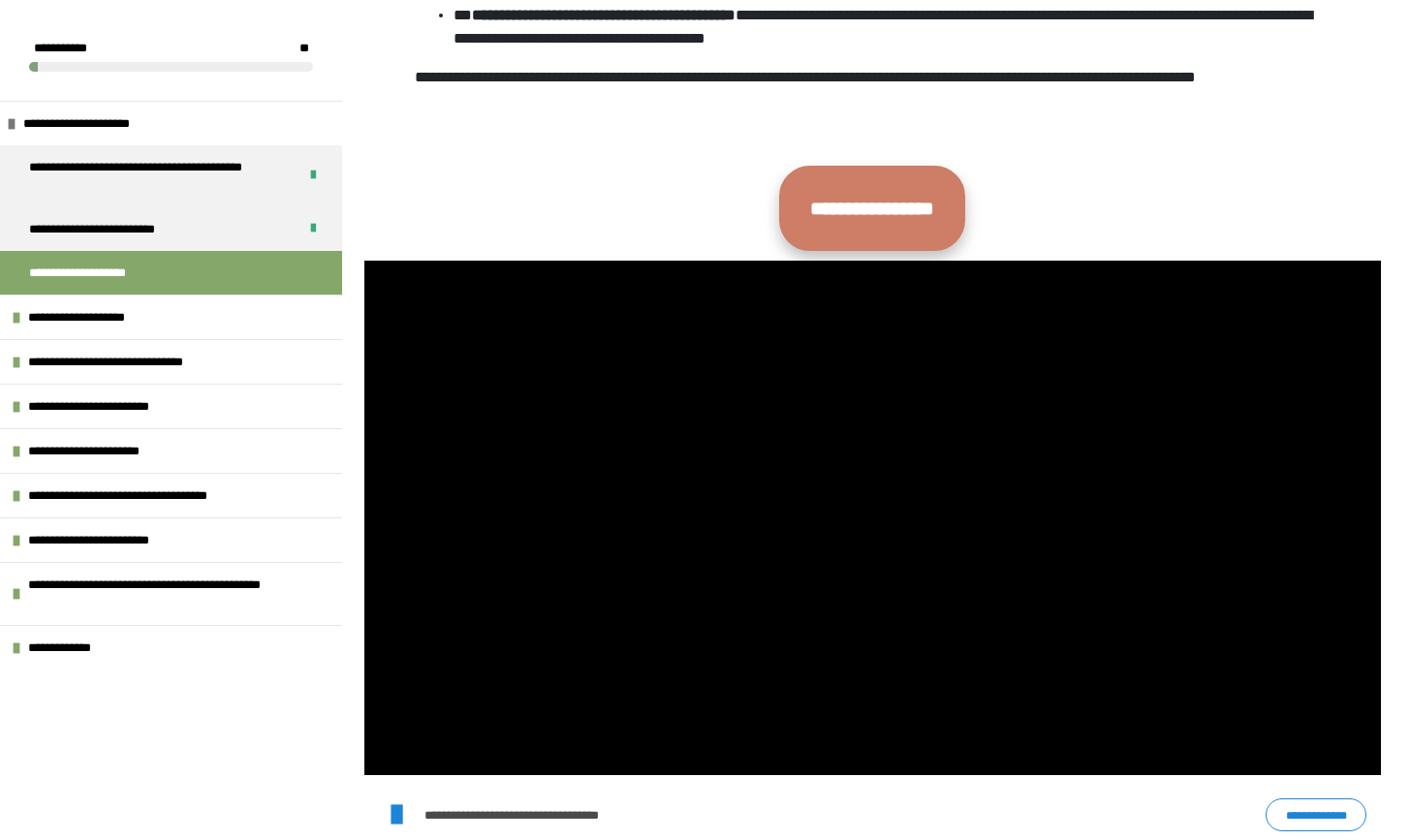 click on "**********" at bounding box center [872, 208] 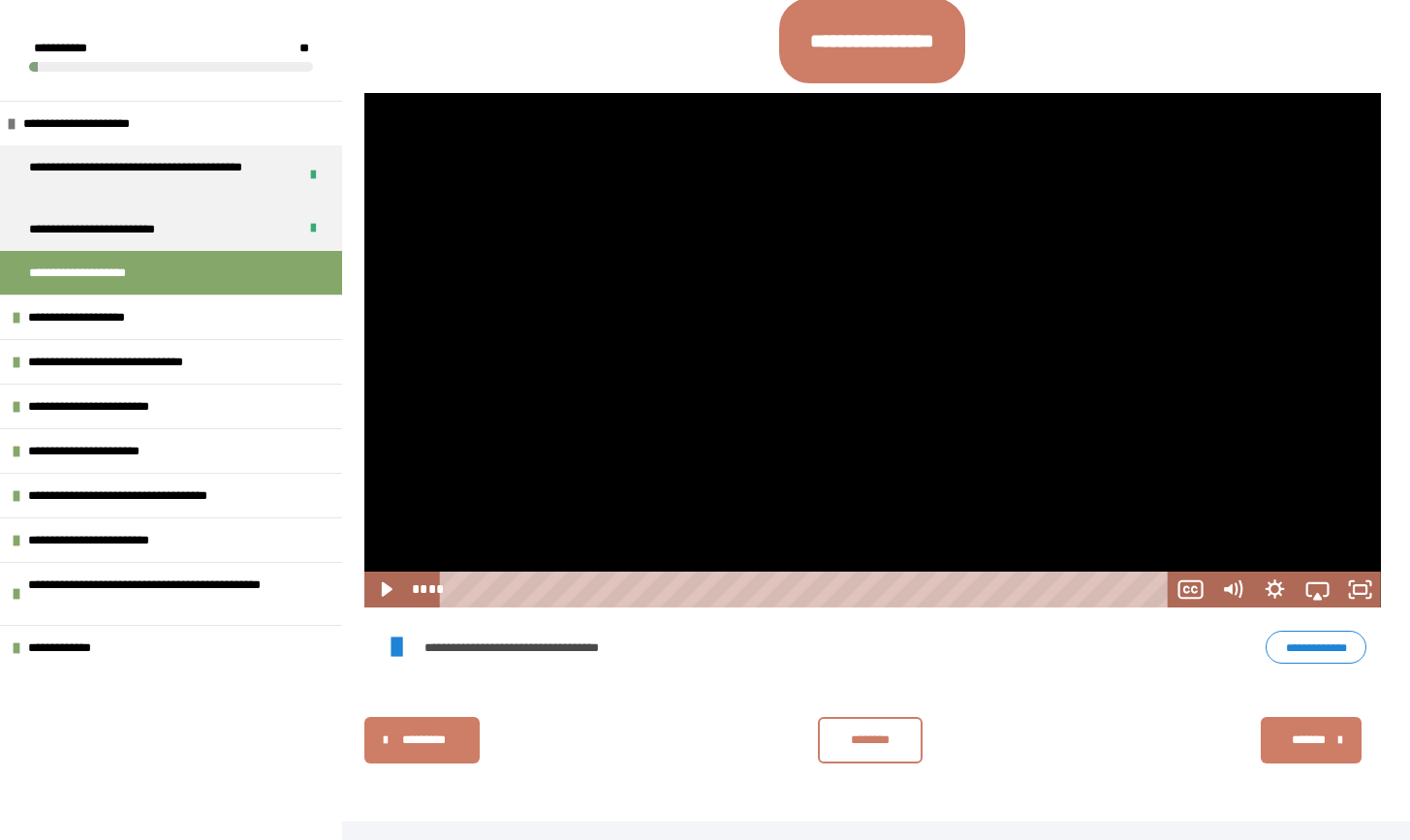 scroll, scrollTop: 924, scrollLeft: 0, axis: vertical 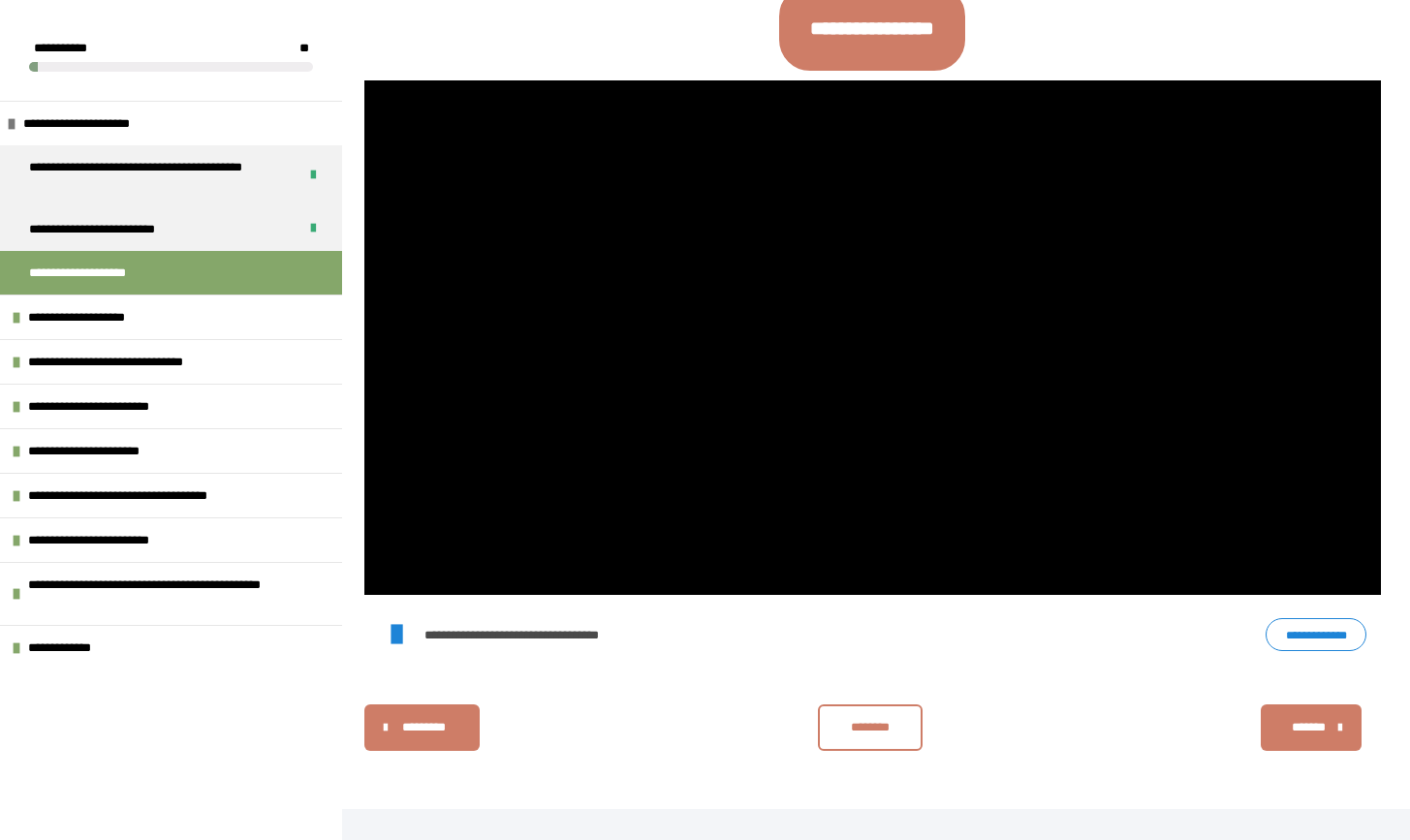 click on "********" at bounding box center [870, 728] 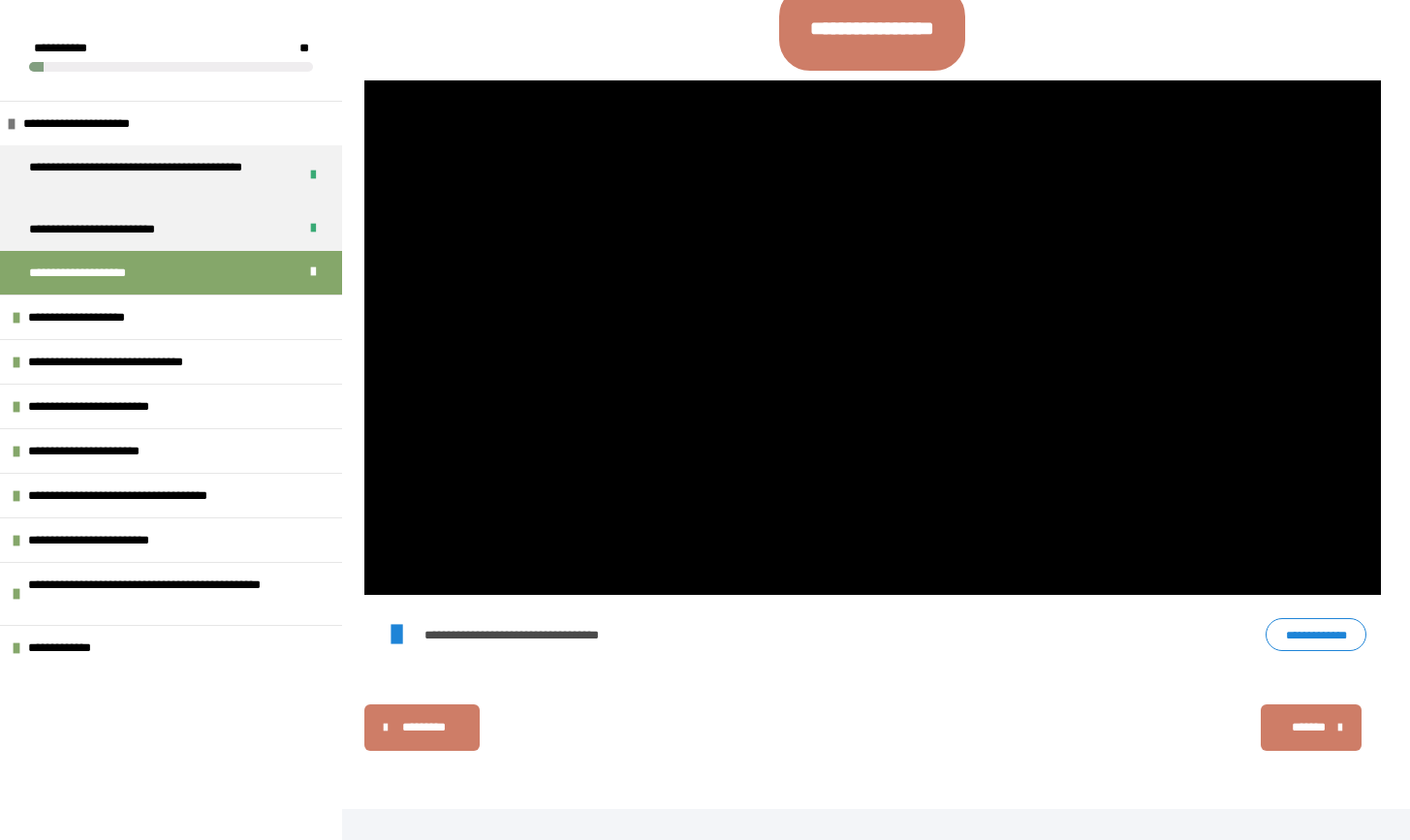 click on "*******" at bounding box center [1309, 727] 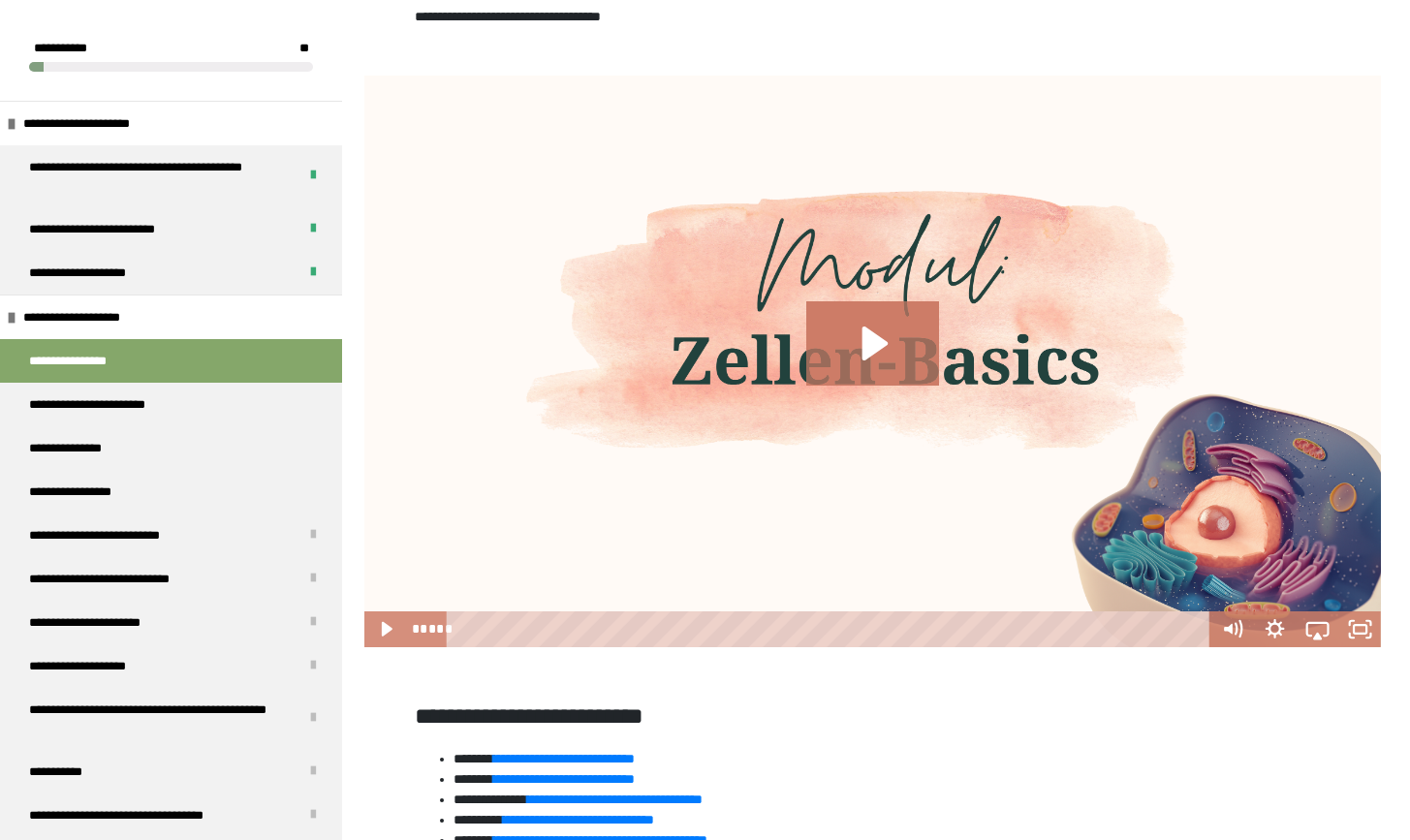 scroll, scrollTop: 928, scrollLeft: 0, axis: vertical 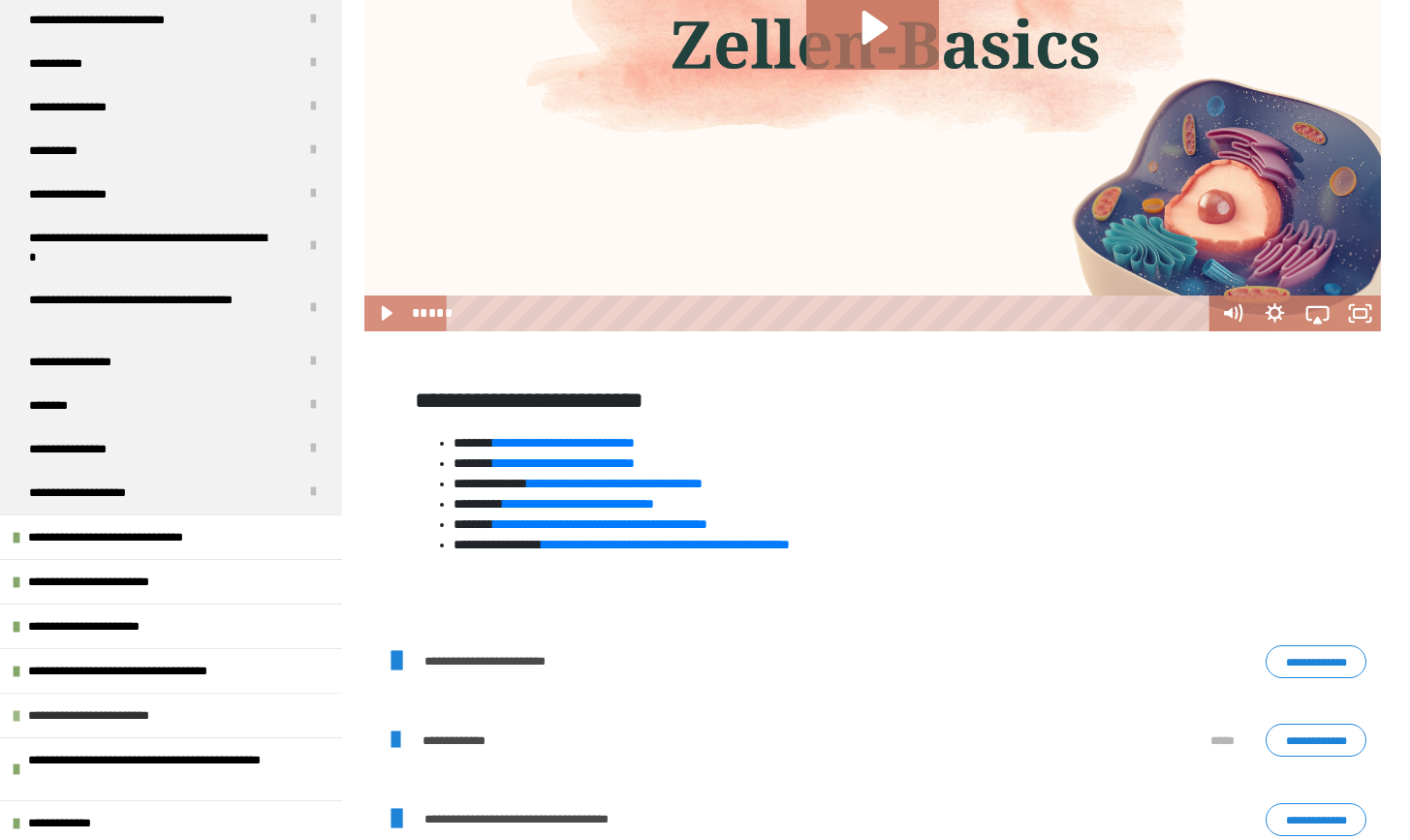 click on "**********" at bounding box center (102, 715) 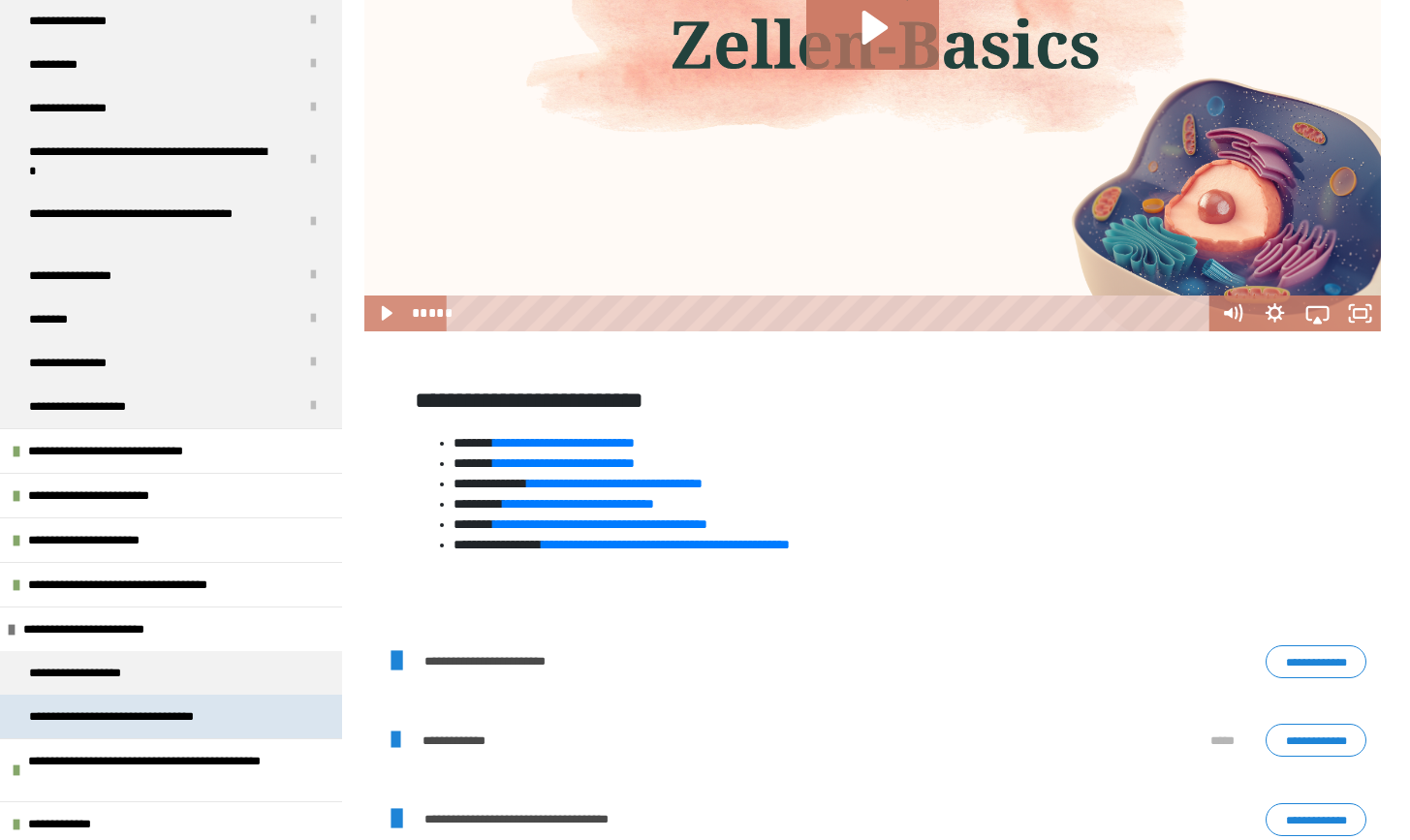 scroll, scrollTop: 1119, scrollLeft: 0, axis: vertical 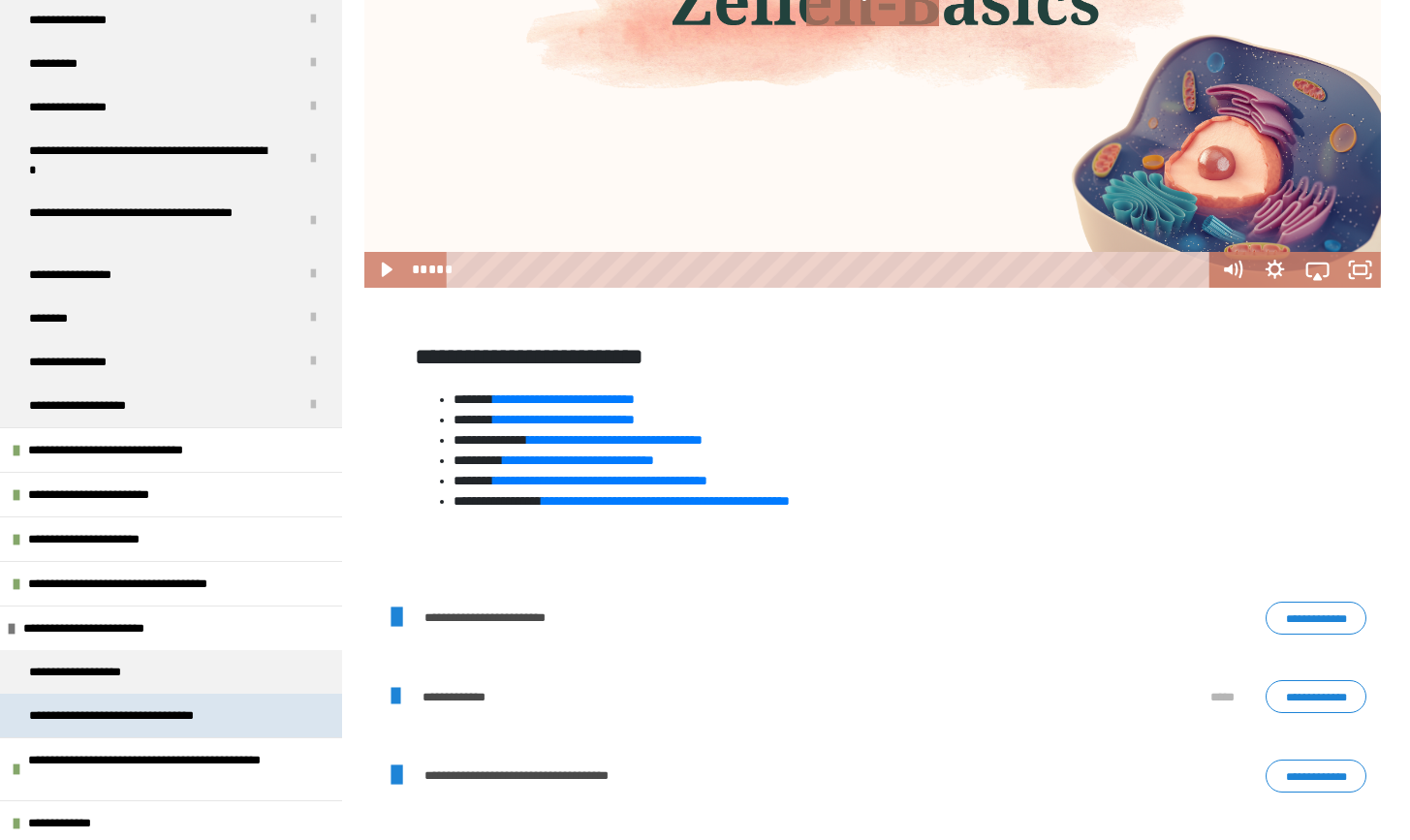 click on "**********" at bounding box center [139, 715] 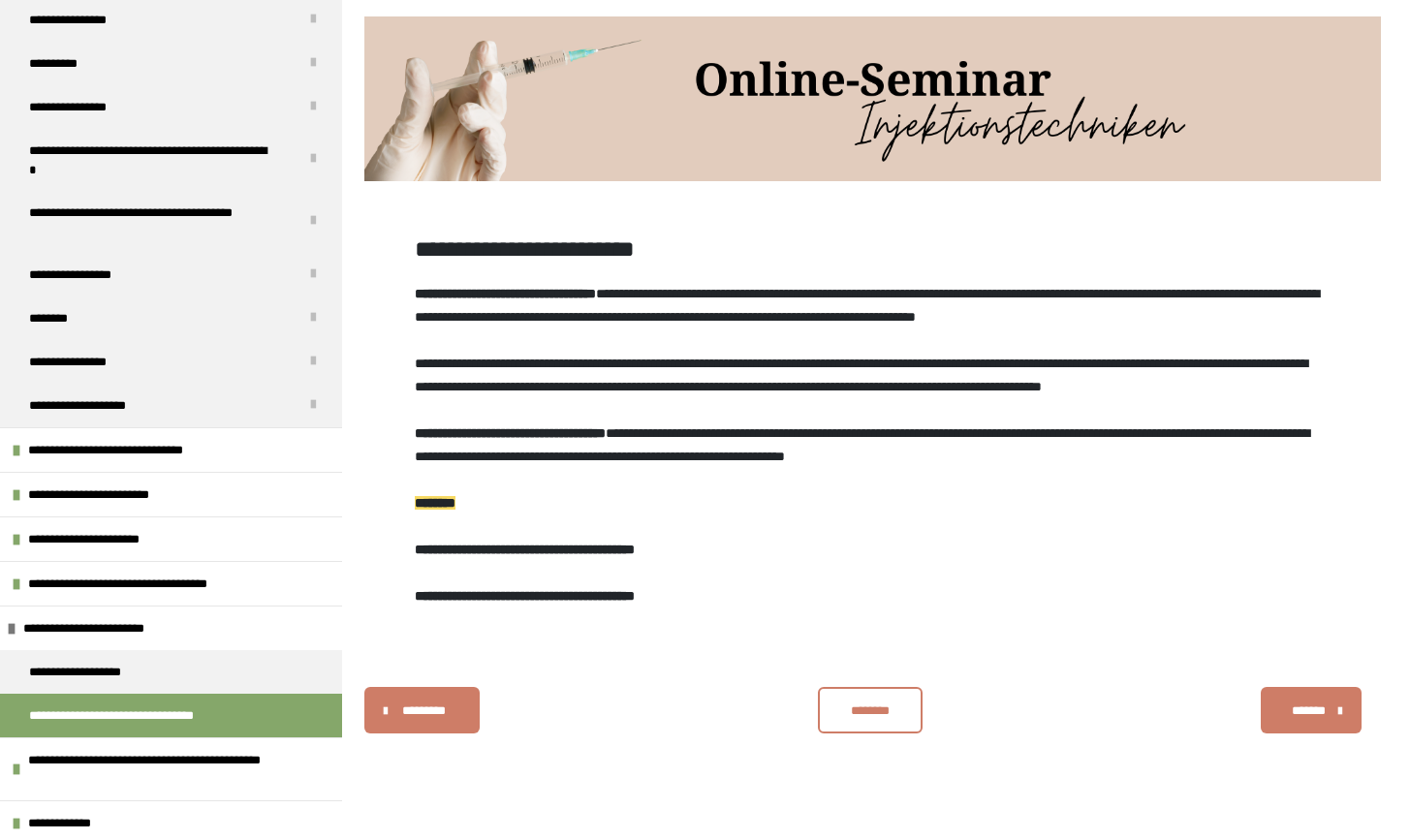scroll, scrollTop: 329, scrollLeft: 0, axis: vertical 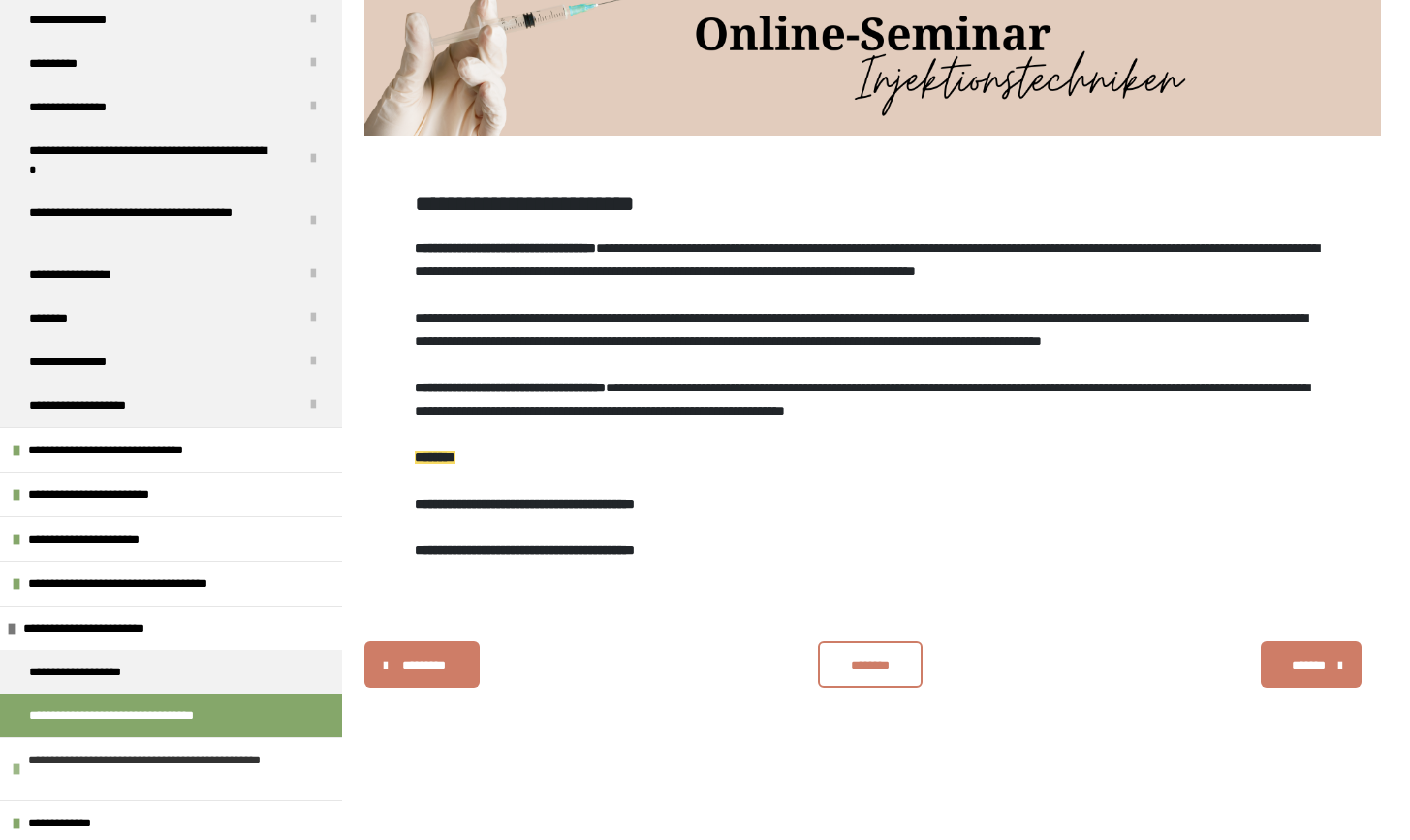 click on "**********" at bounding box center (172, 769) 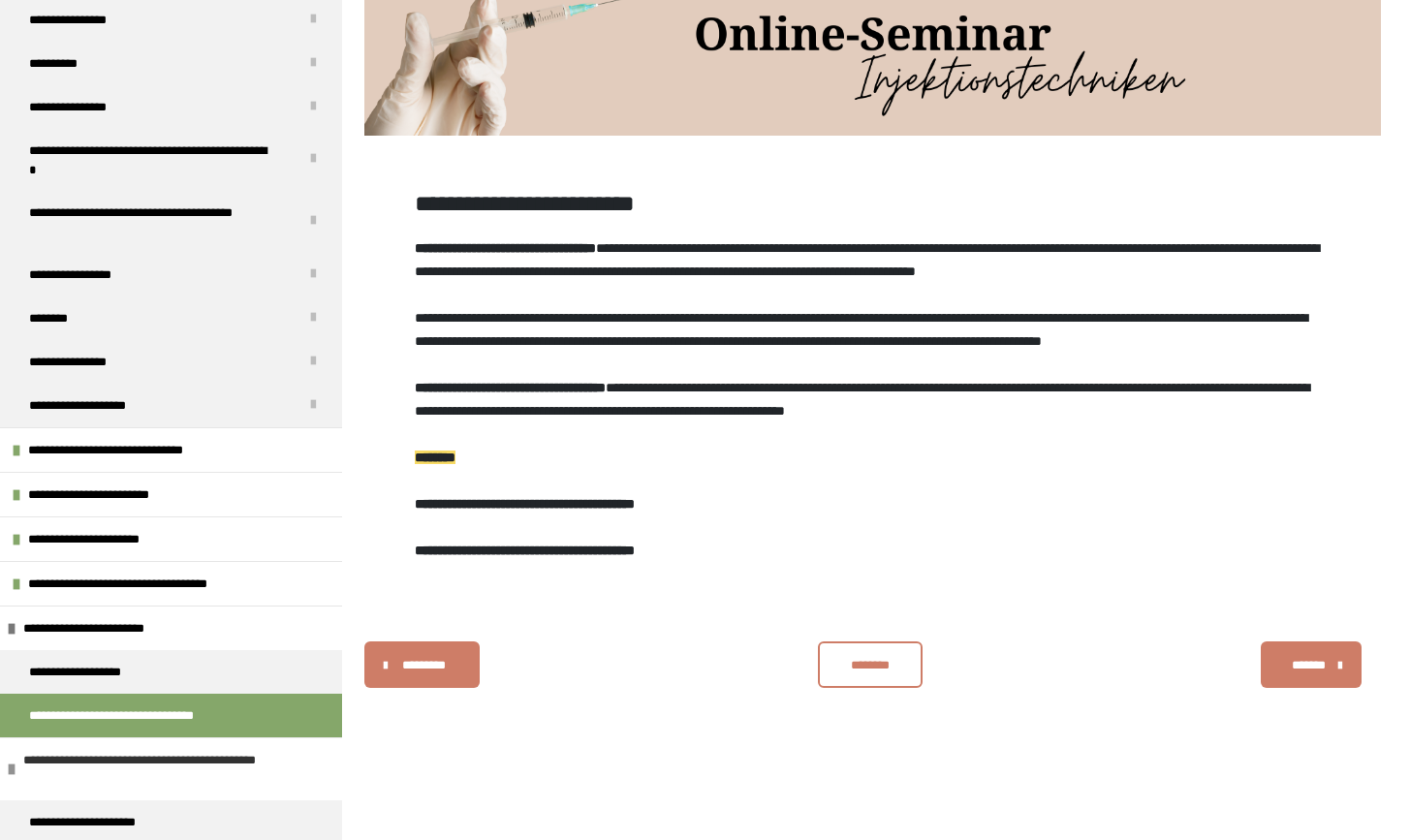 scroll, scrollTop: 1163, scrollLeft: 0, axis: vertical 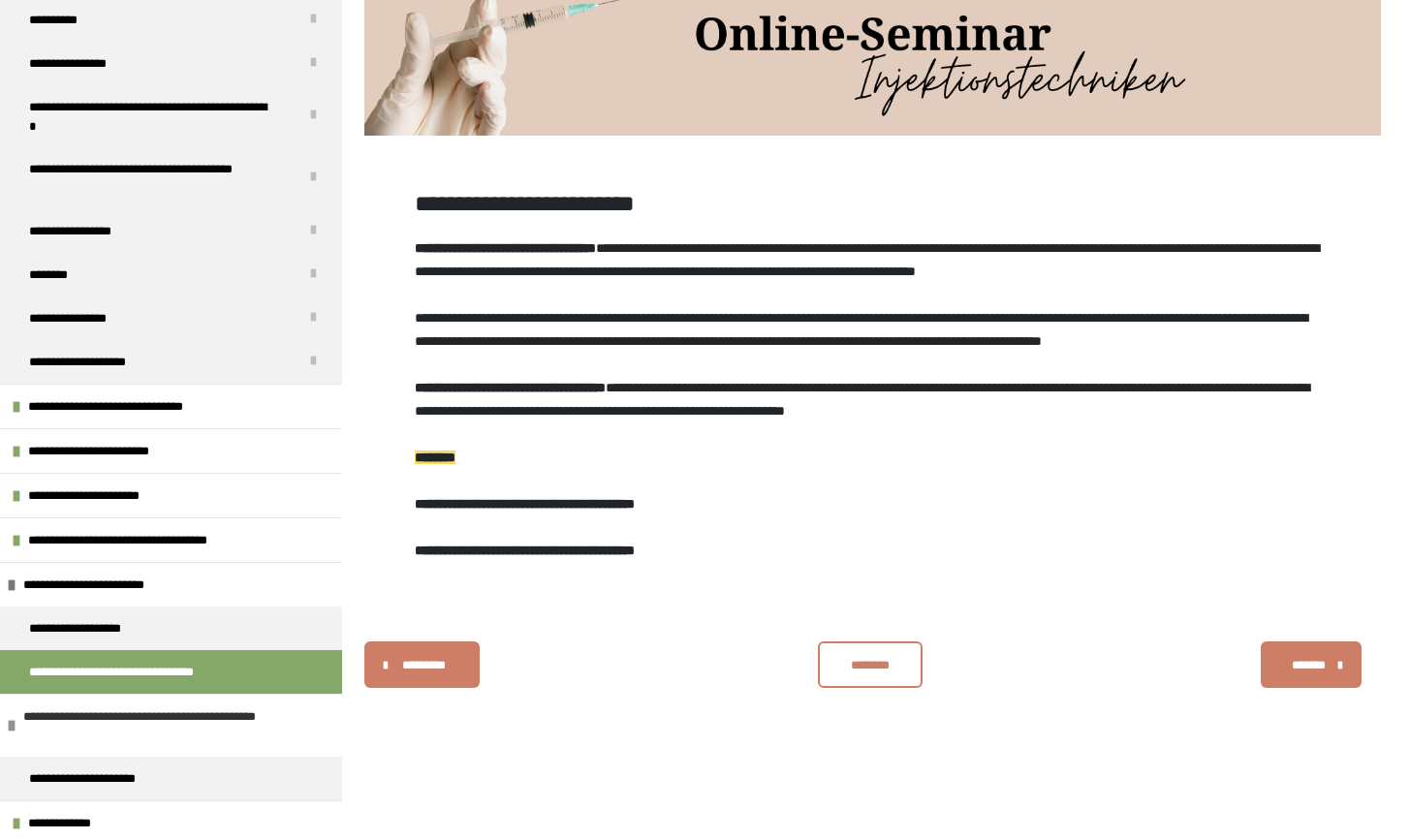 click on "**********" at bounding box center [168, 726] 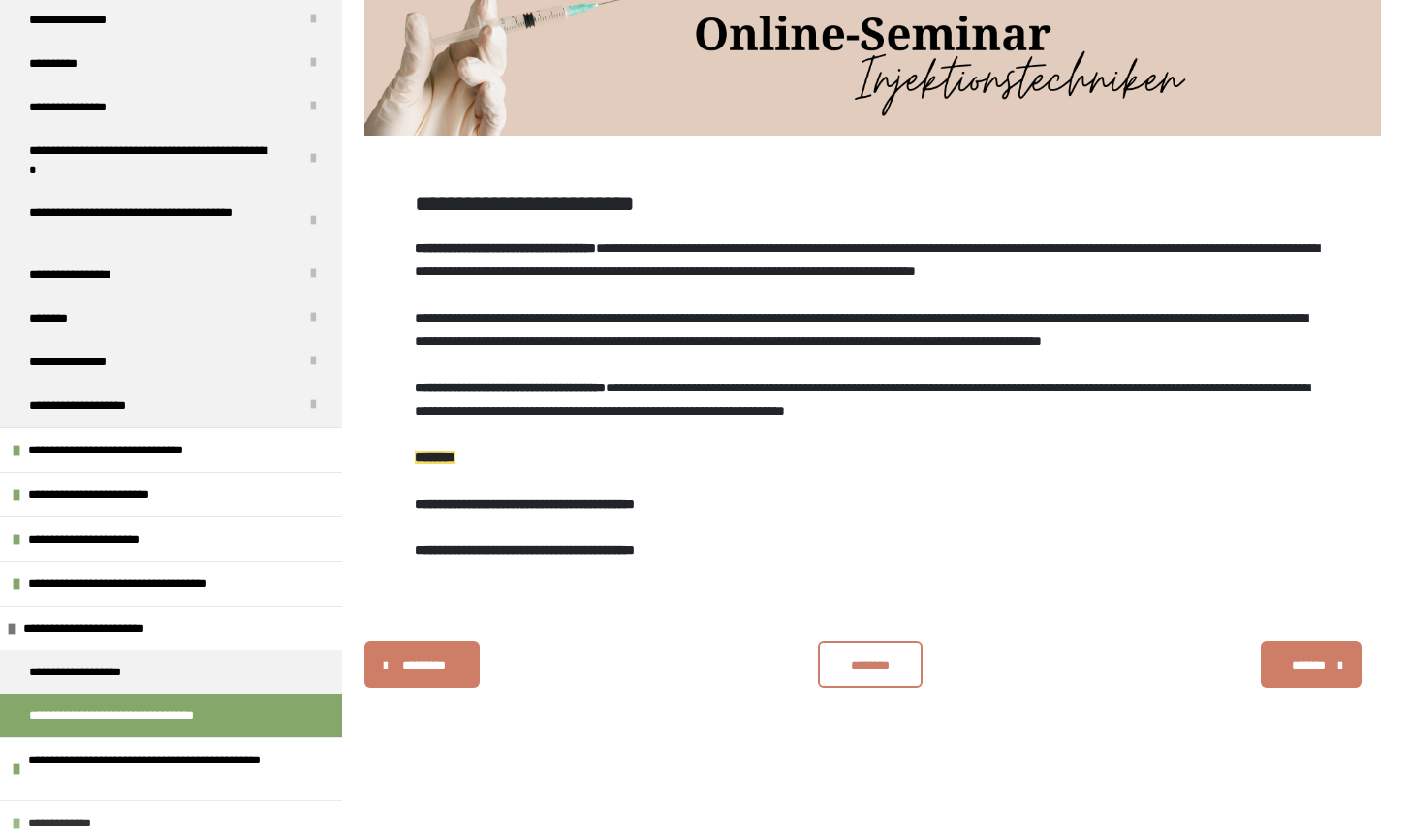 click on "**********" at bounding box center [171, 823] 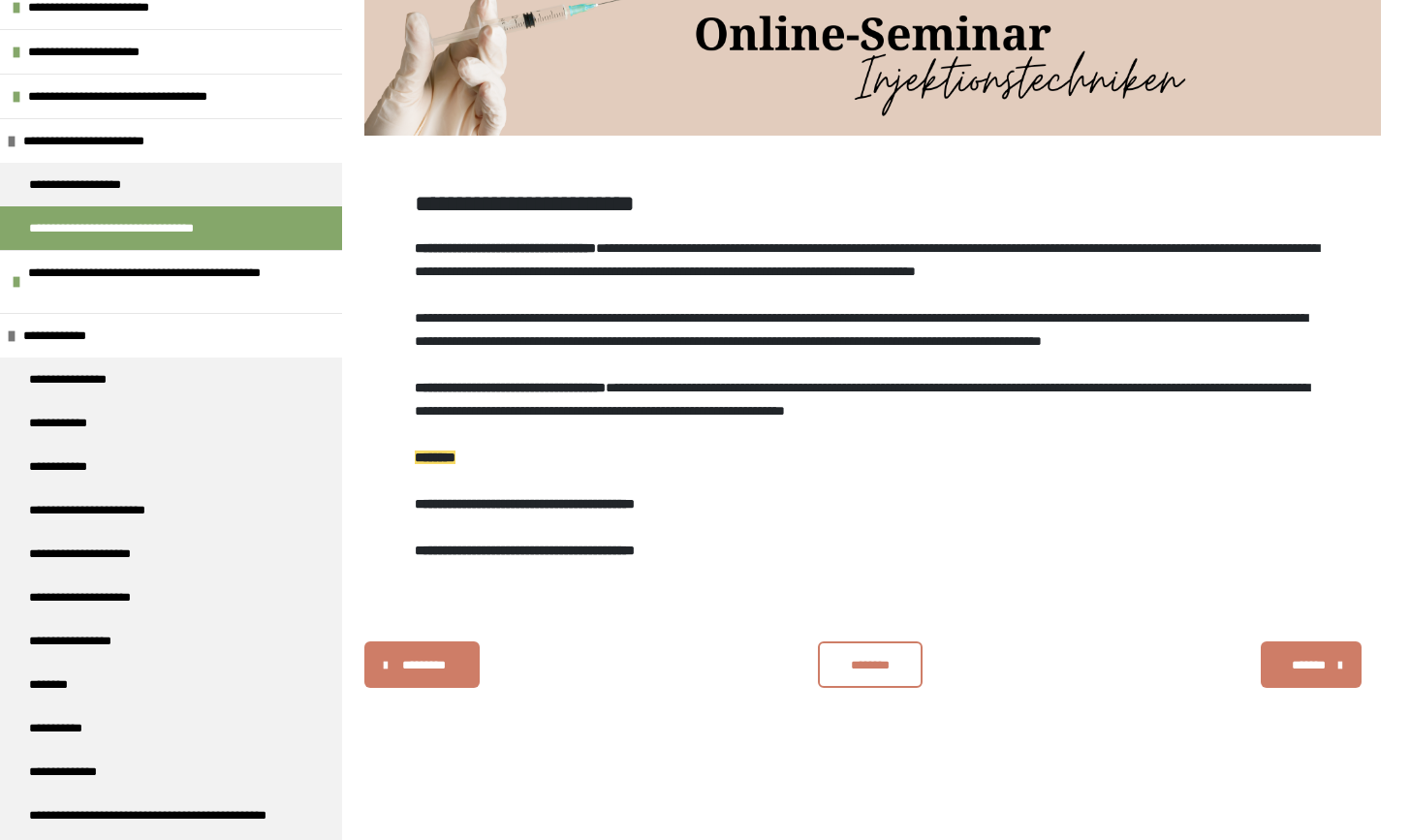 scroll, scrollTop: 1704, scrollLeft: 0, axis: vertical 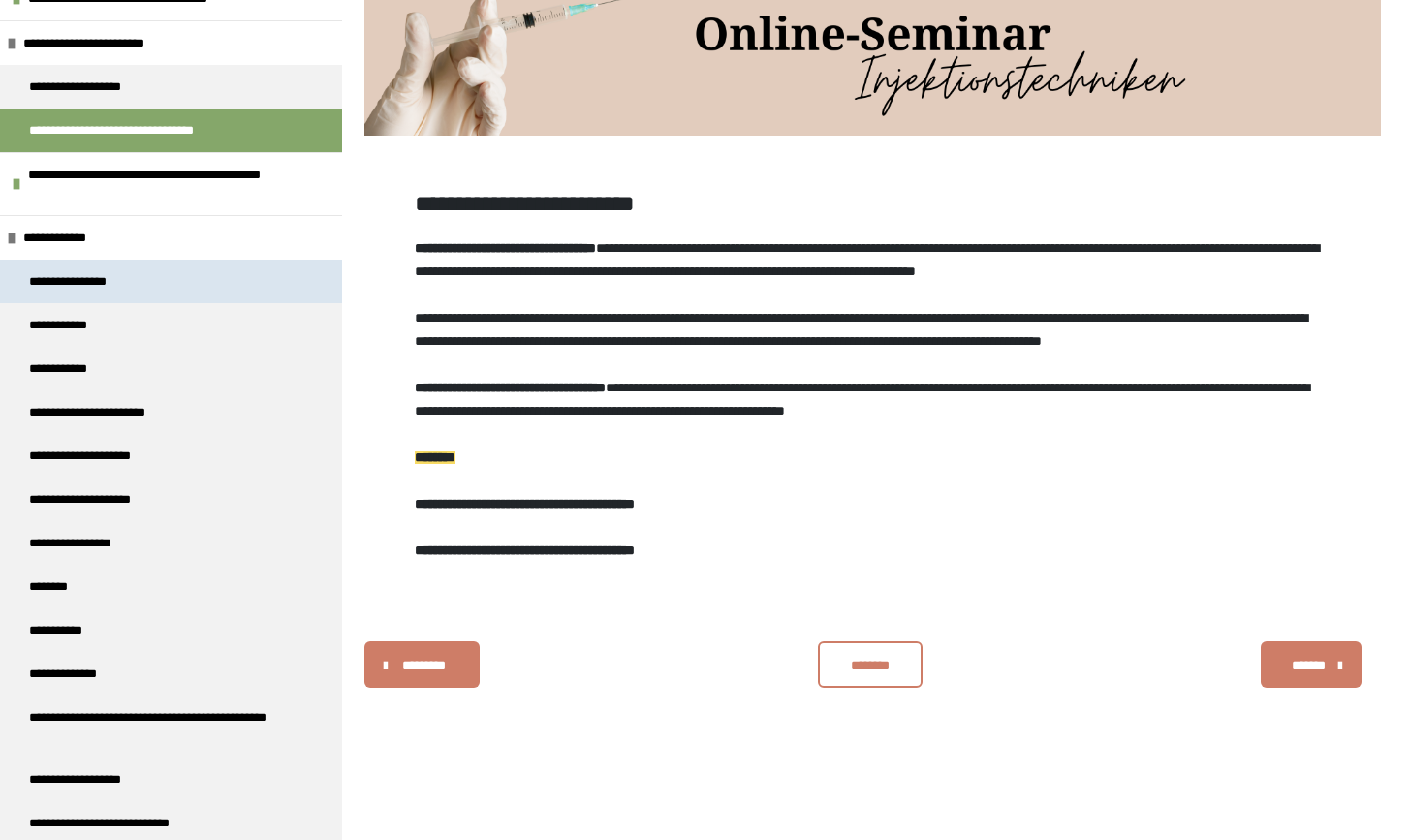 click on "**********" at bounding box center (171, 281) 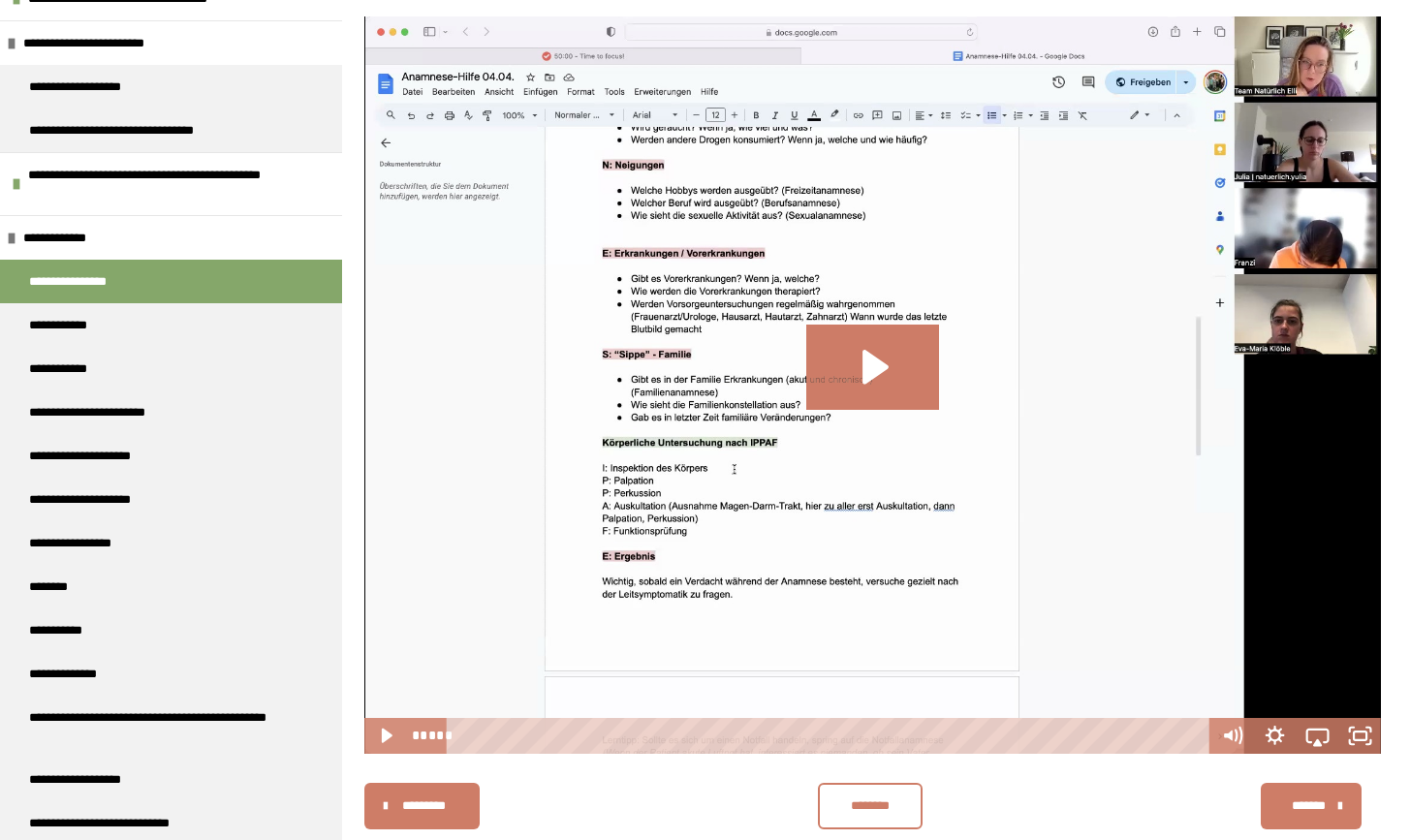 scroll, scrollTop: 759, scrollLeft: 0, axis: vertical 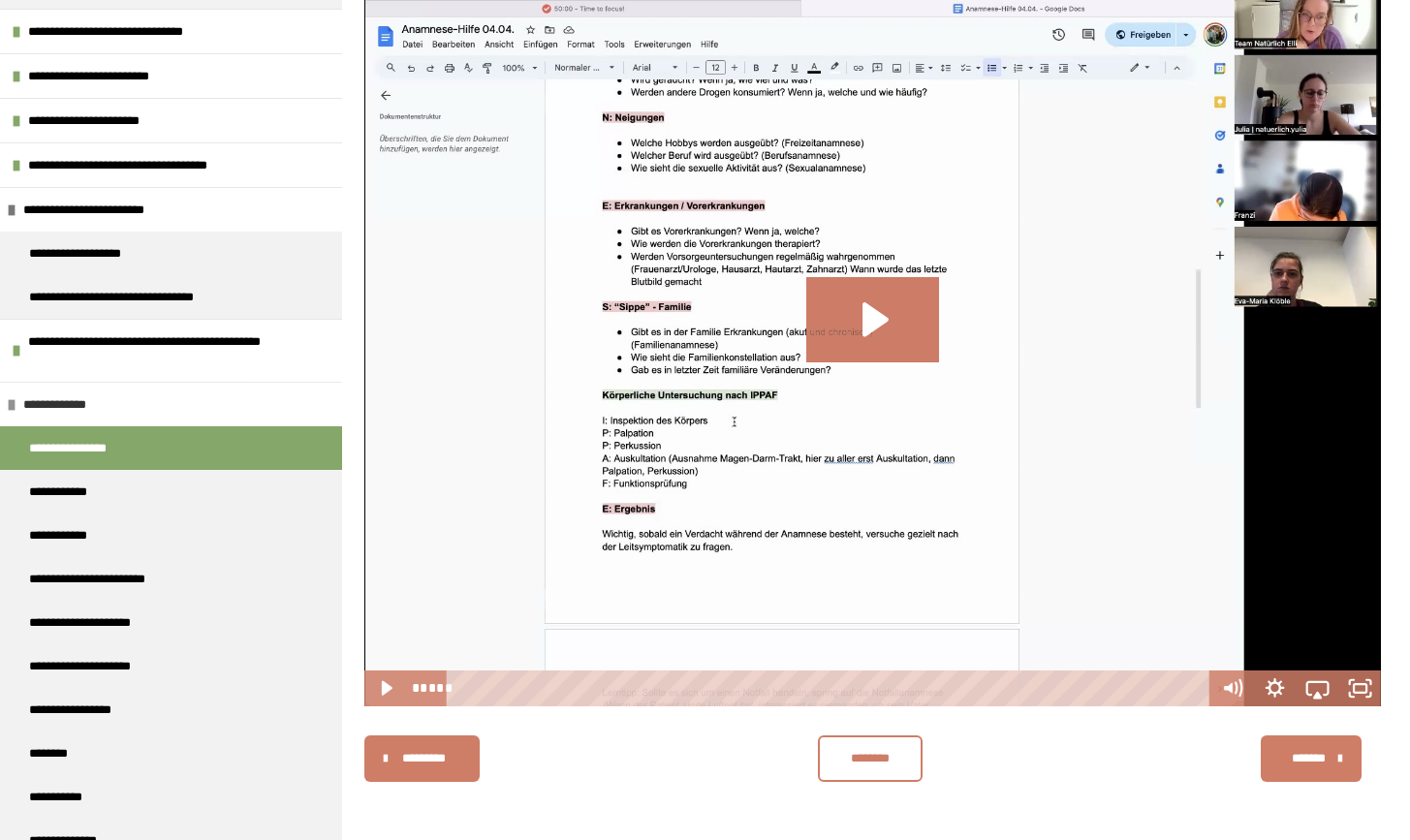 click on "**********" at bounding box center [61, 404] 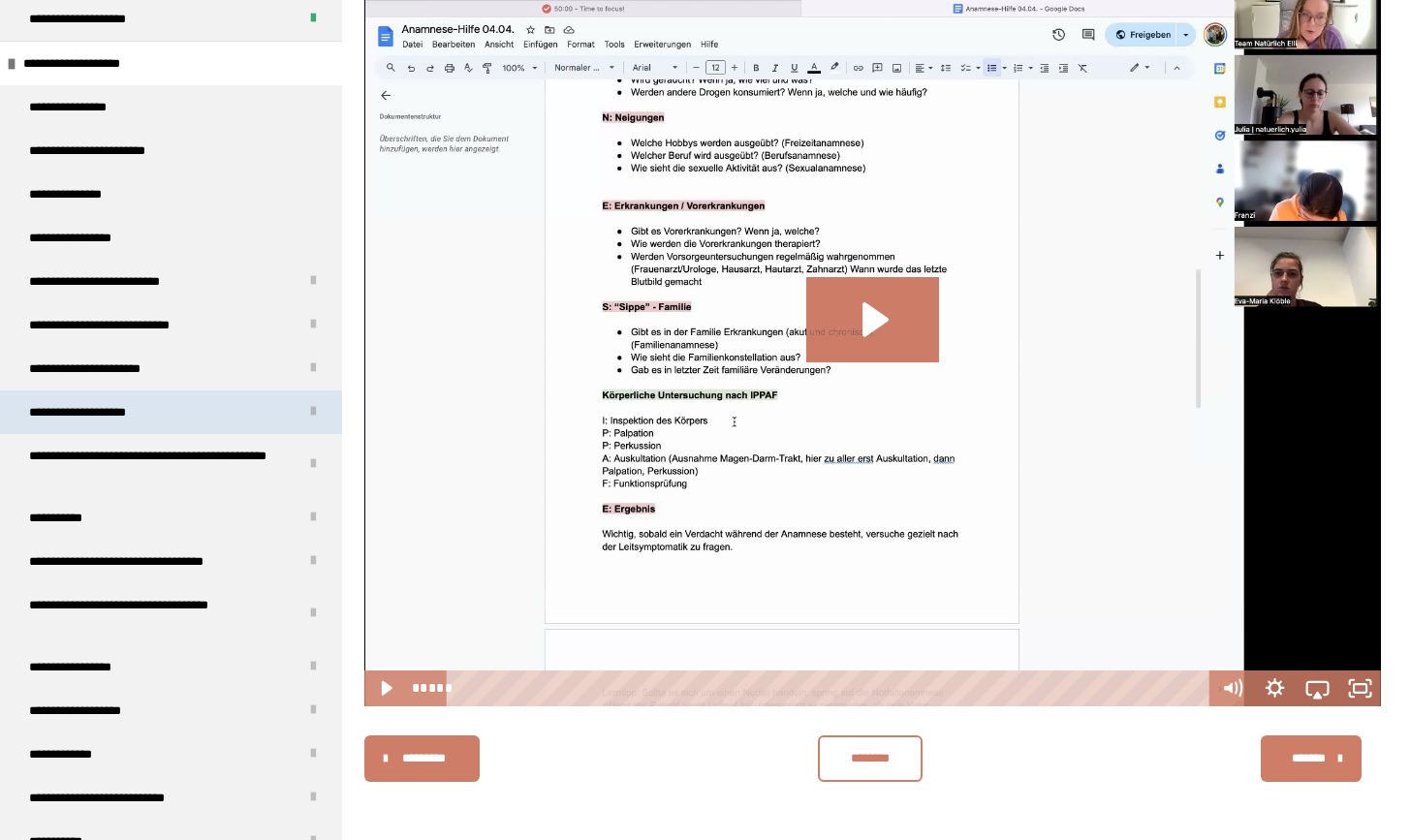 scroll, scrollTop: 0, scrollLeft: 0, axis: both 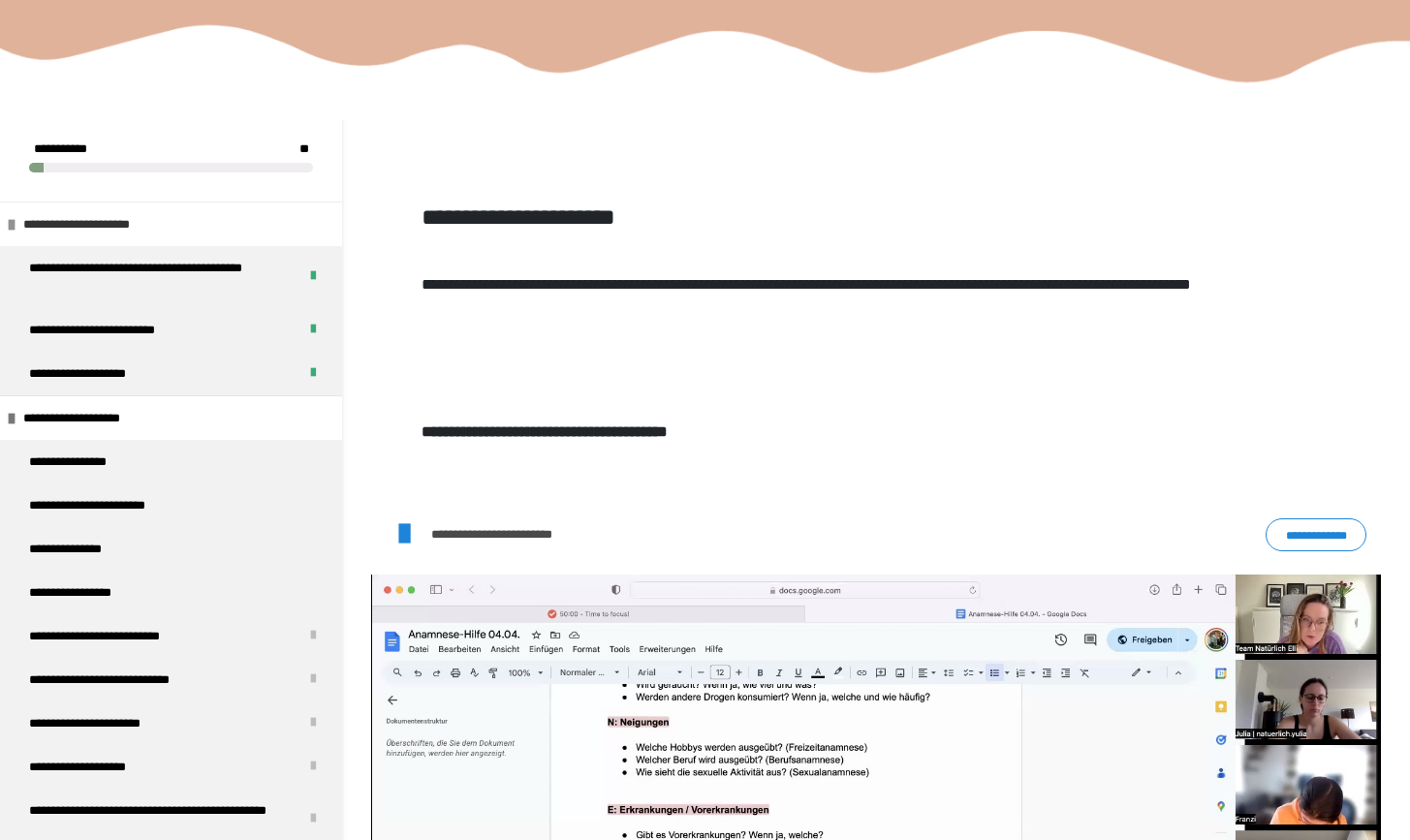 click at bounding box center [12, 225] 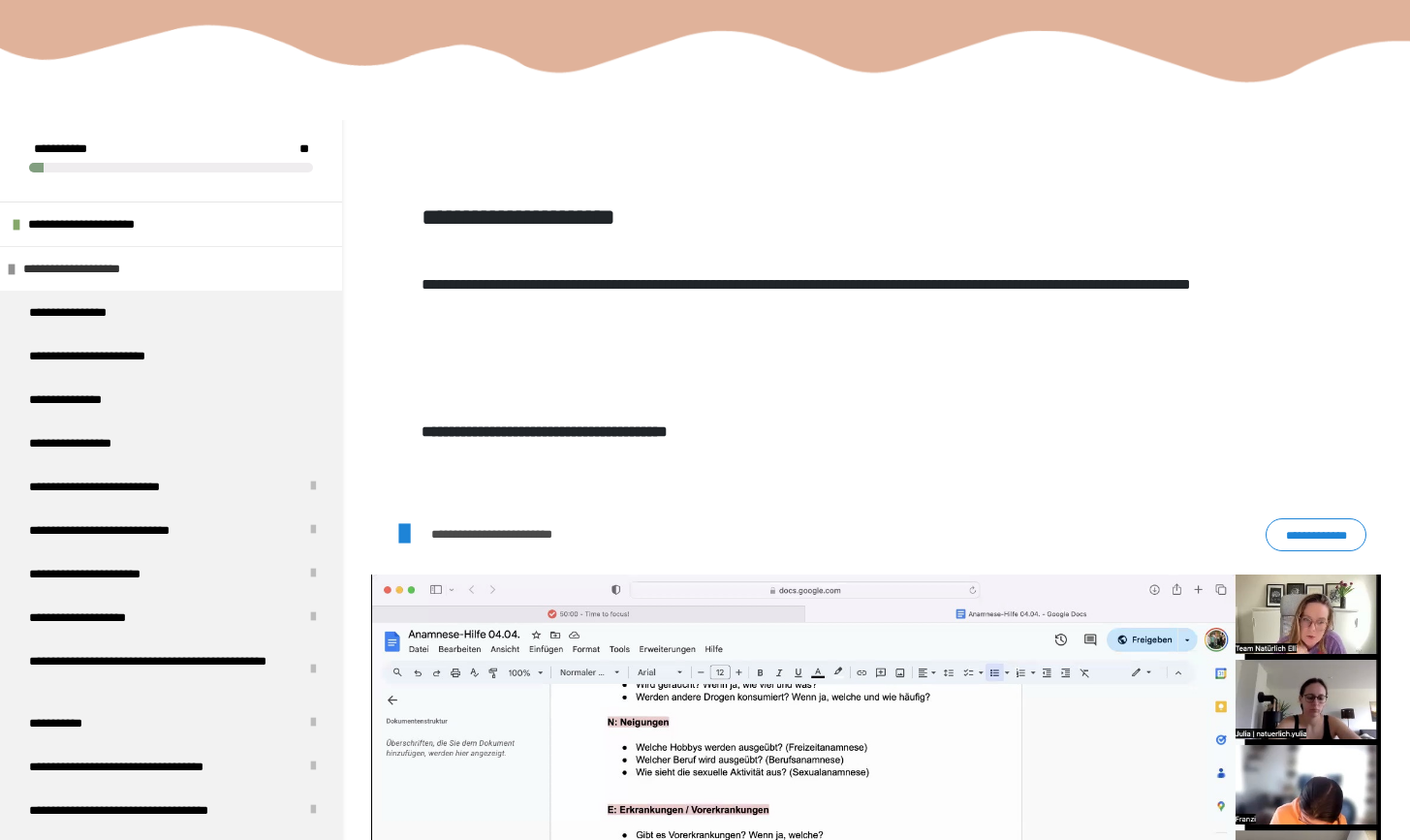 click on "**********" at bounding box center (93, 268) 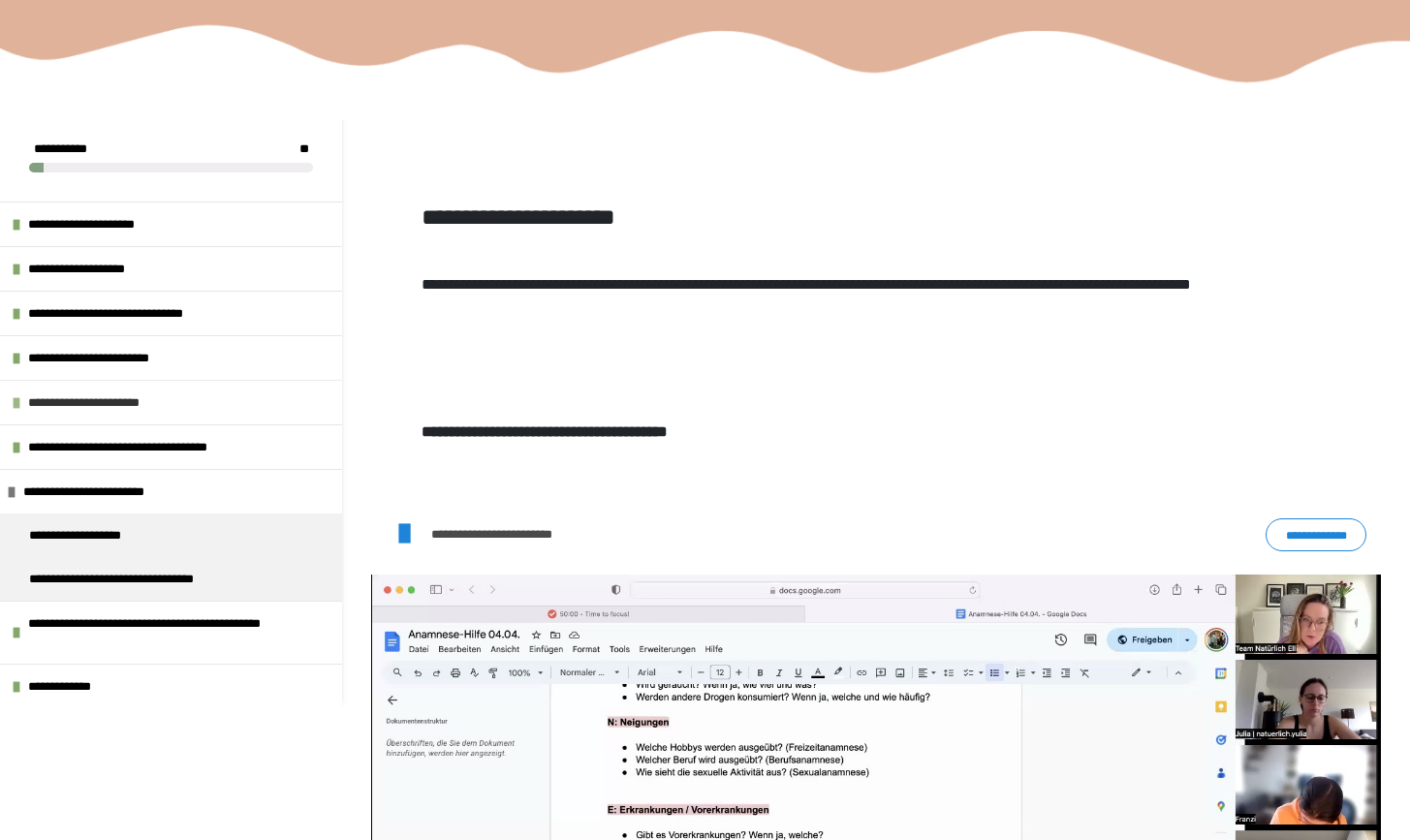 click on "**********" at bounding box center (107, 402) 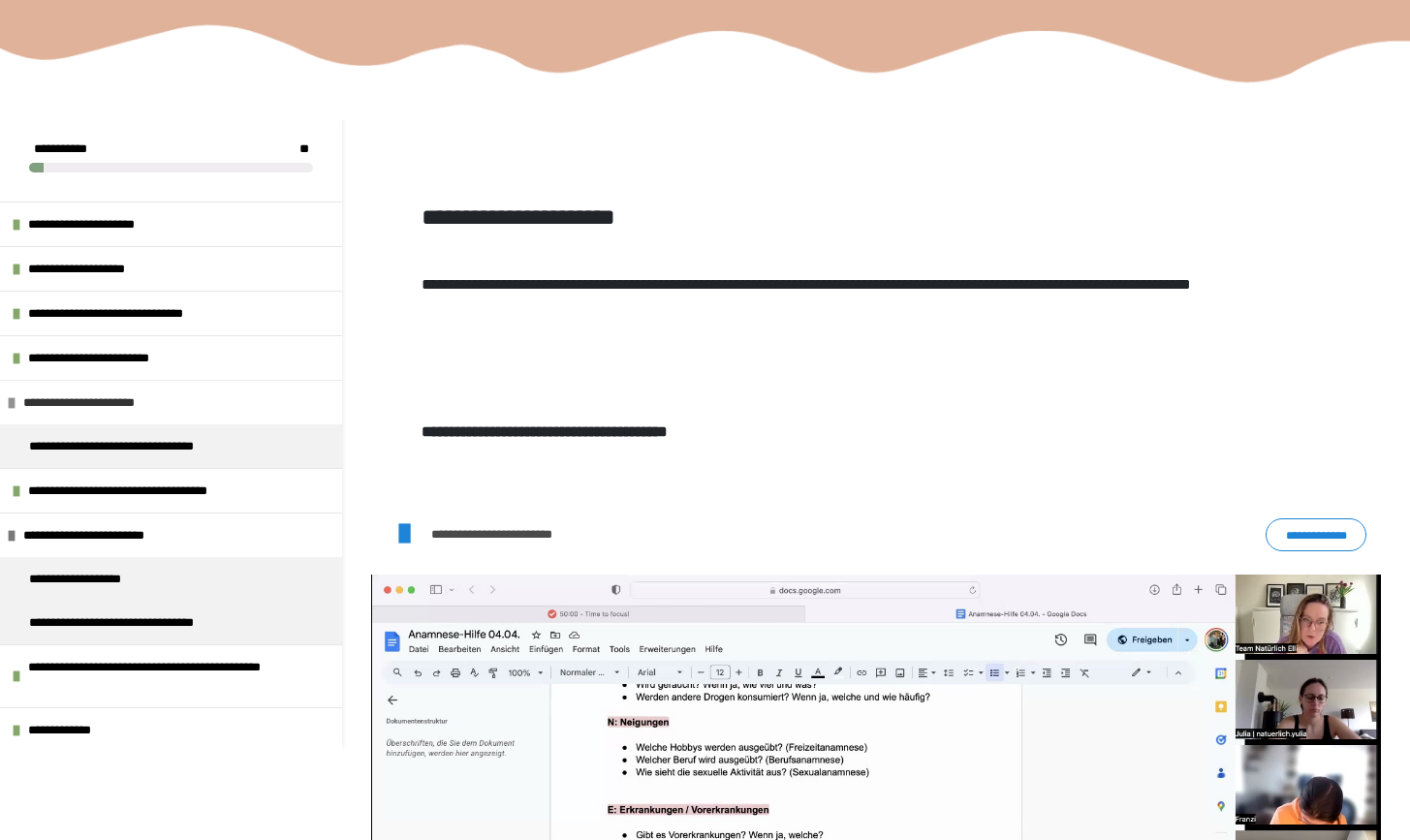 click on "**********" at bounding box center [102, 402] 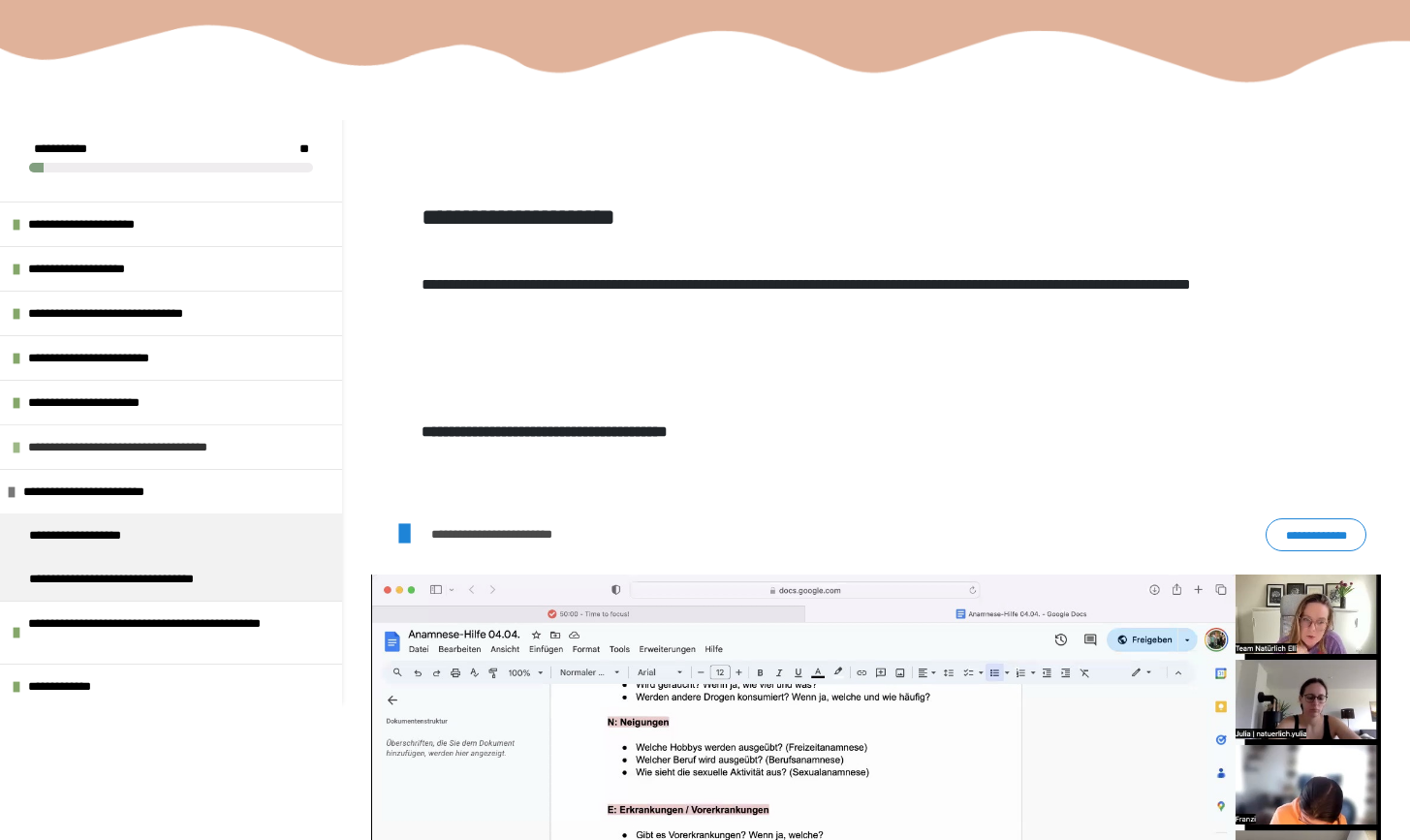 click on "**********" at bounding box center (144, 447) 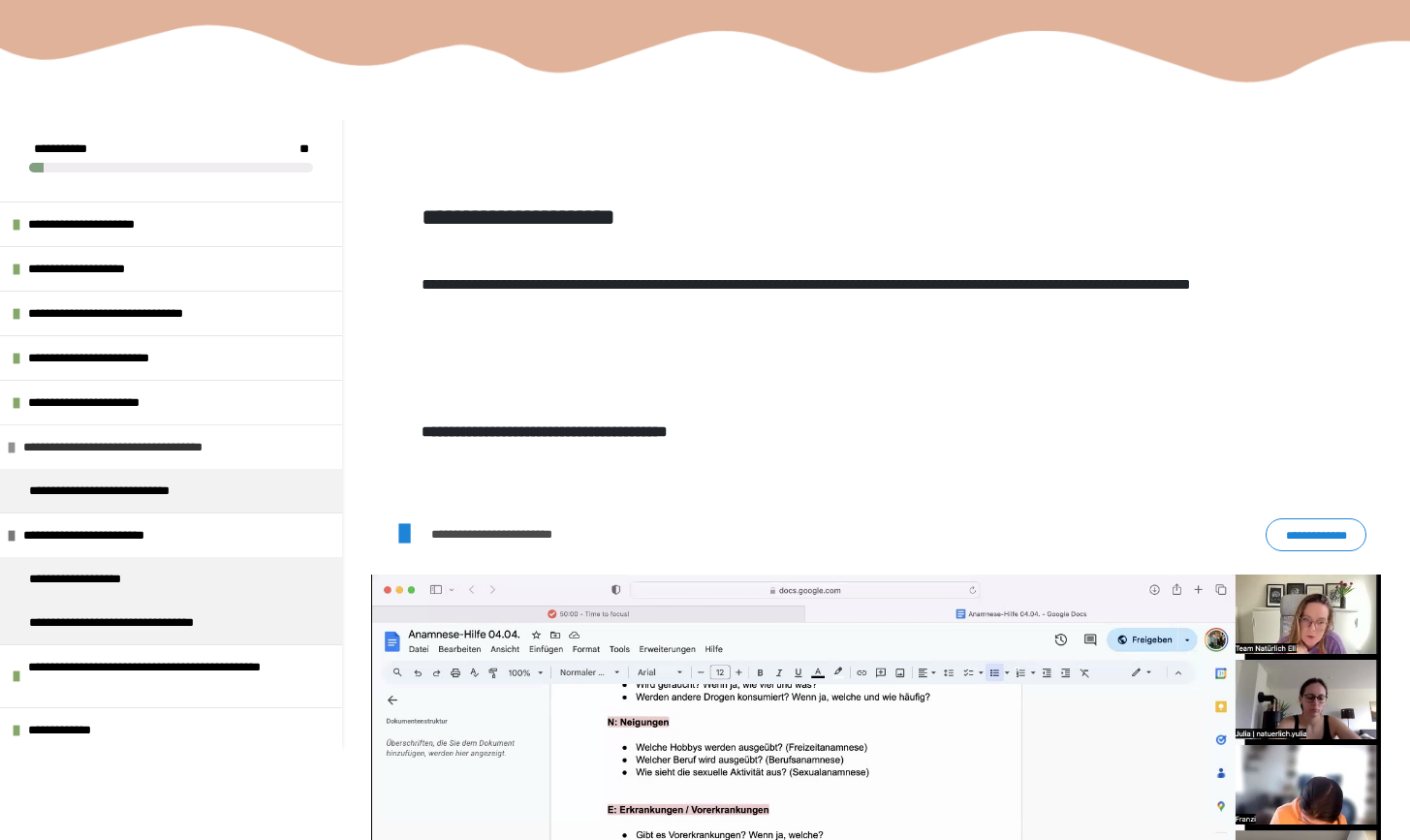click on "**********" at bounding box center (140, 447) 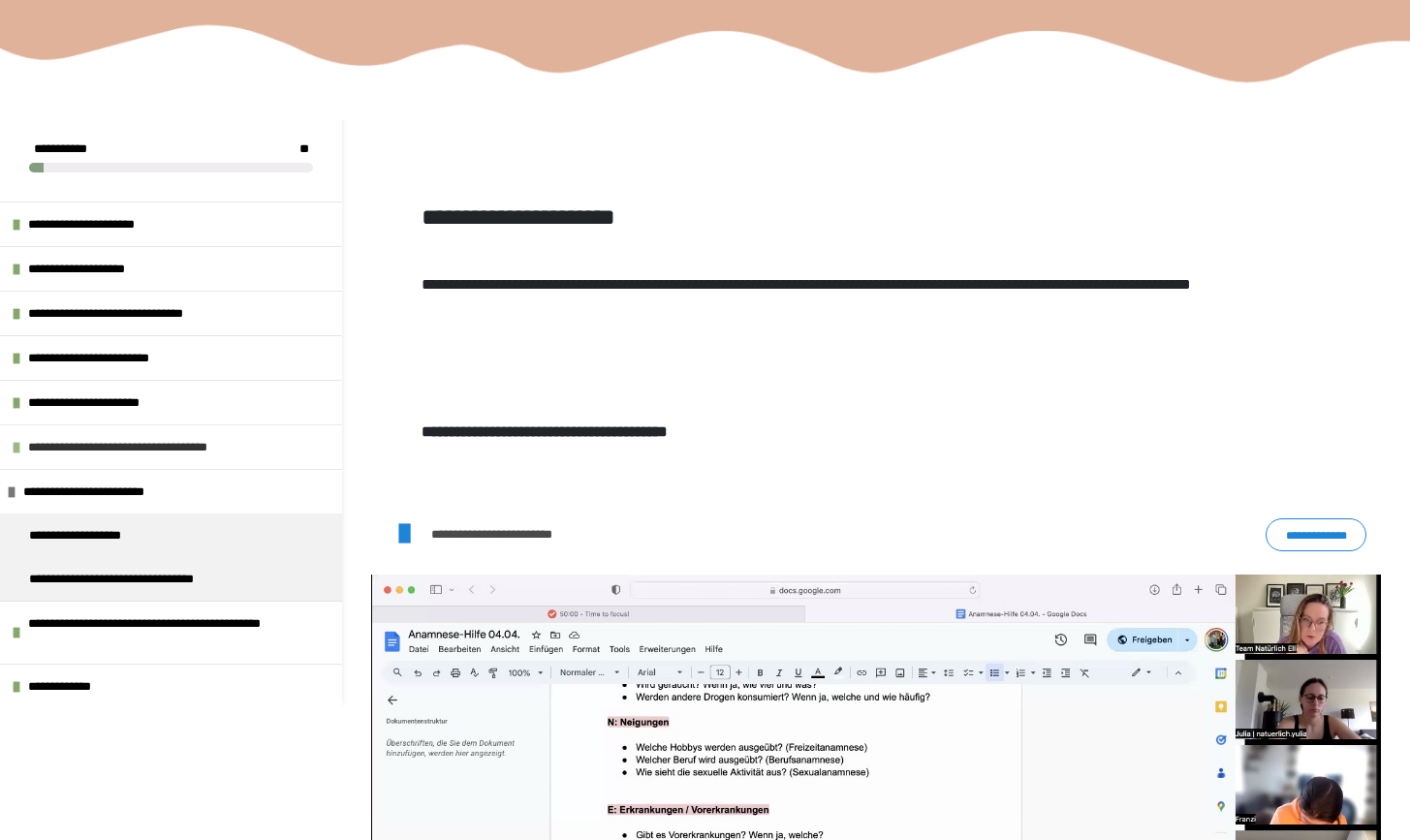 click on "**********" at bounding box center [144, 447] 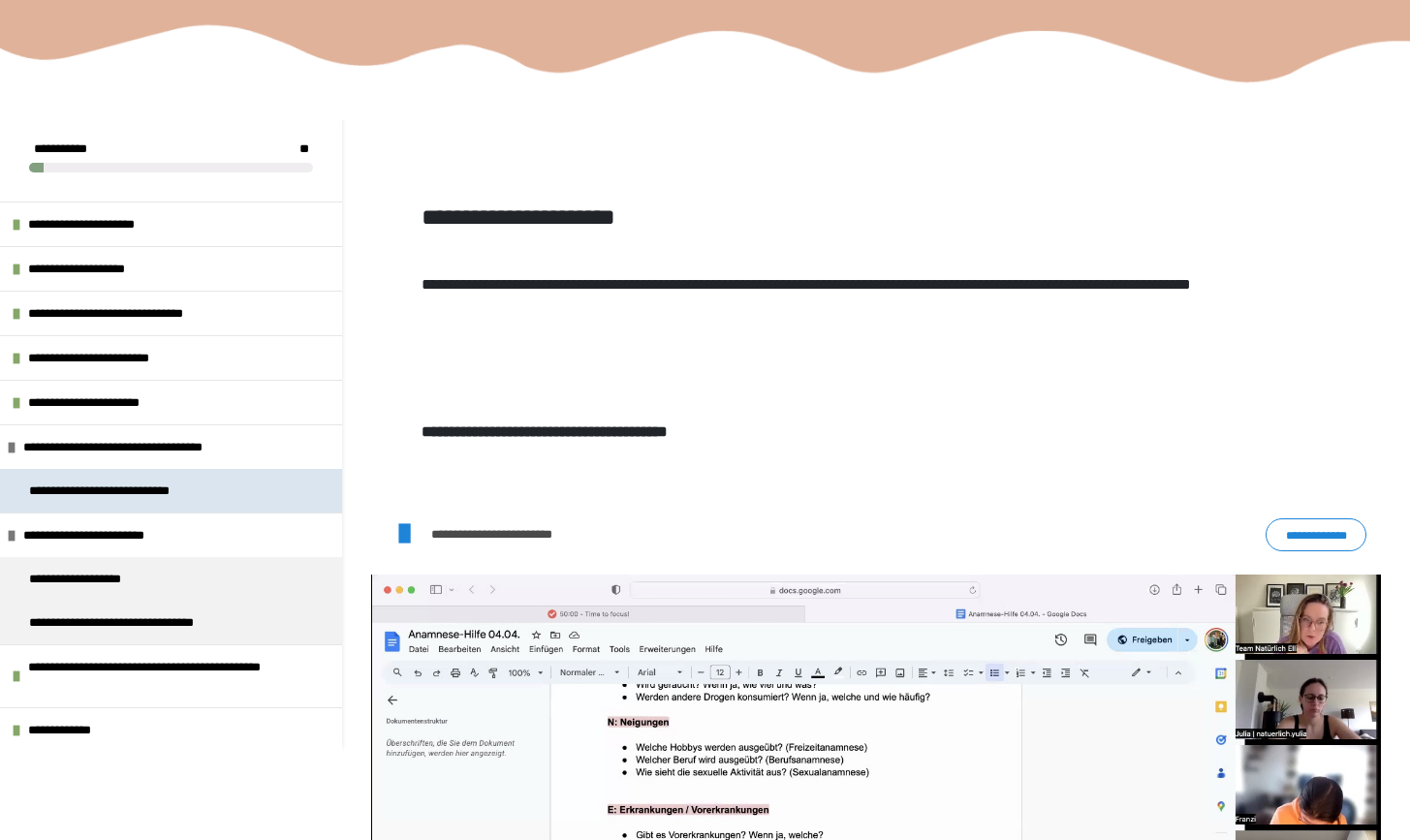 click on "**********" at bounding box center [130, 490] 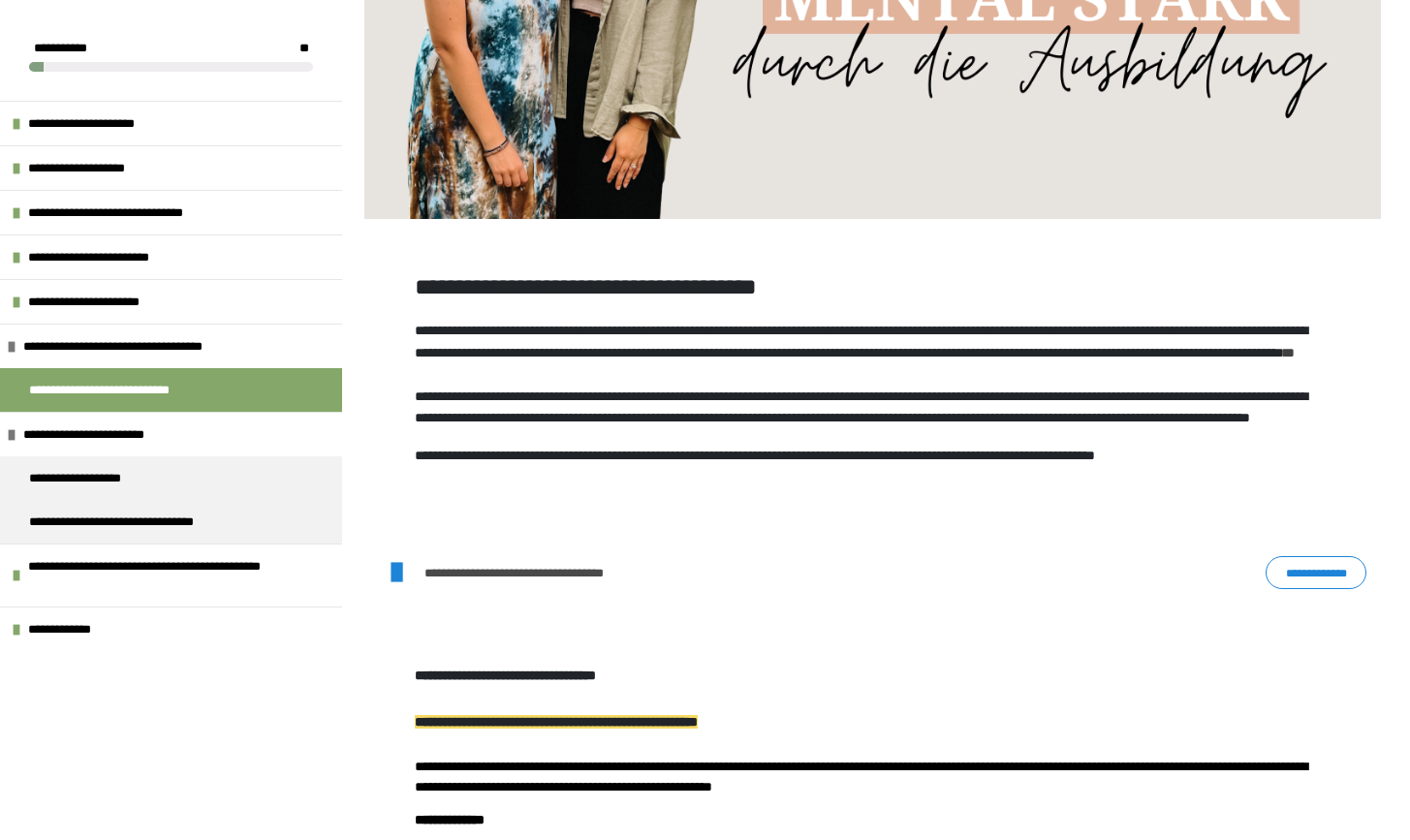 scroll, scrollTop: 920, scrollLeft: 0, axis: vertical 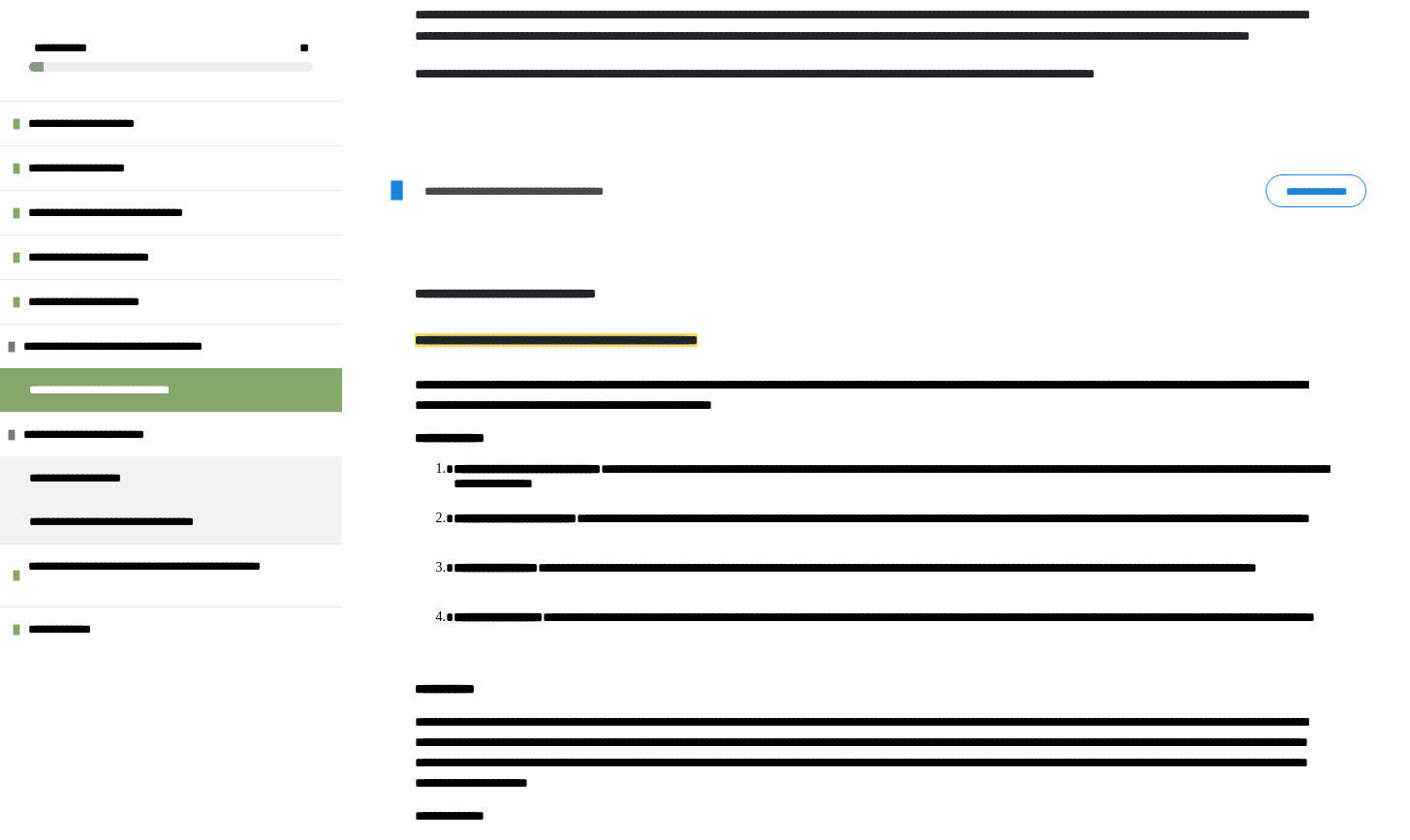 click on "**********" at bounding box center (1316, 191) 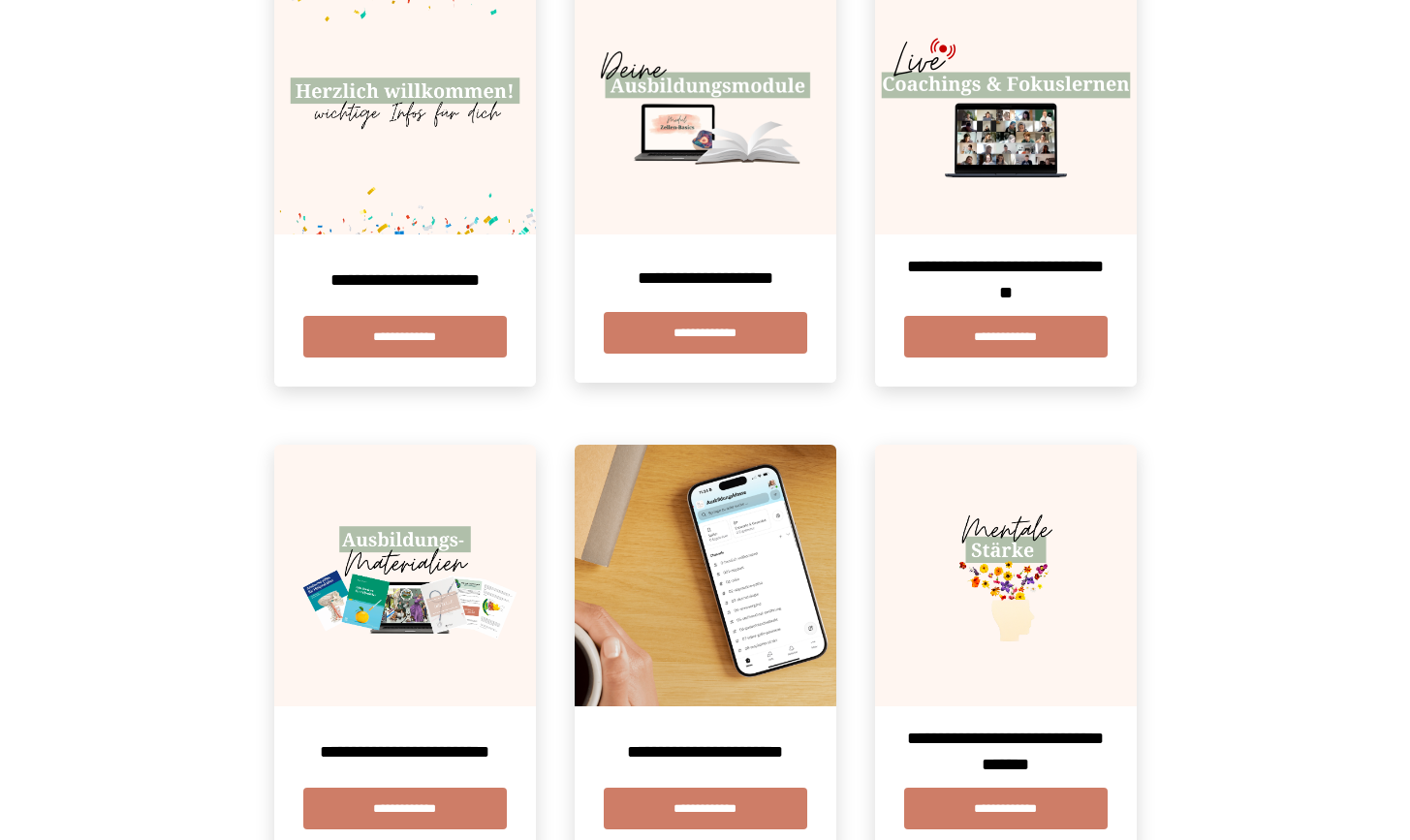 scroll, scrollTop: 1018, scrollLeft: 0, axis: vertical 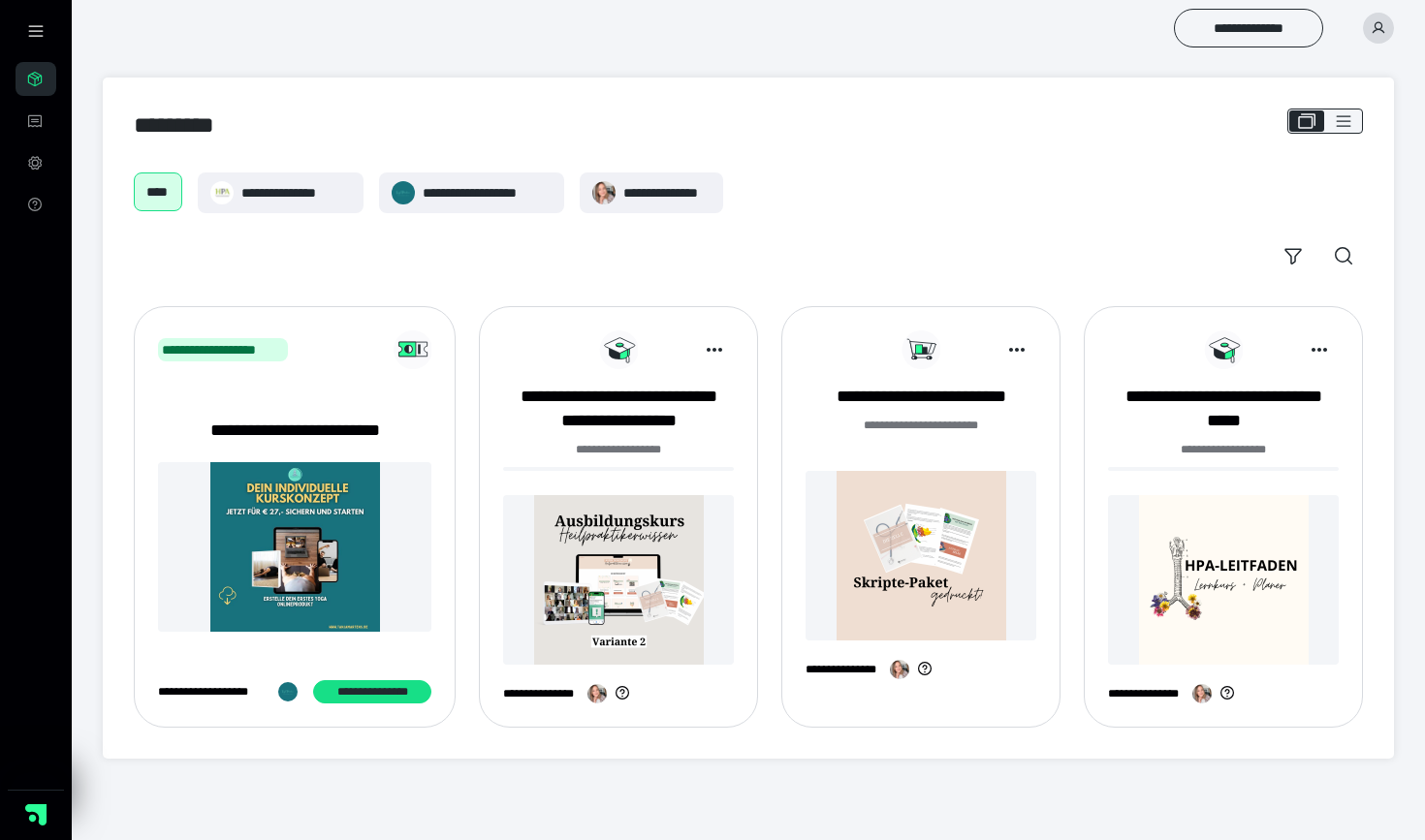 click at bounding box center (1223, 579) 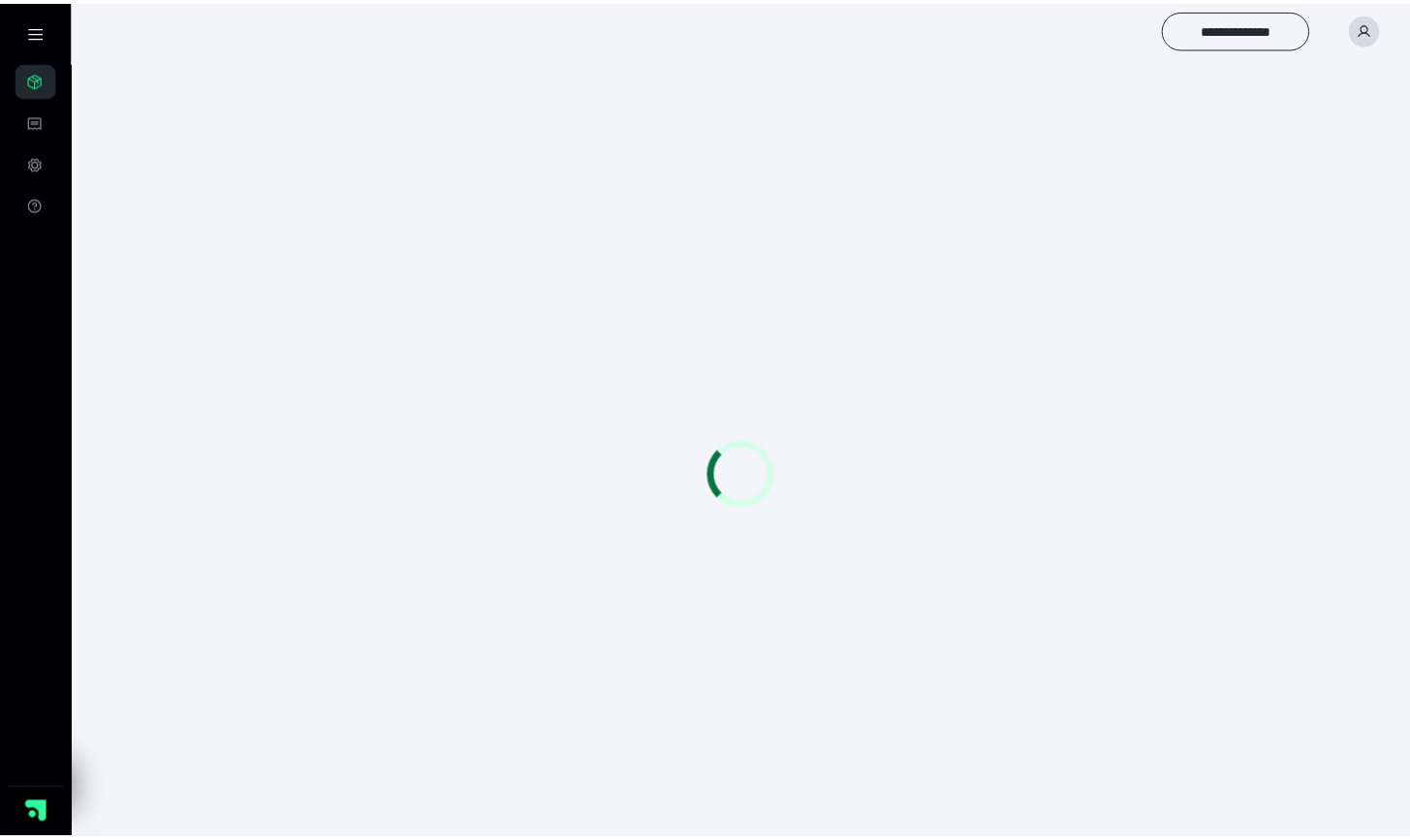 scroll, scrollTop: 0, scrollLeft: 0, axis: both 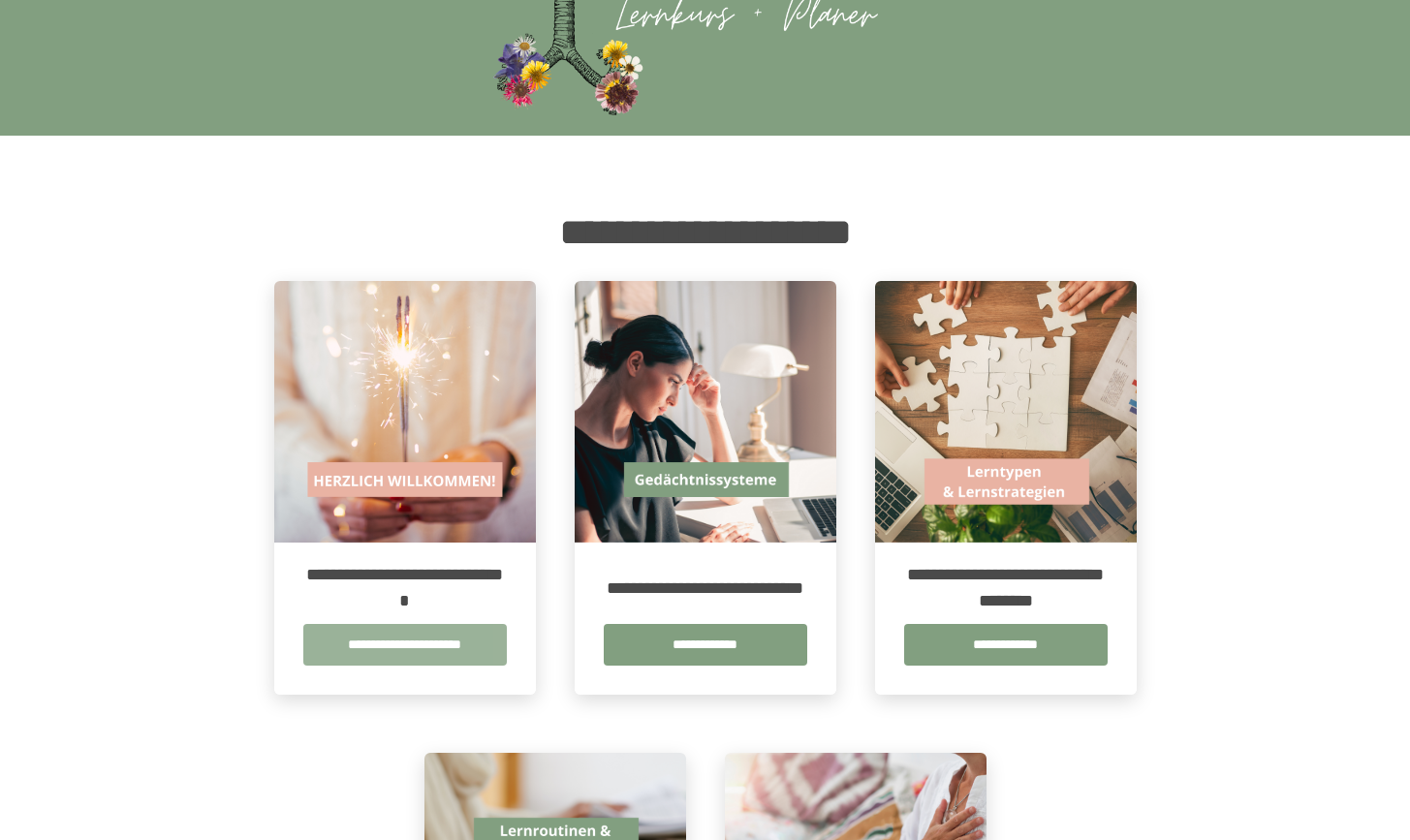 click on "**********" at bounding box center [405, 644] 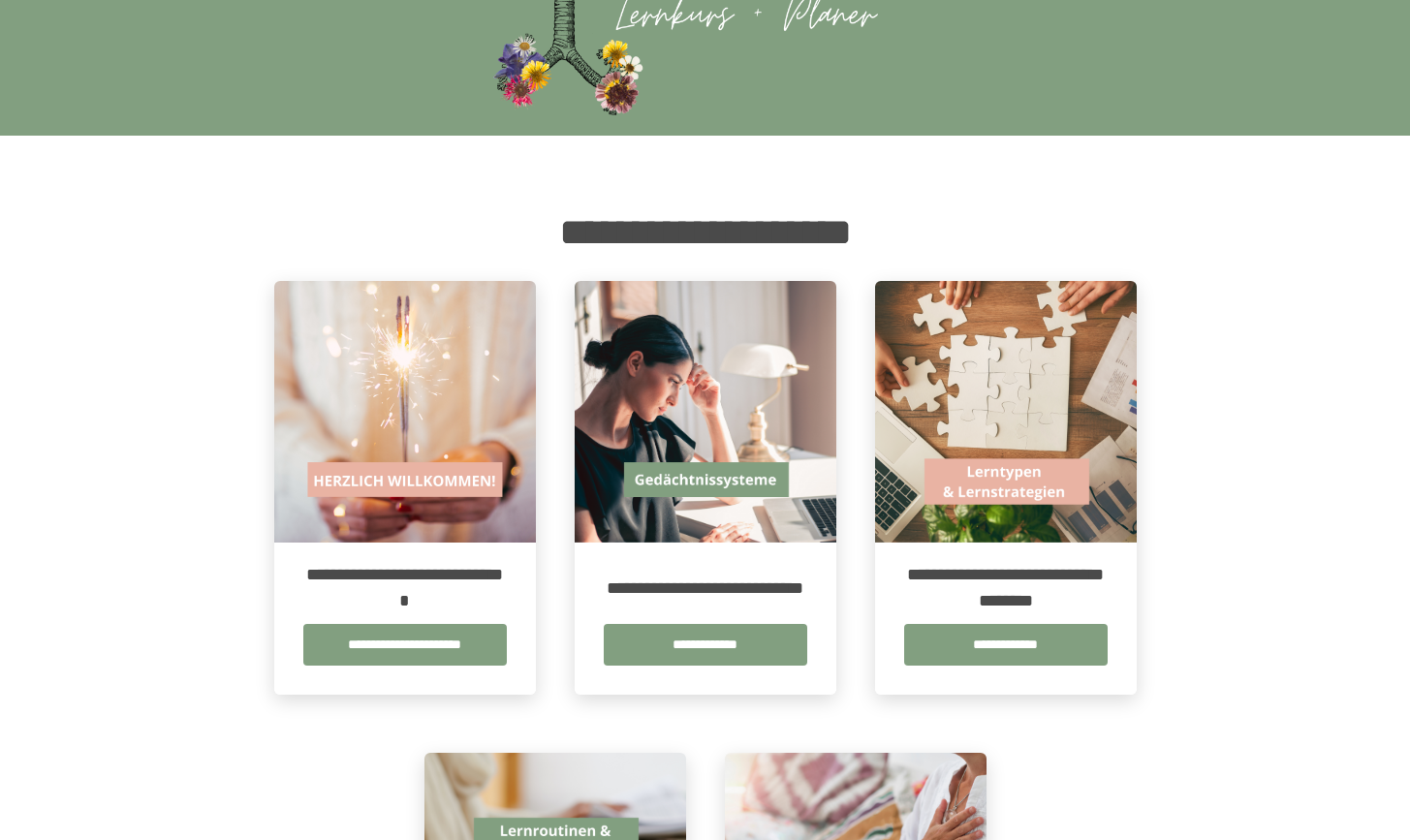 scroll, scrollTop: 0, scrollLeft: 0, axis: both 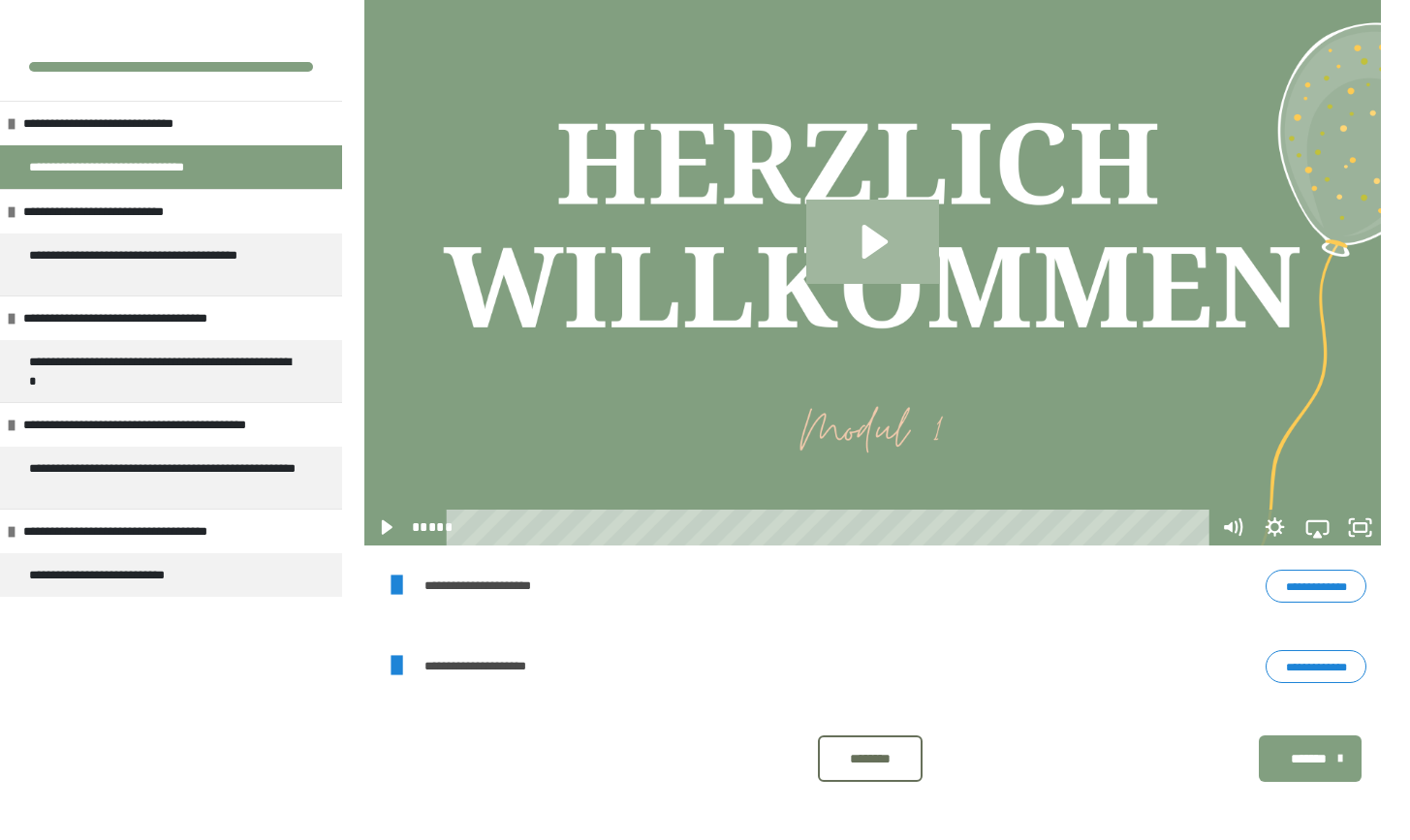 click 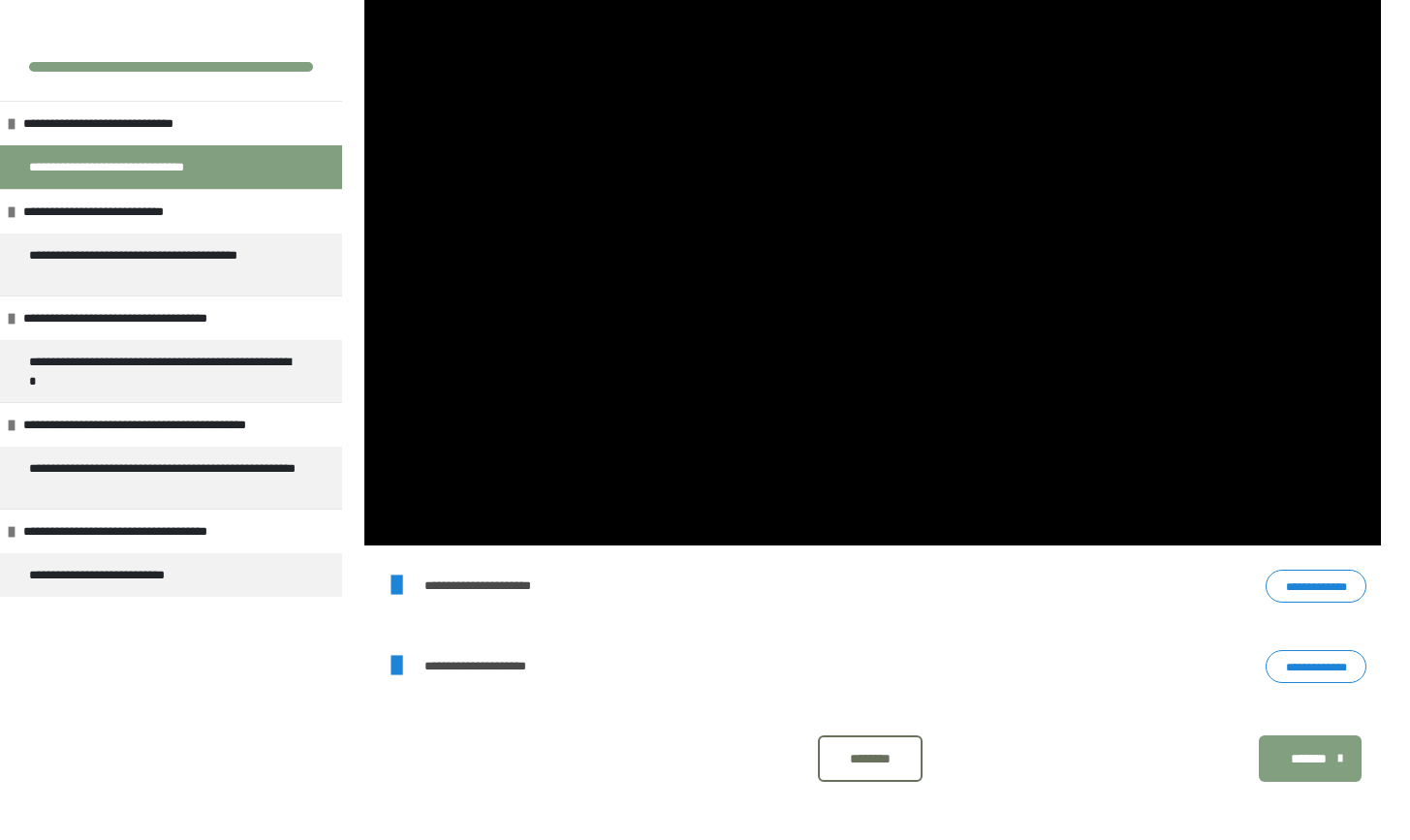 click on "**********" at bounding box center [1316, 667] 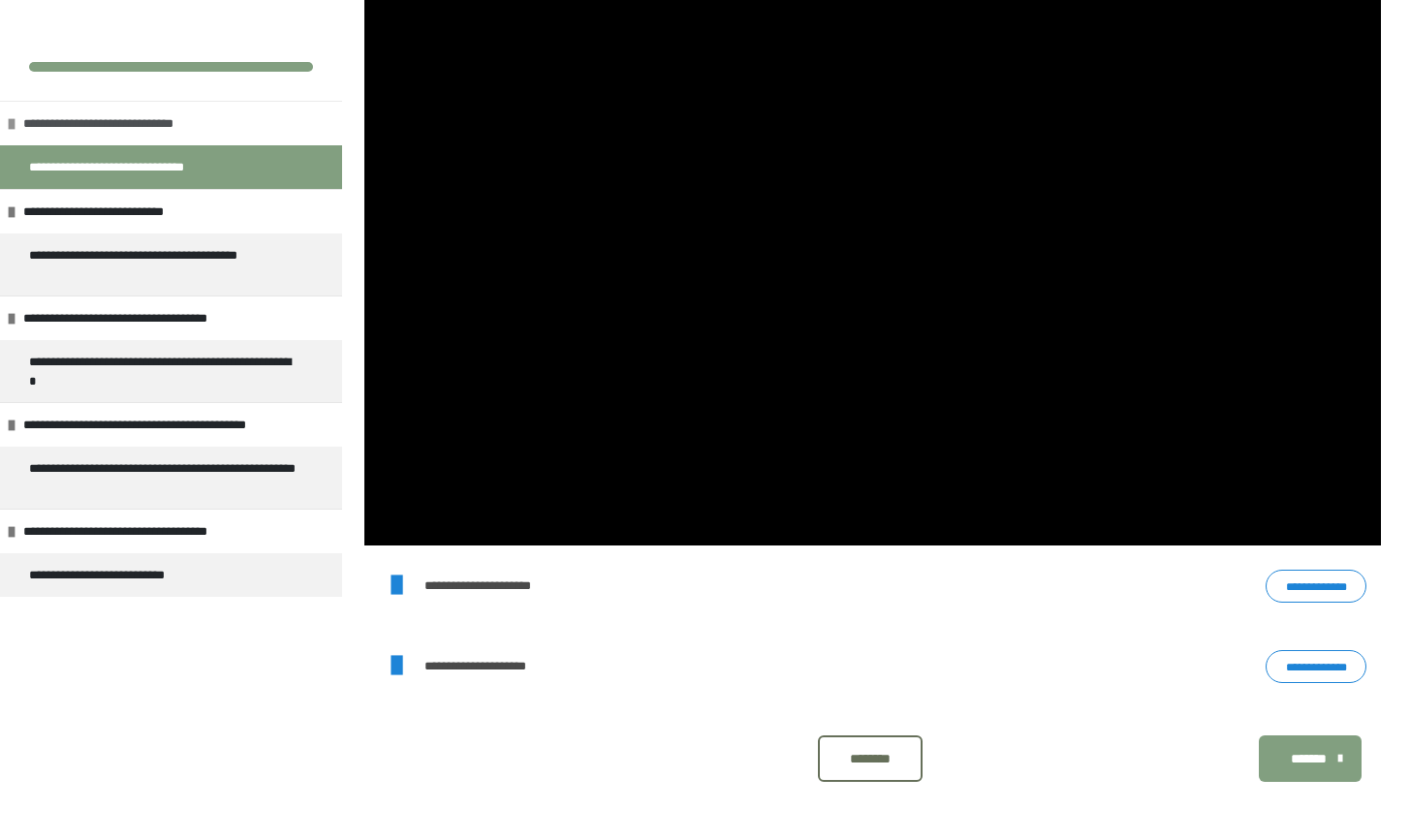 click on "**********" at bounding box center [123, 123] 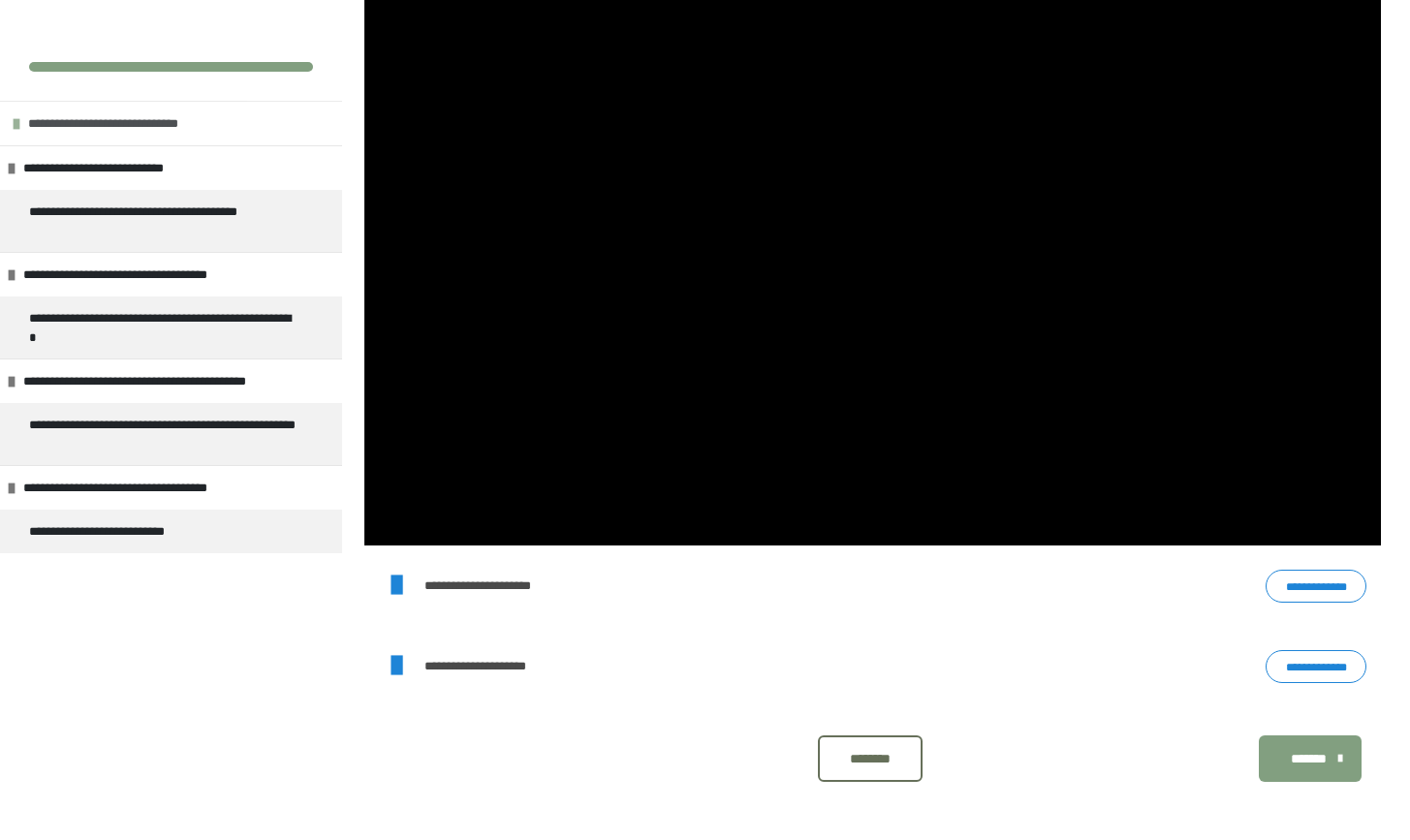 click on "**********" at bounding box center [128, 123] 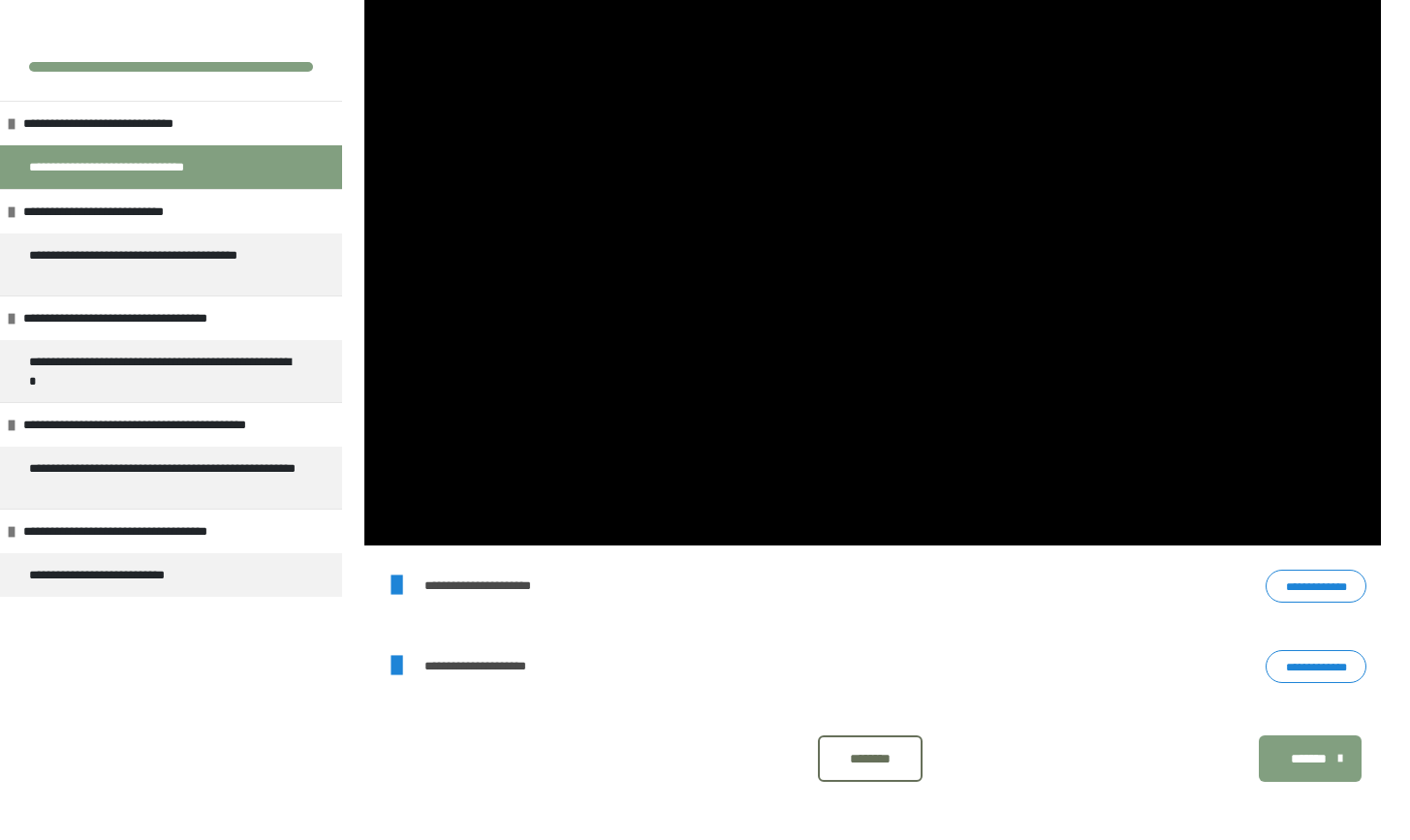 click on "**********" at bounding box center [1316, 586] 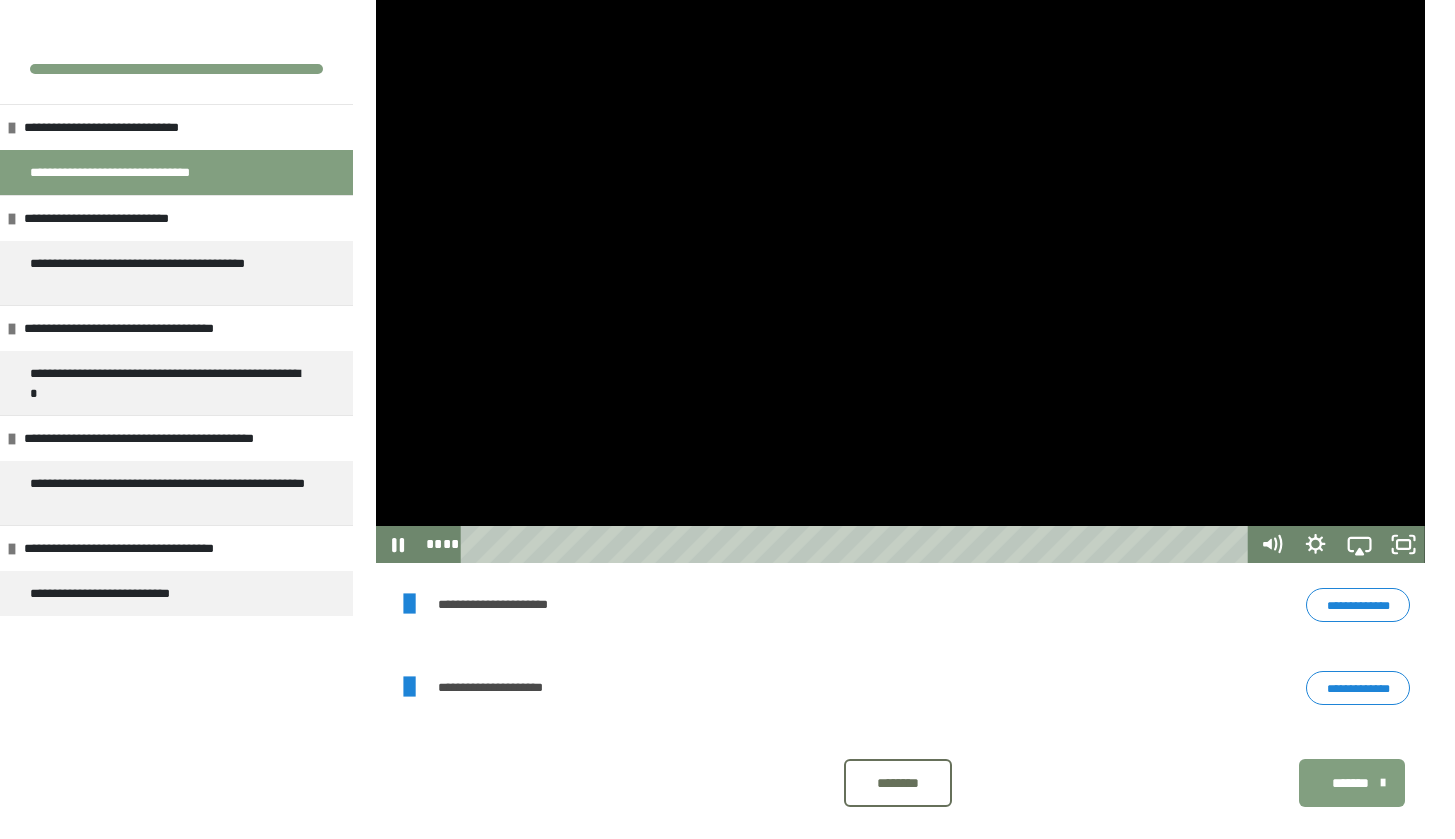 scroll, scrollTop: 614, scrollLeft: 0, axis: vertical 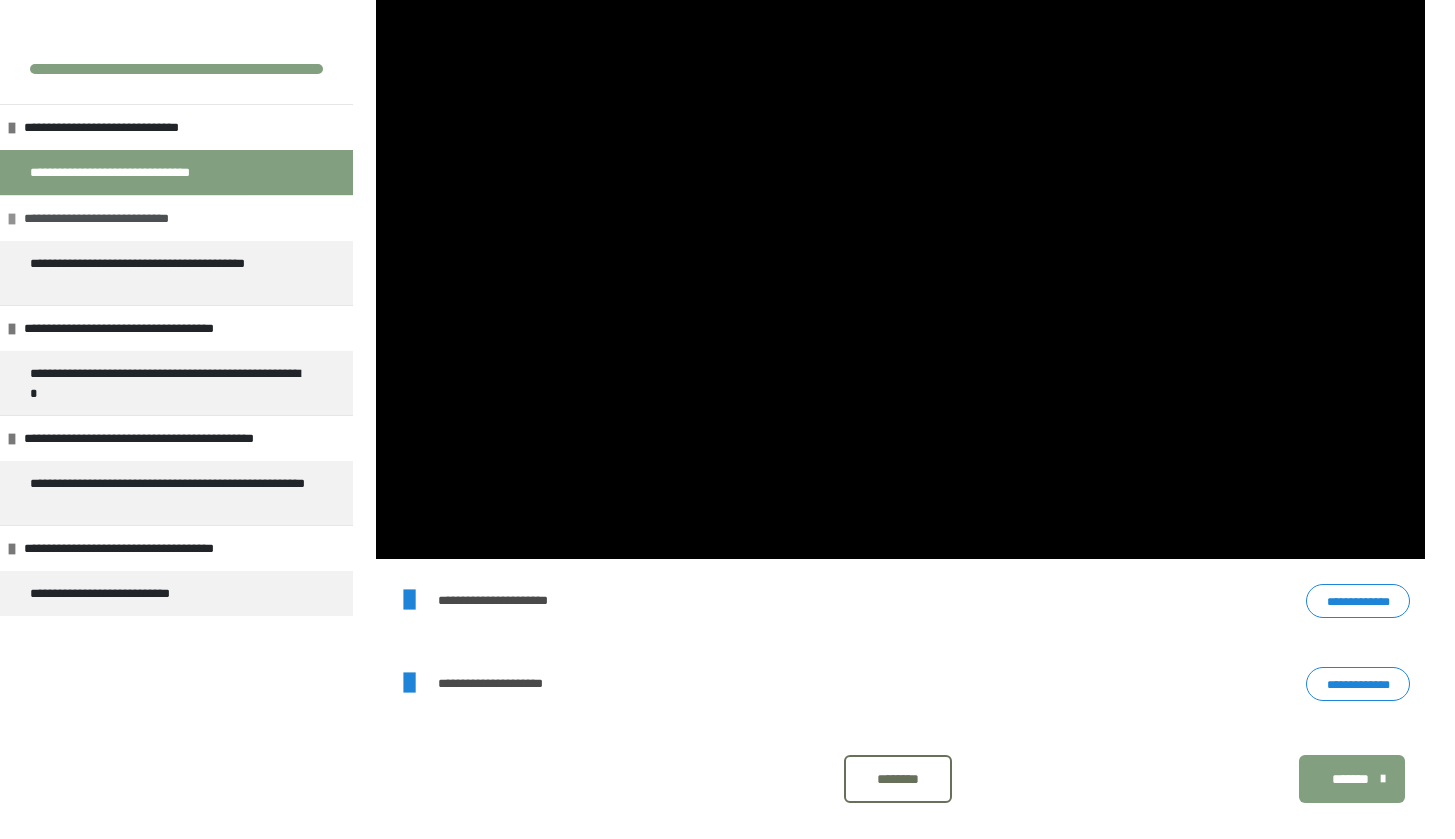click on "**********" at bounding box center [122, 218] 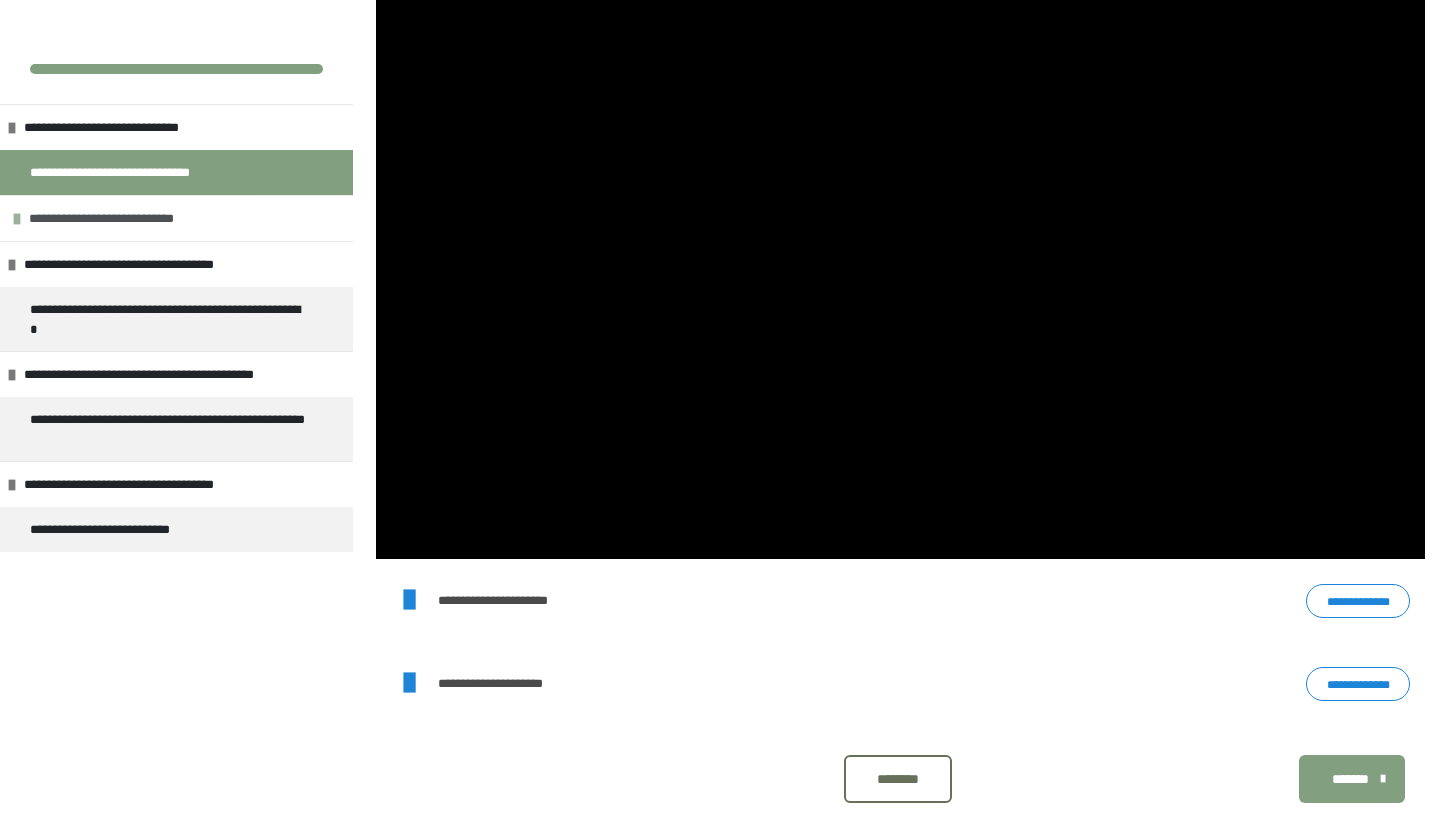 click on "**********" at bounding box center (127, 218) 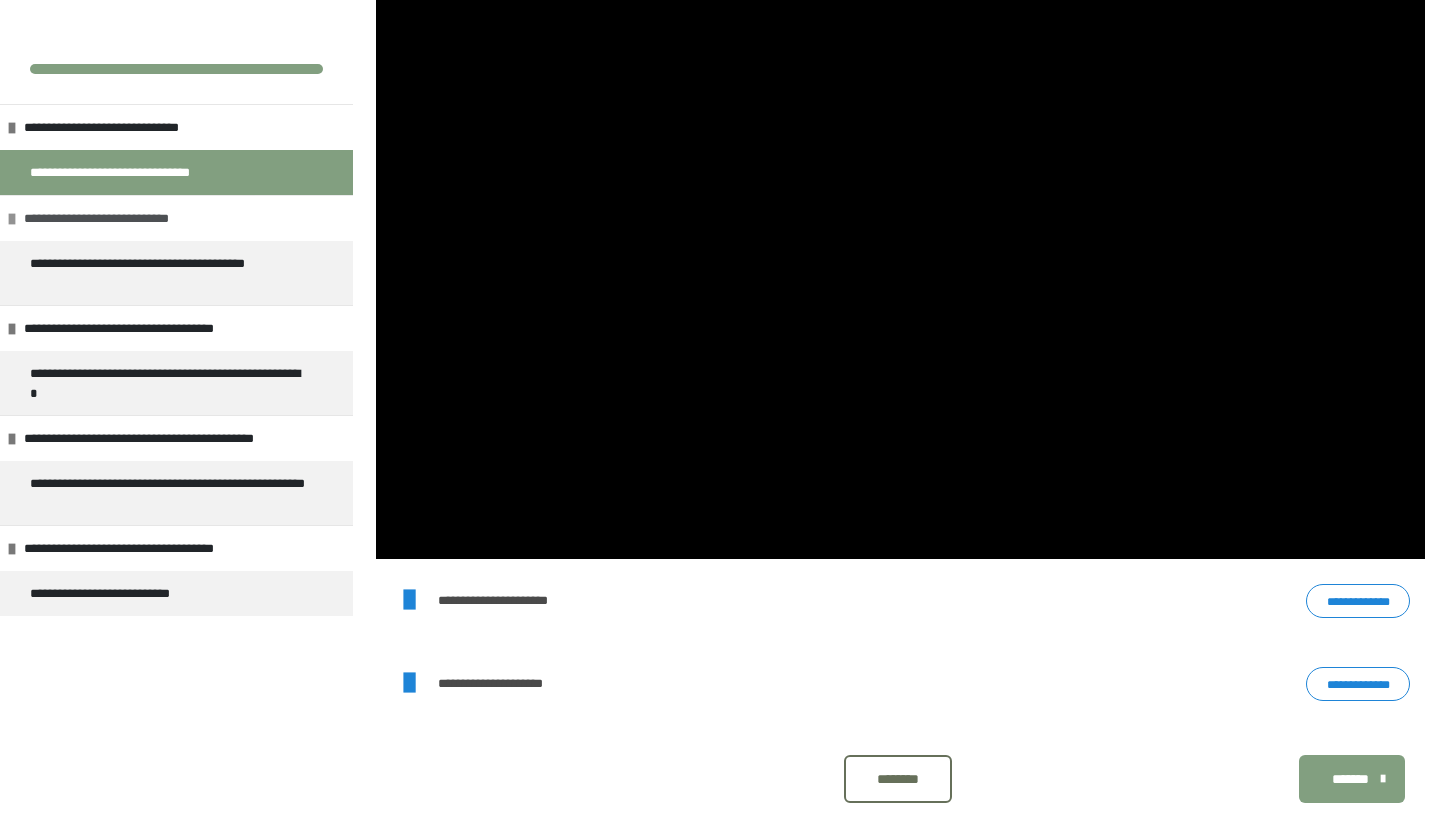 click at bounding box center (12, 219) 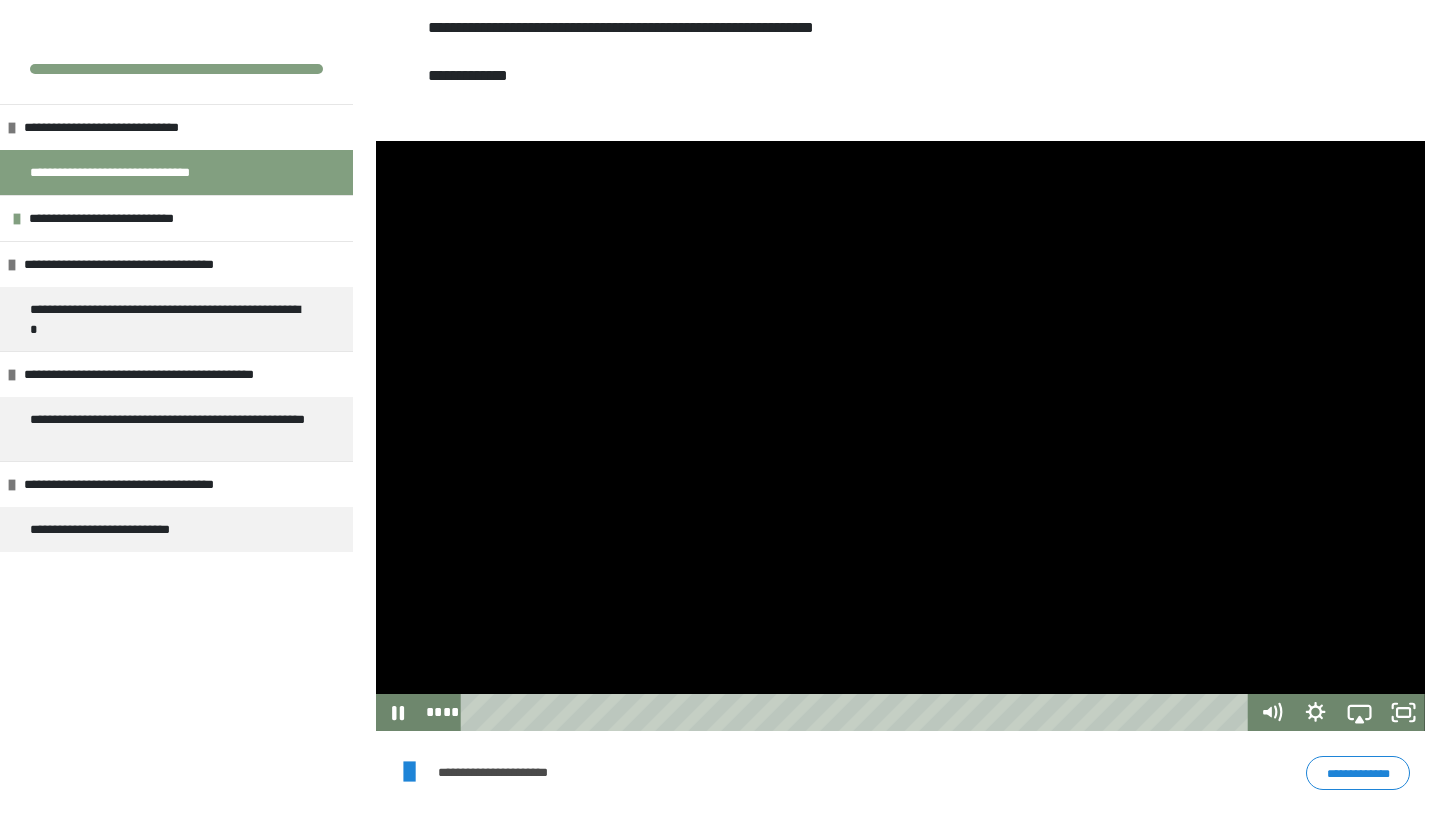 scroll, scrollTop: 454, scrollLeft: 0, axis: vertical 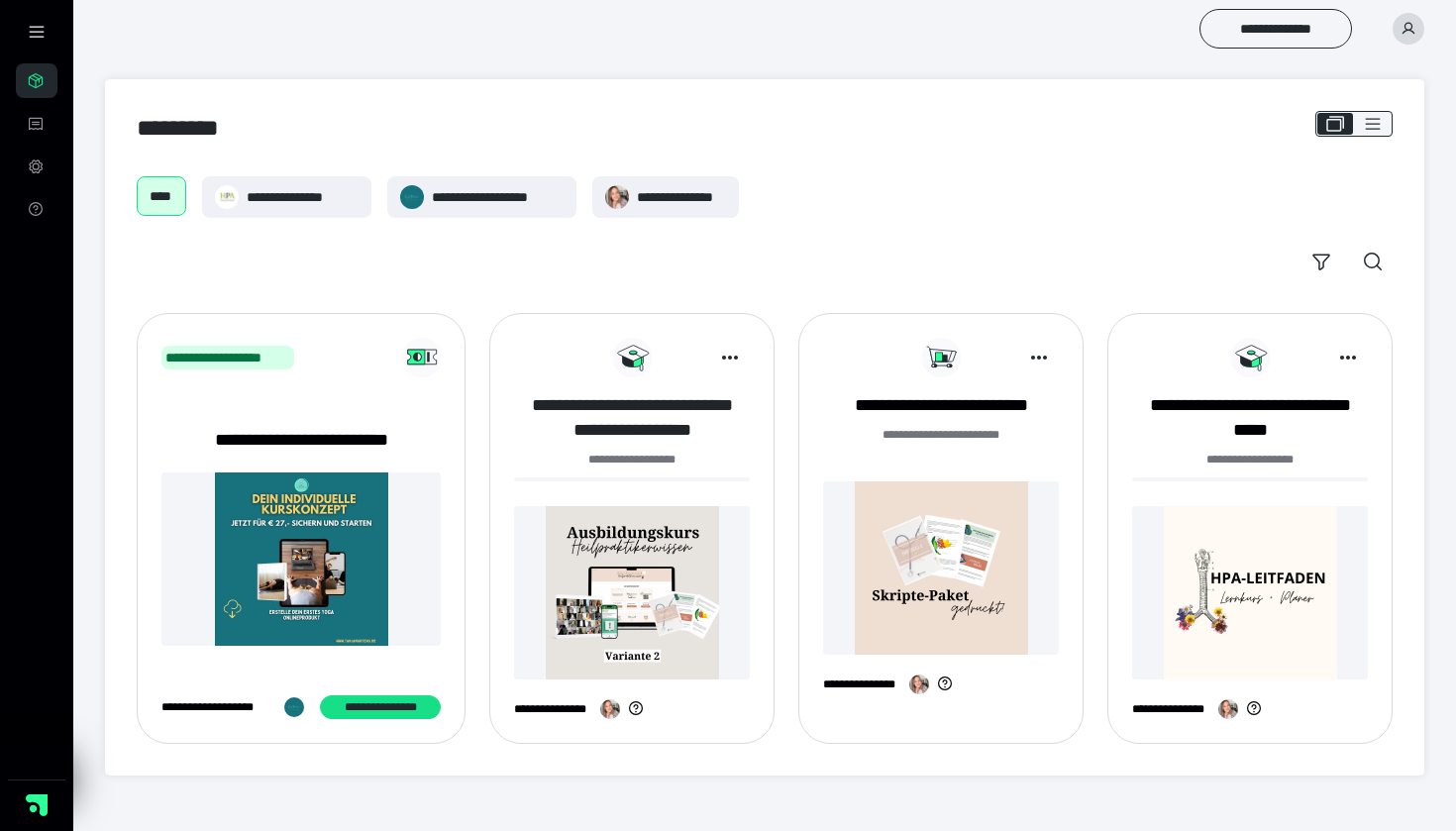 click on "**********" at bounding box center [632, 418] 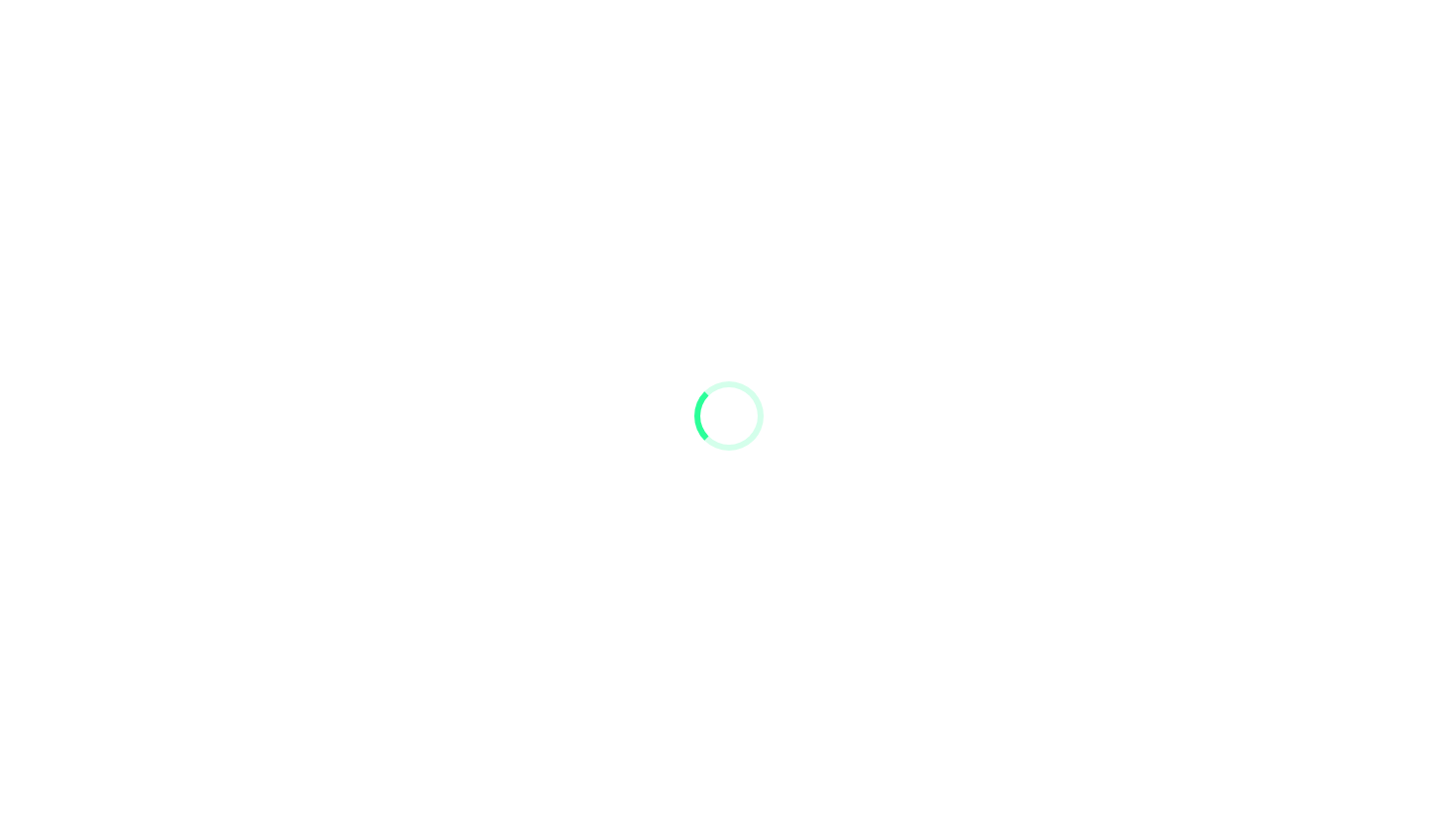 scroll, scrollTop: 0, scrollLeft: 0, axis: both 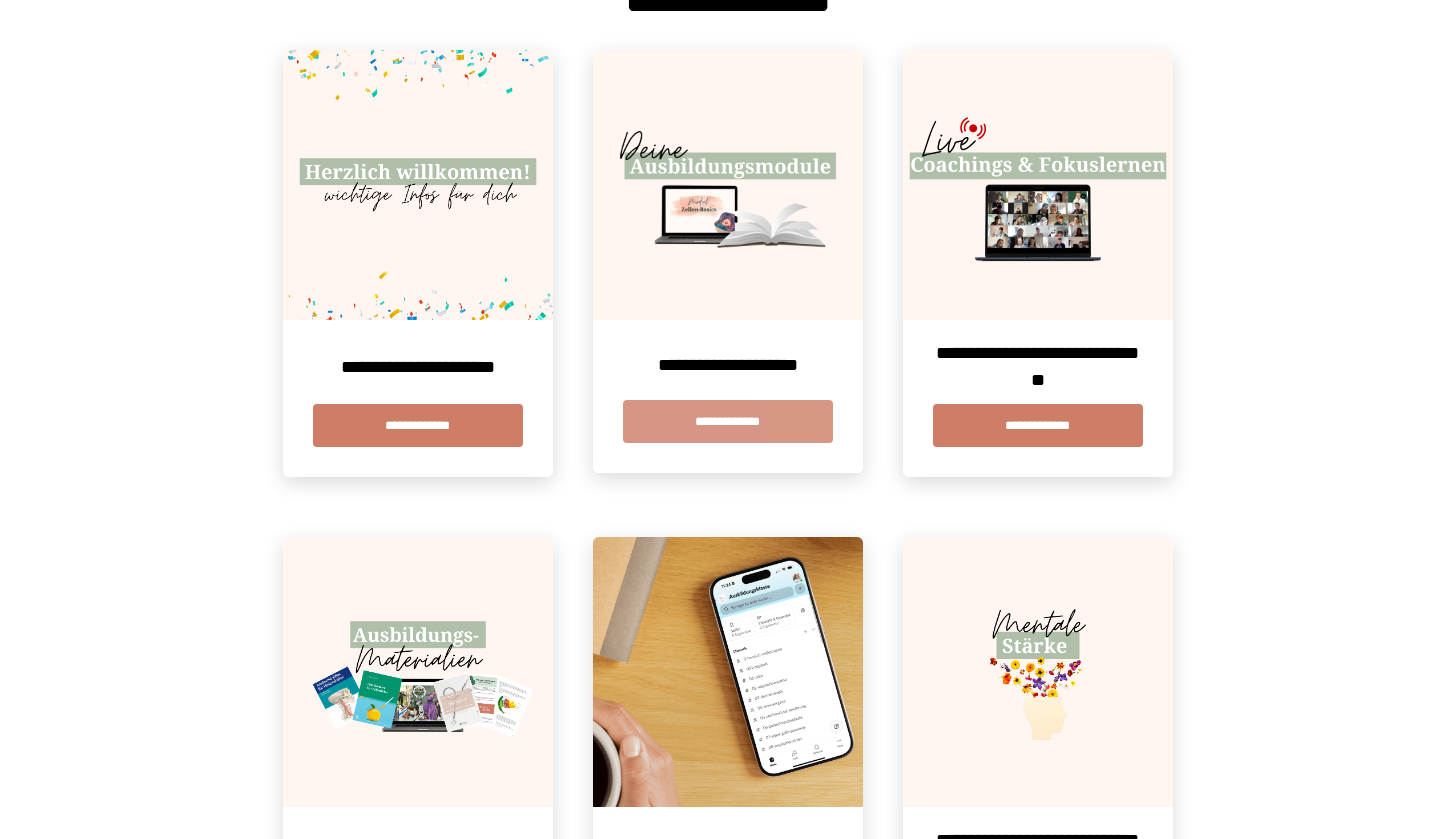 click on "**********" at bounding box center (728, 421) 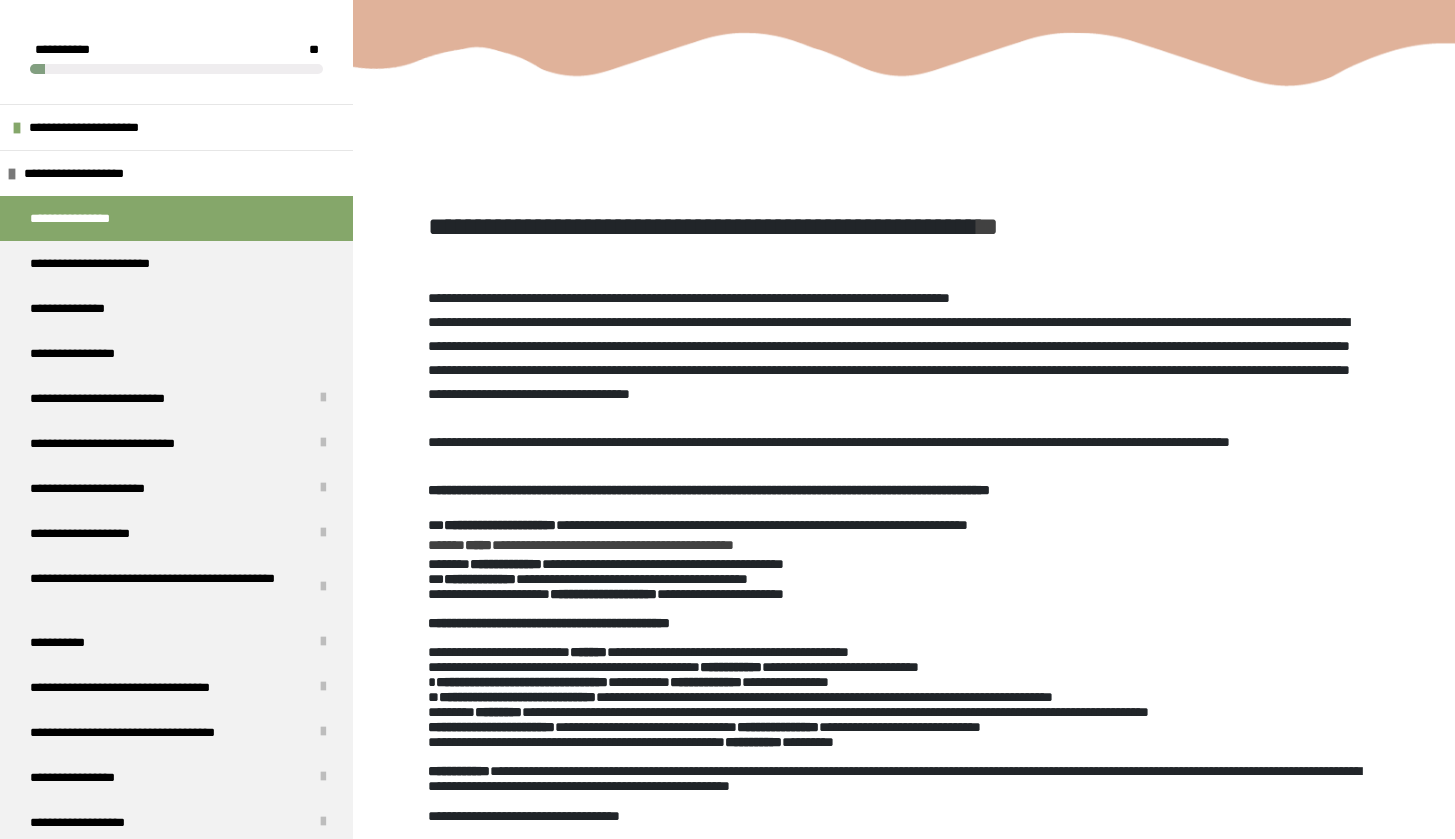 scroll, scrollTop: 265, scrollLeft: 0, axis: vertical 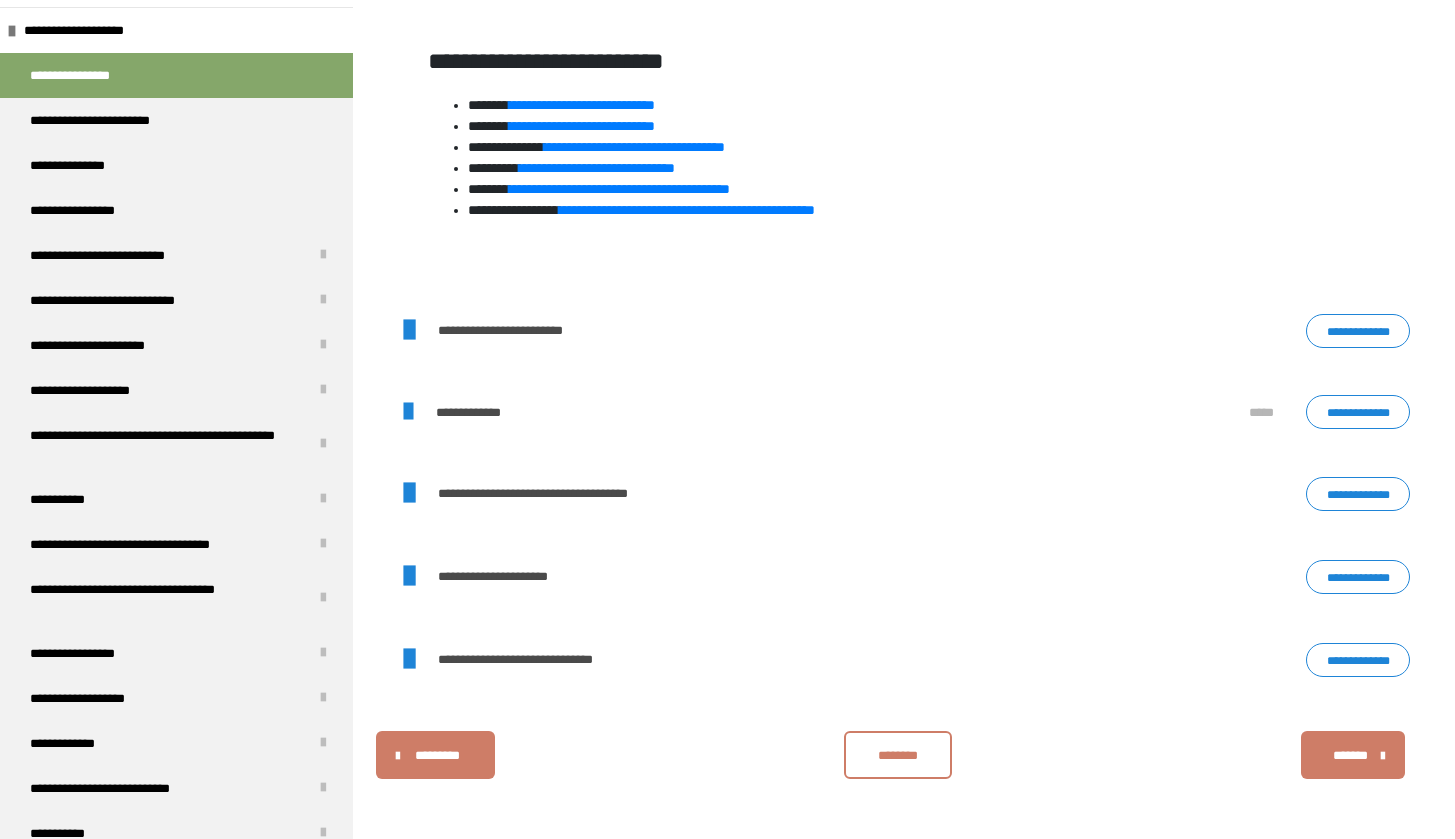 click on "**********" at bounding box center (1358, 331) 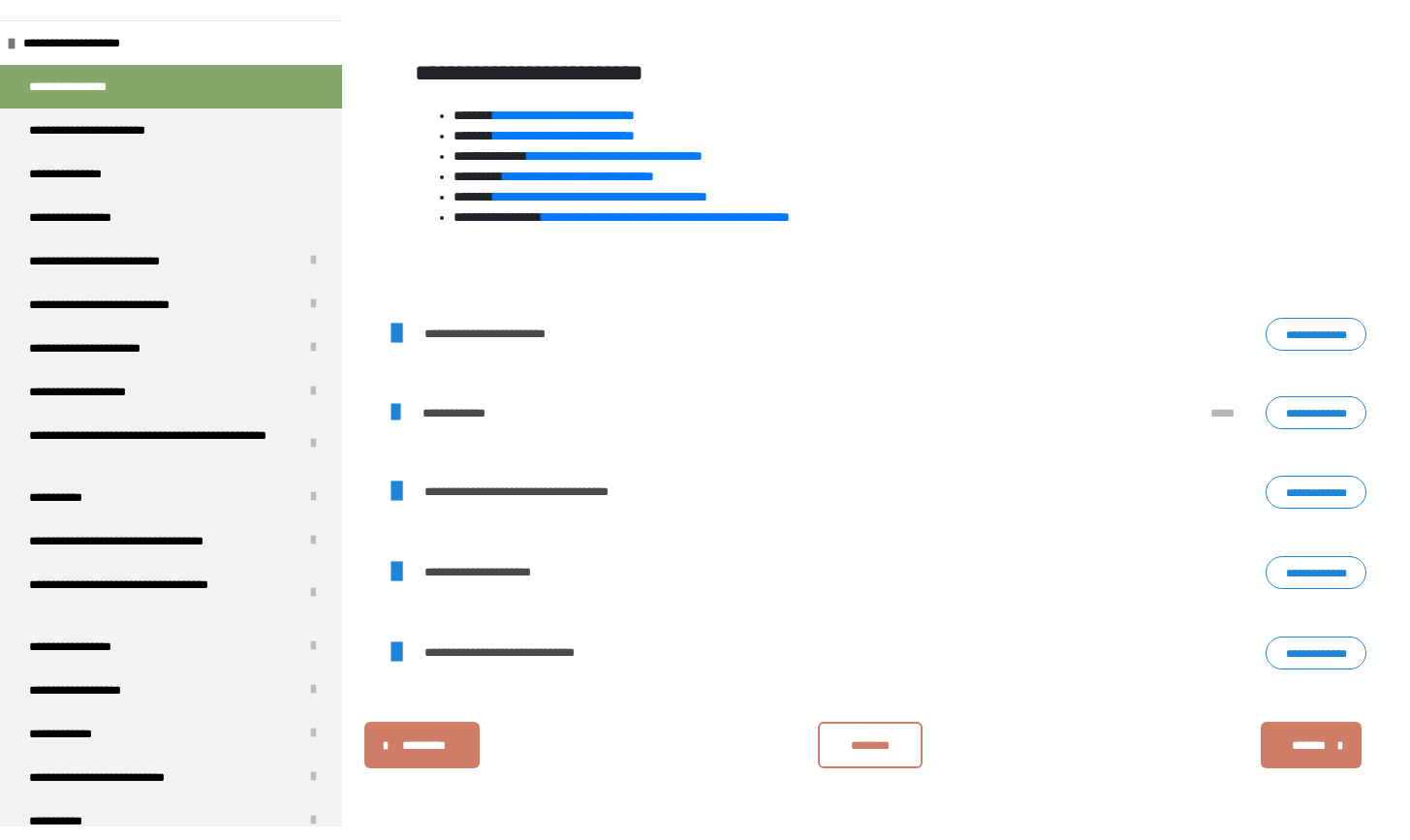 scroll, scrollTop: 1751, scrollLeft: 0, axis: vertical 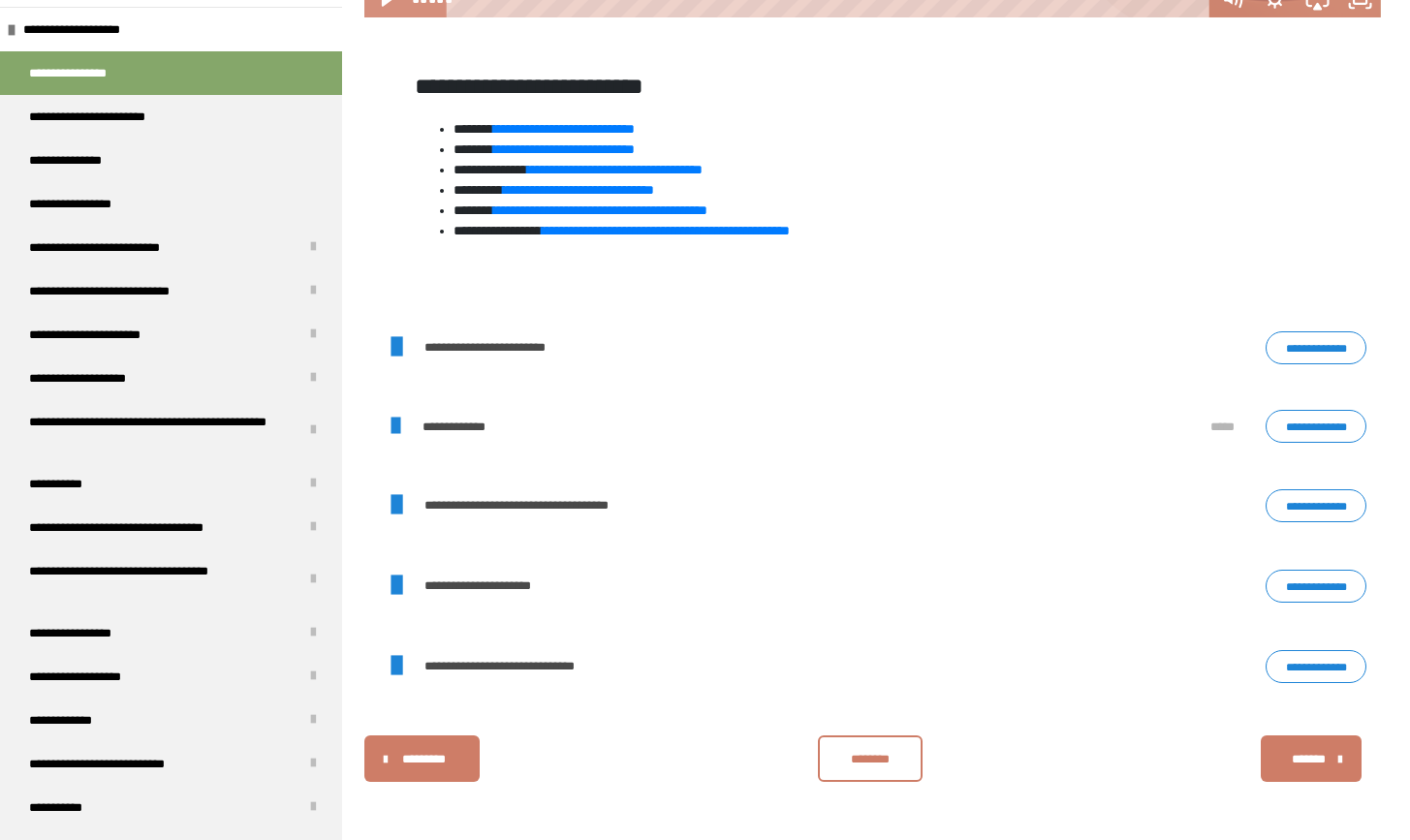 click on "**********" at bounding box center (1316, 586) 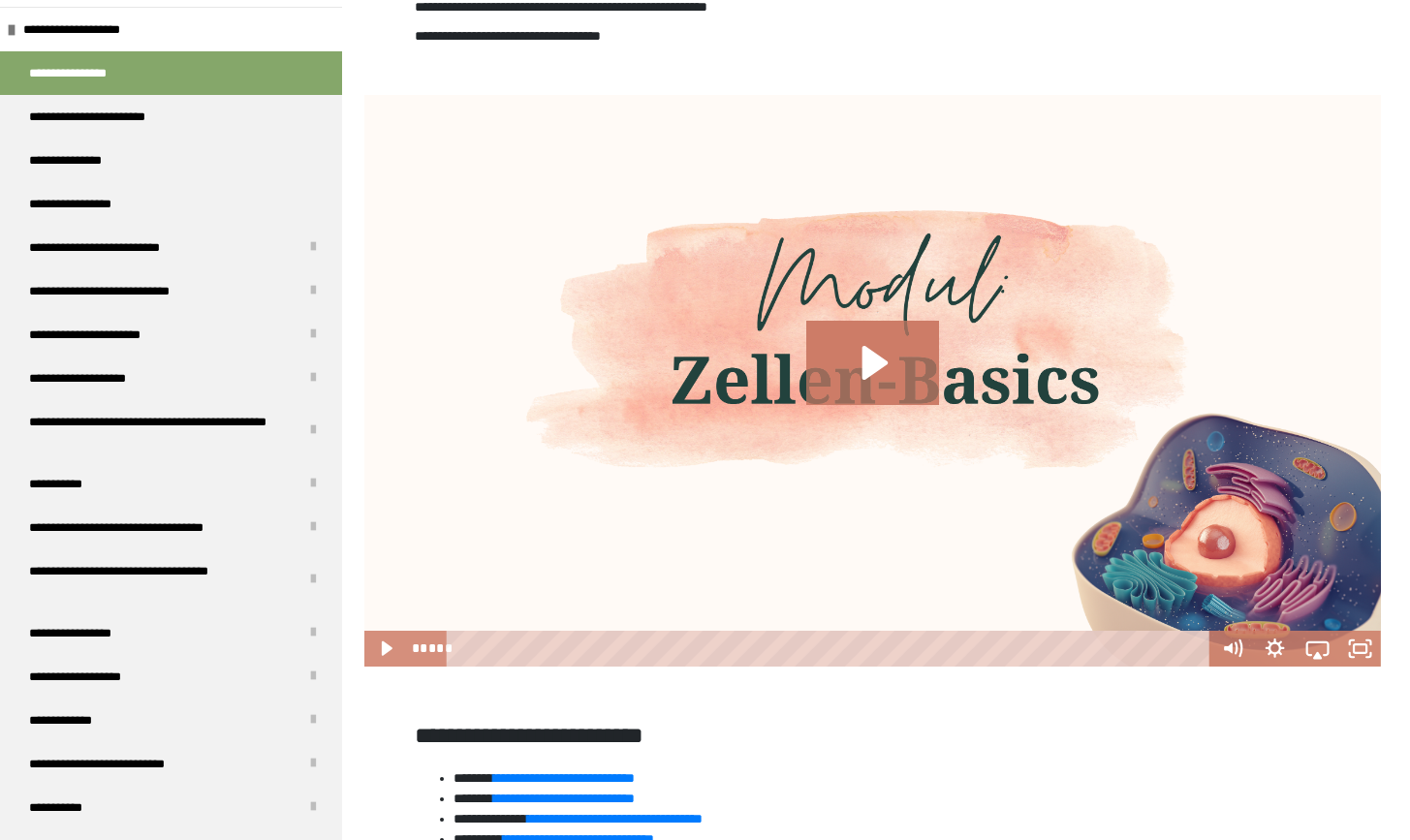 scroll, scrollTop: 1078, scrollLeft: 0, axis: vertical 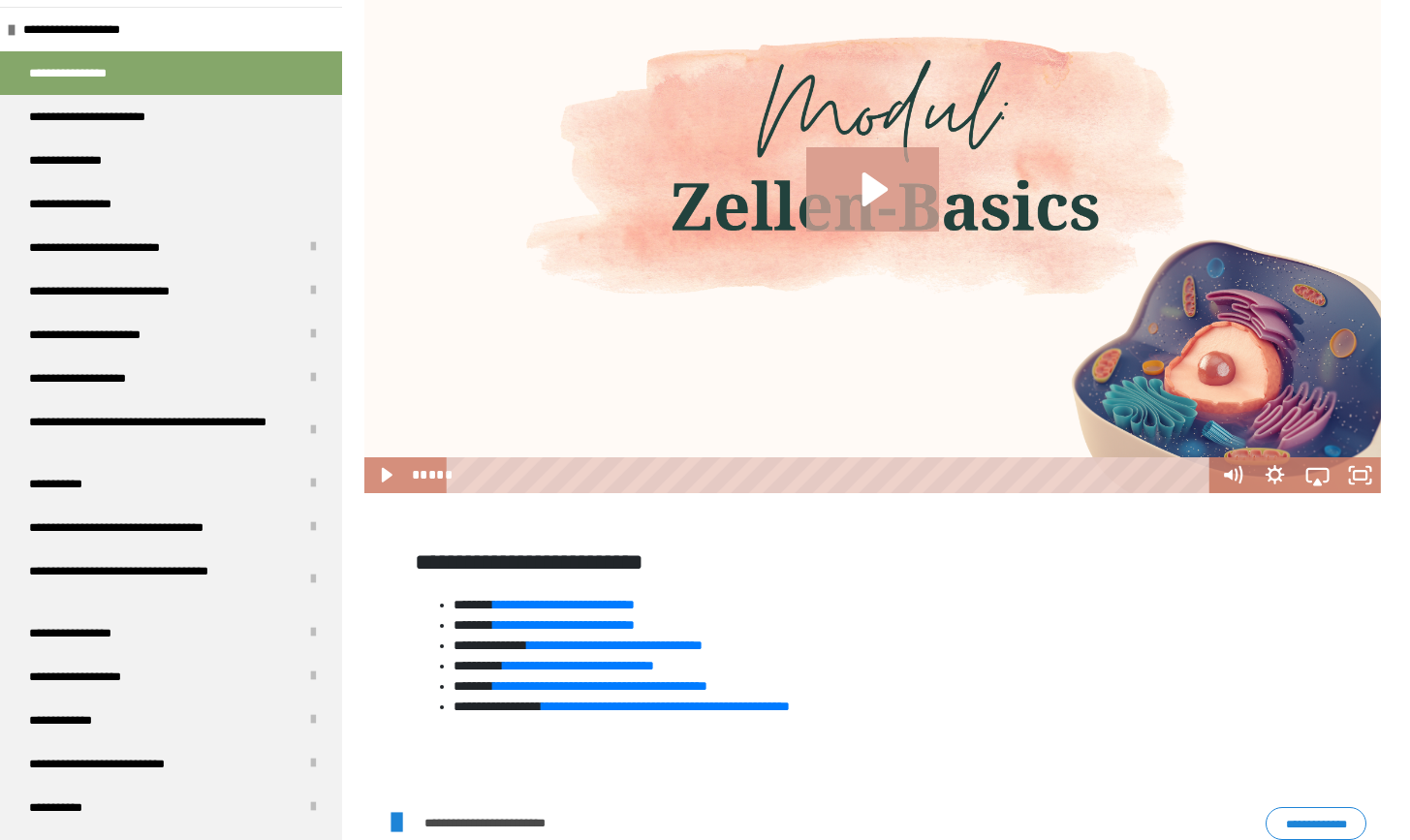 click 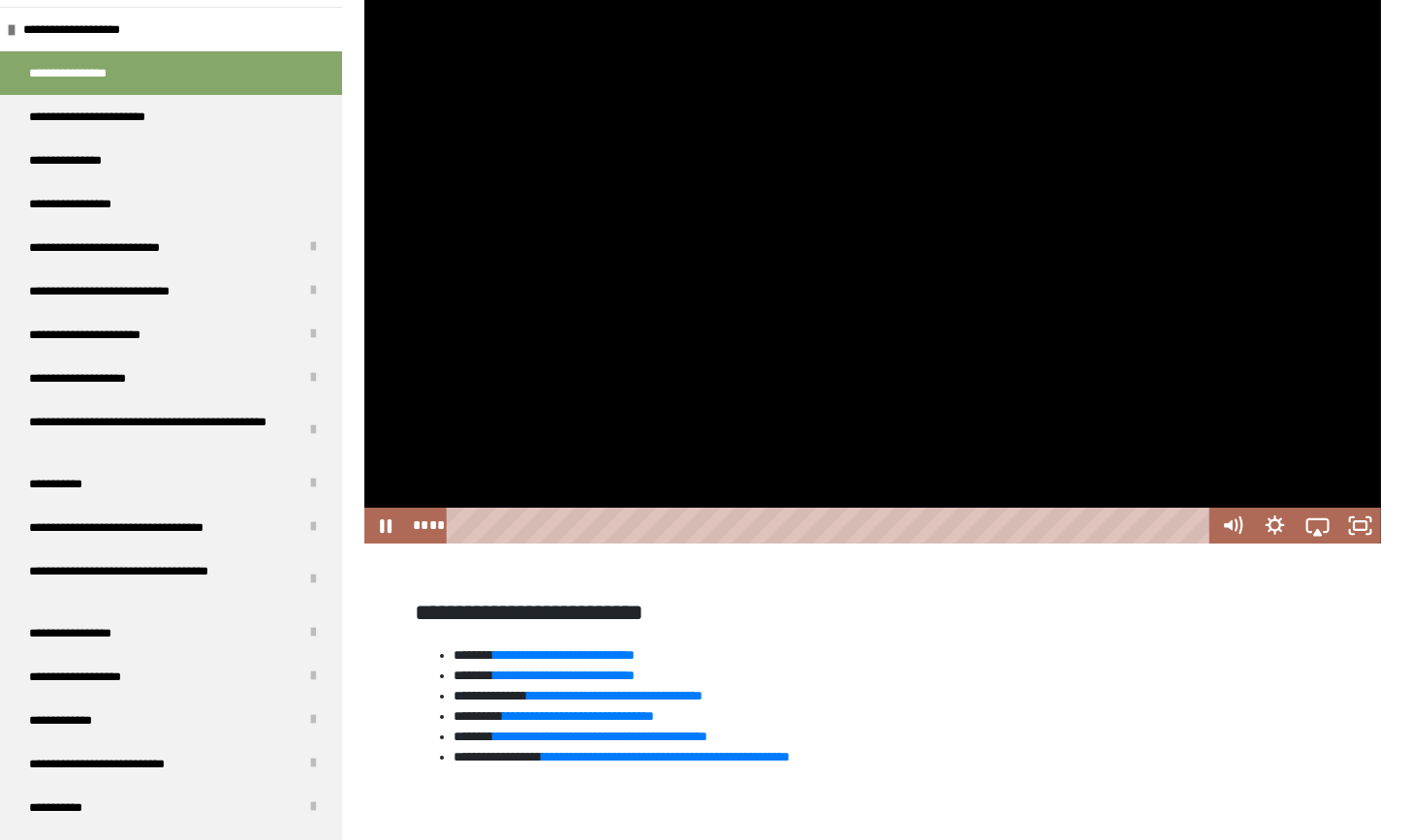 scroll, scrollTop: 1154, scrollLeft: 0, axis: vertical 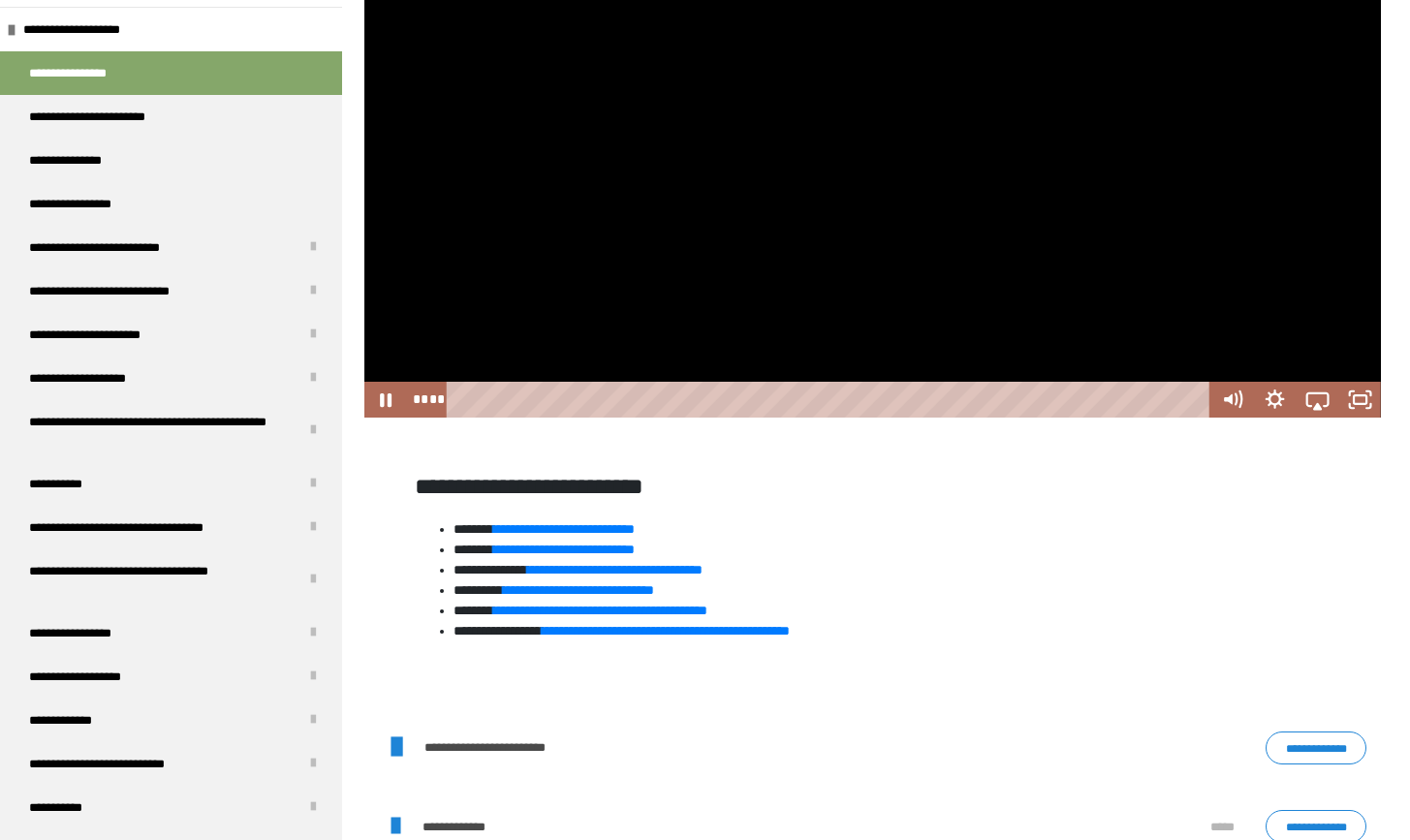 click at bounding box center (872, 132) 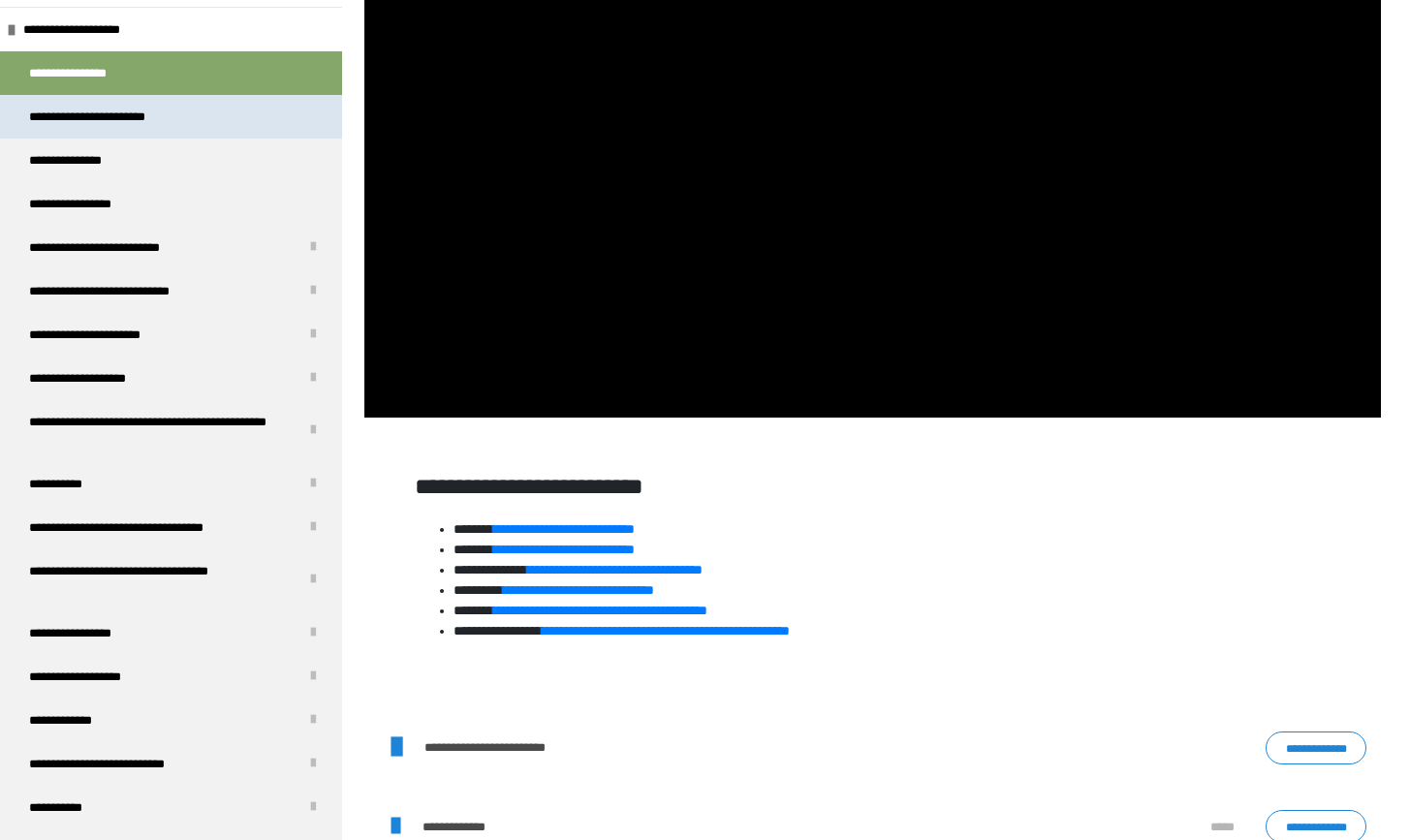 click on "**********" at bounding box center (106, 116) 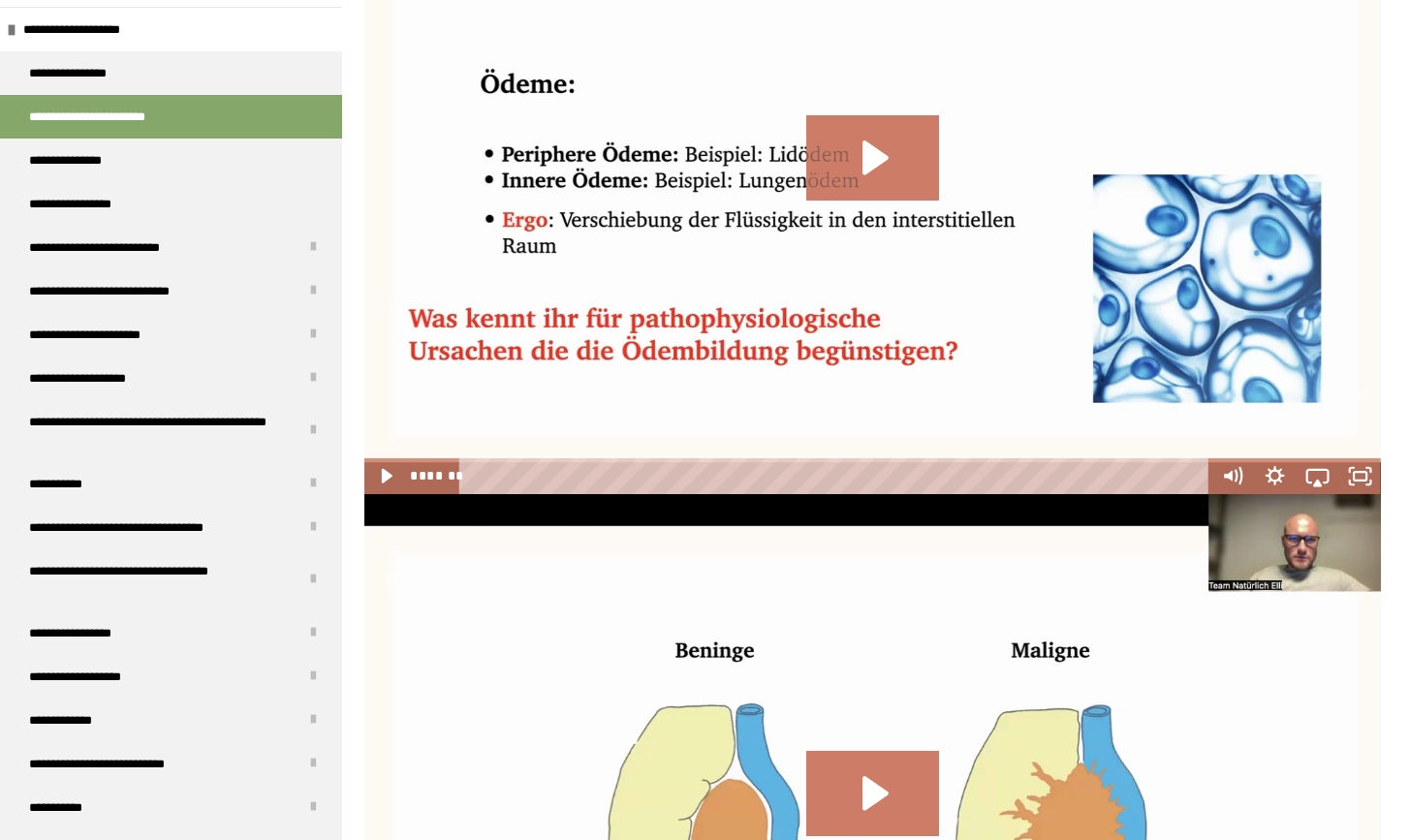 scroll, scrollTop: 3313, scrollLeft: 0, axis: vertical 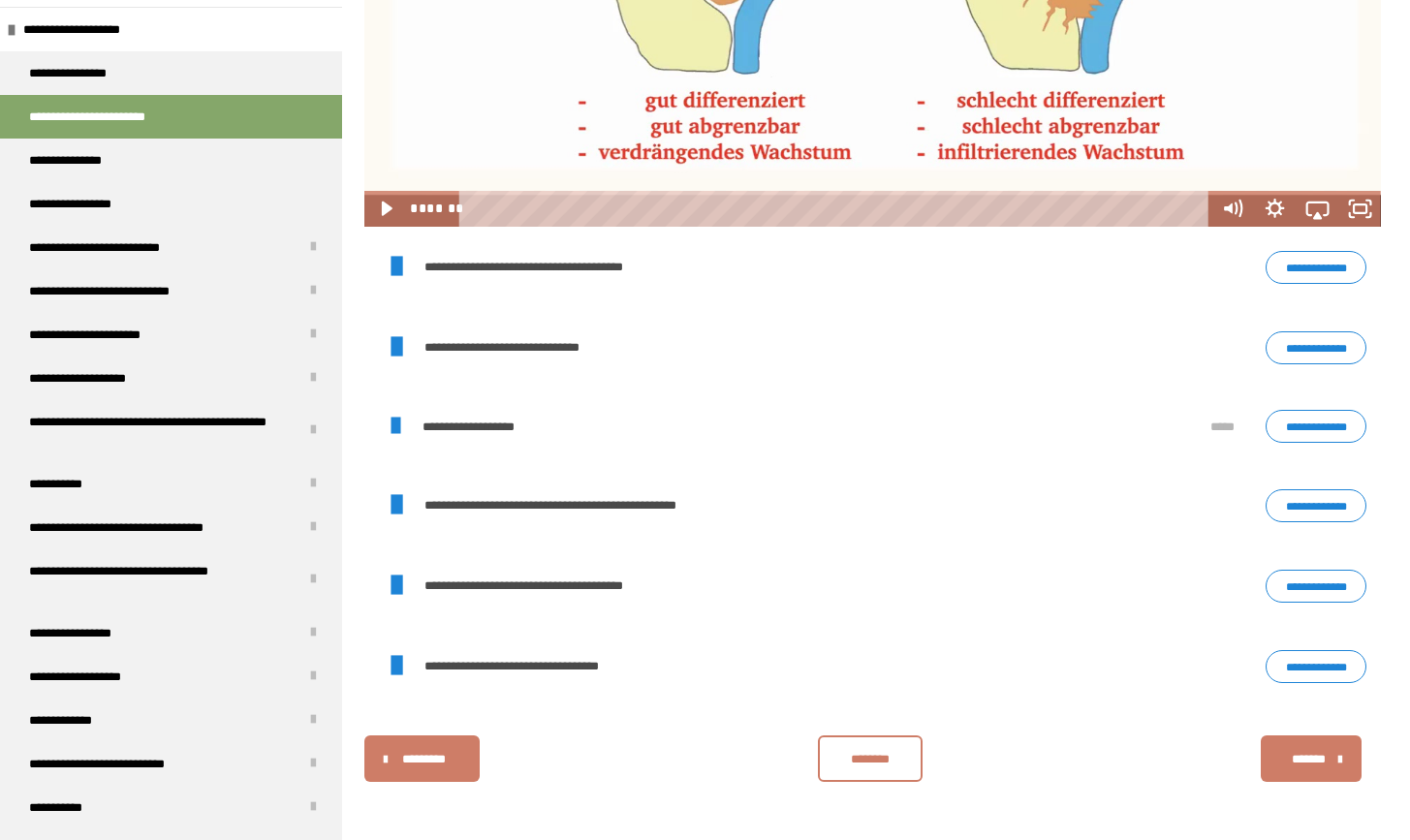 click on "**********" at bounding box center (1316, 267) 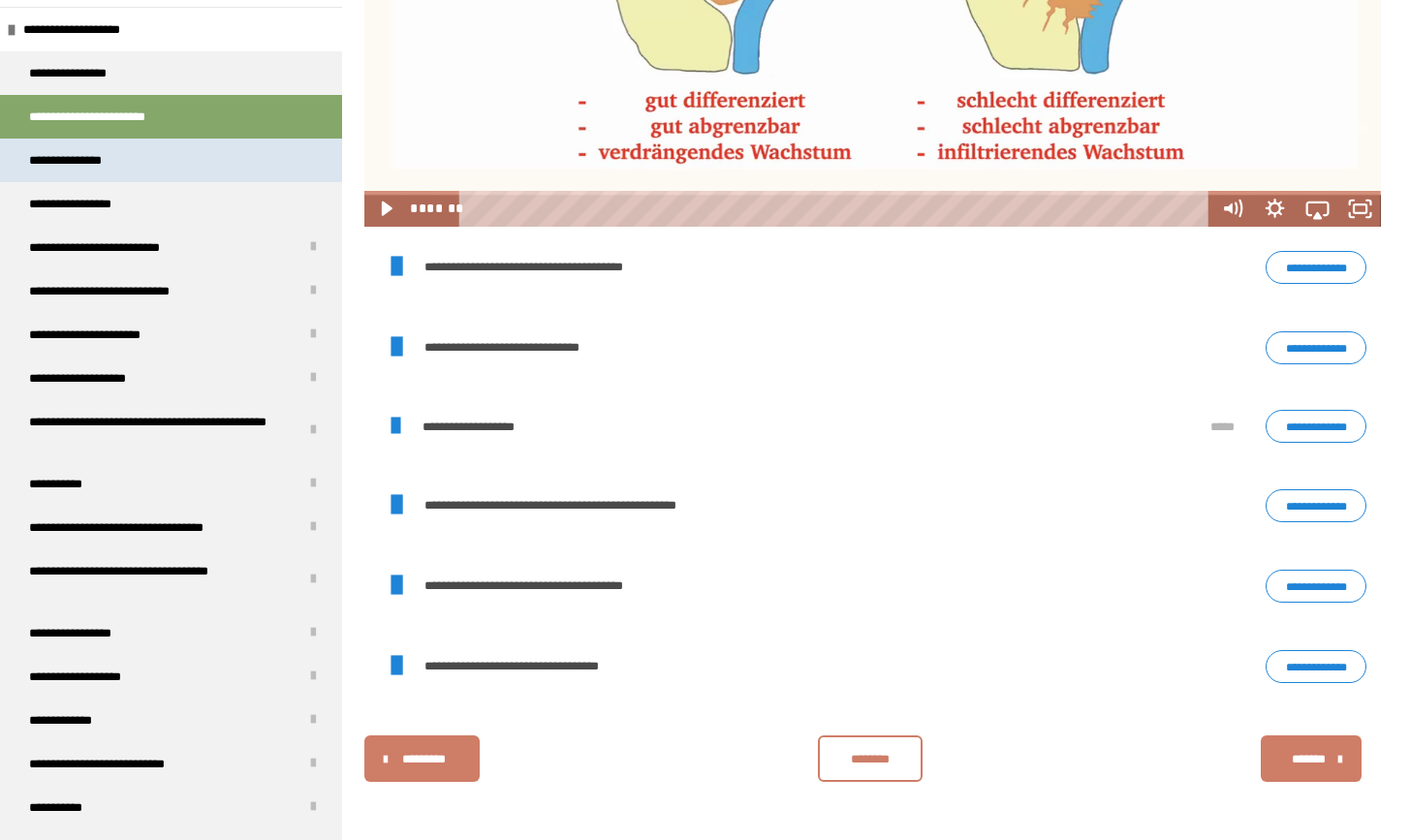 click on "**********" at bounding box center [79, 160] 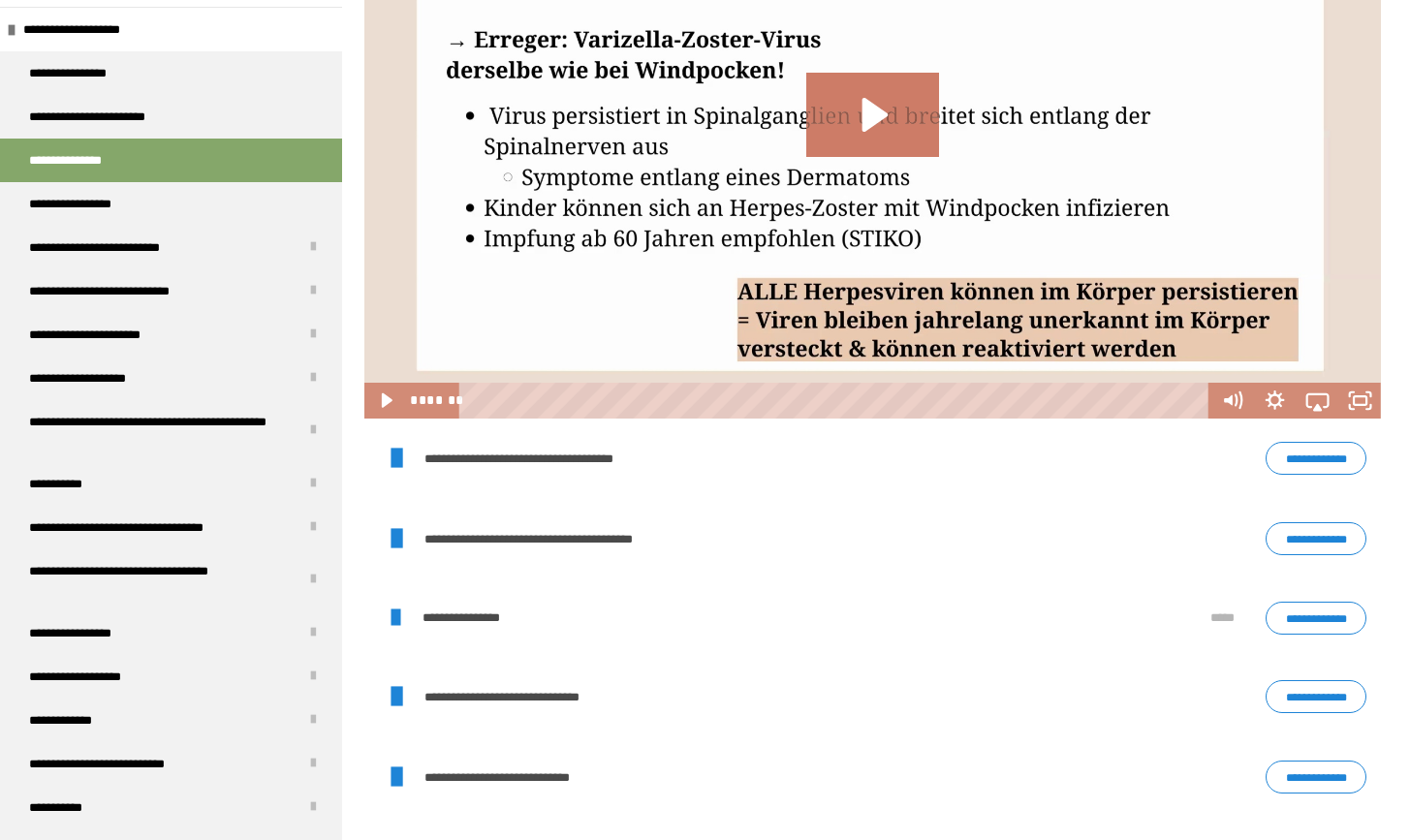 scroll, scrollTop: 2451, scrollLeft: 0, axis: vertical 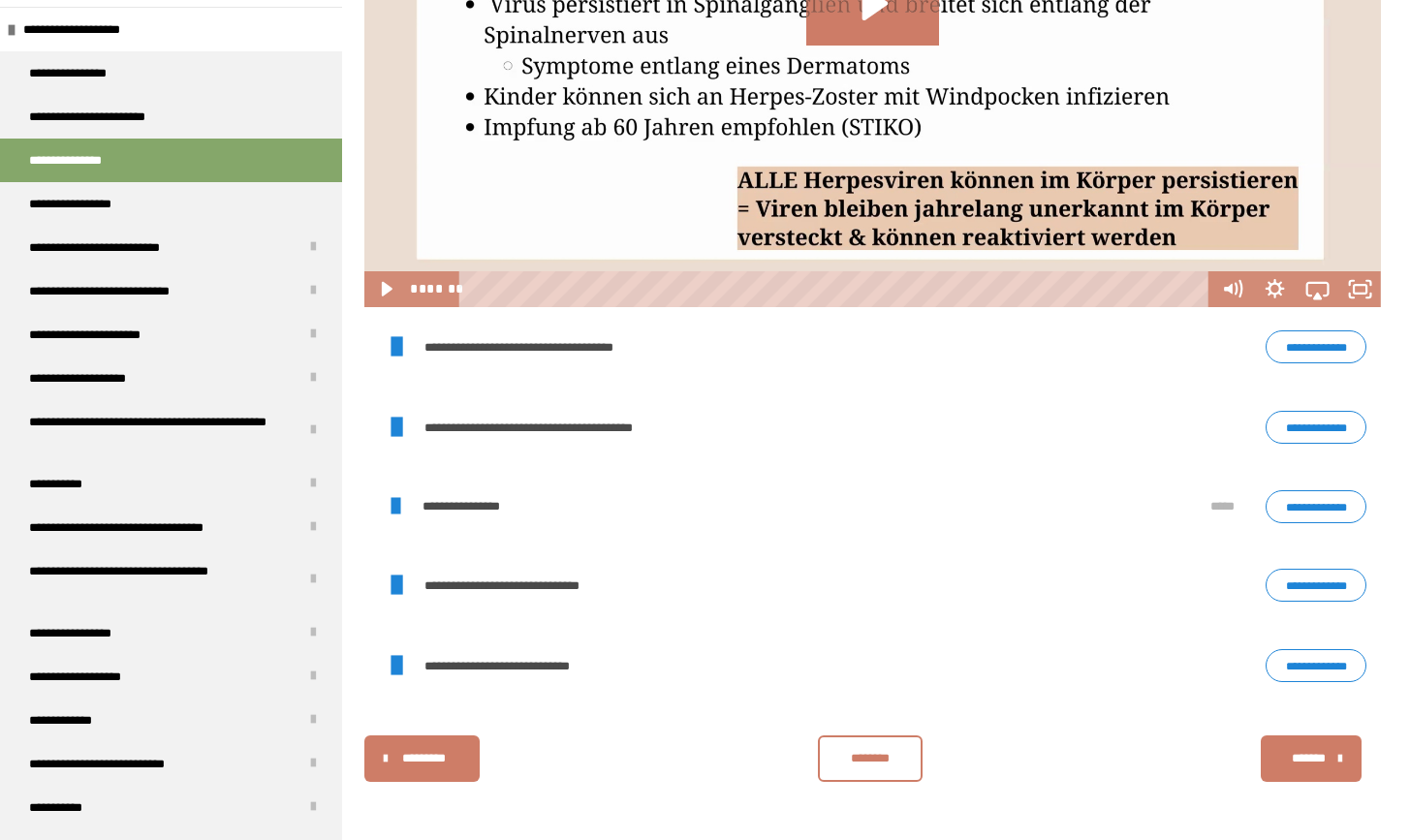 click on "**********" at bounding box center (1316, 347) 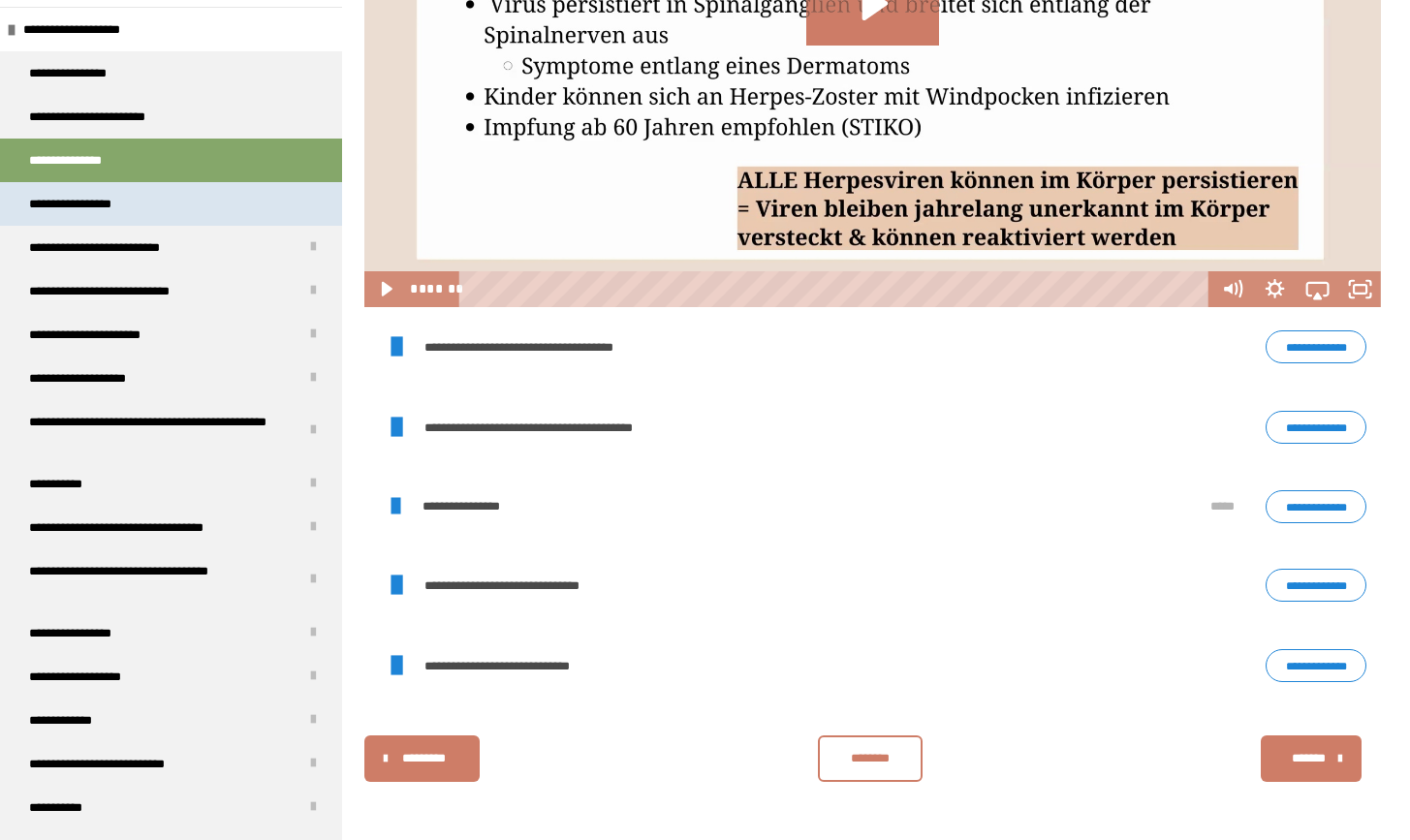 click on "**********" at bounding box center [171, 203] 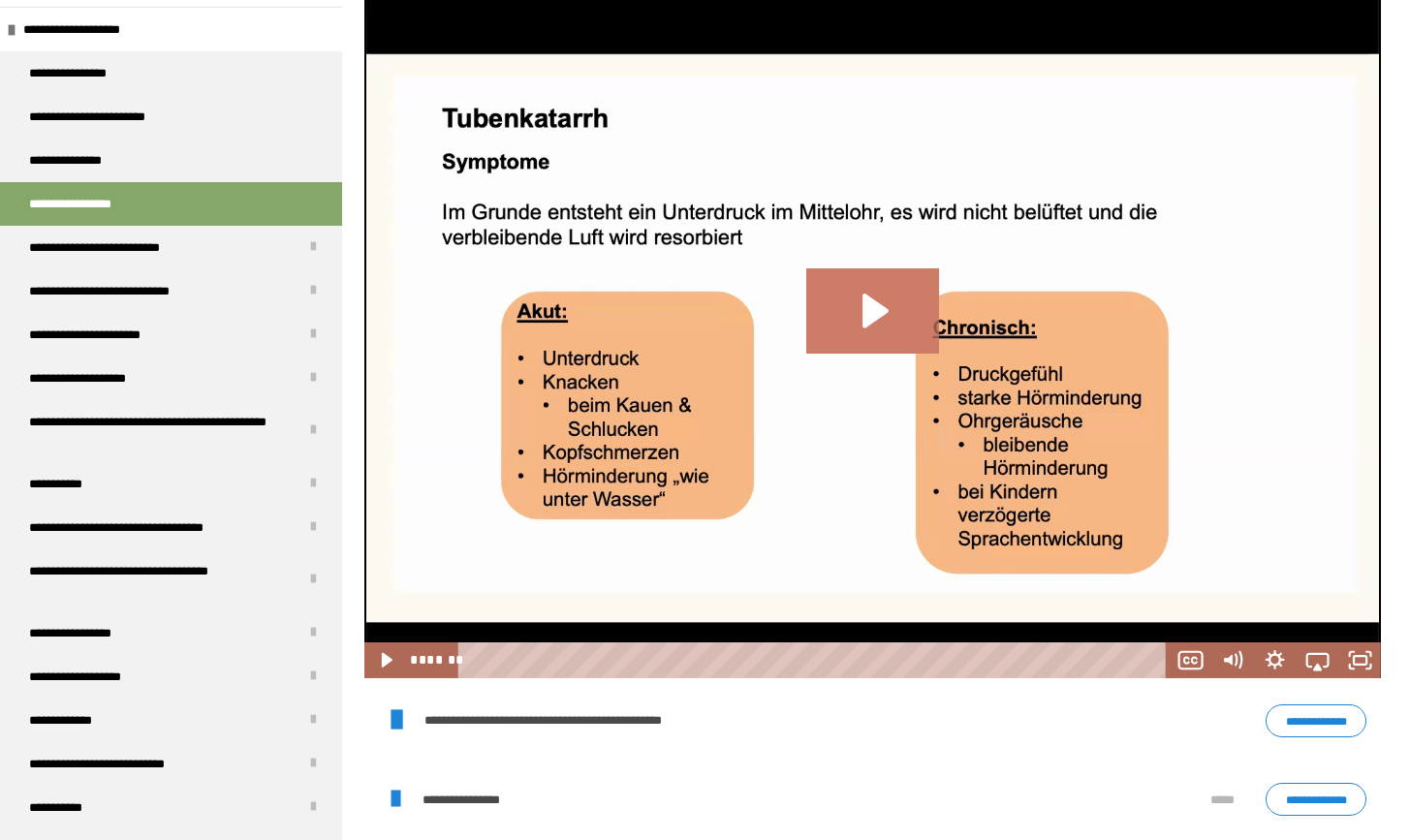 scroll, scrollTop: 5637, scrollLeft: 0, axis: vertical 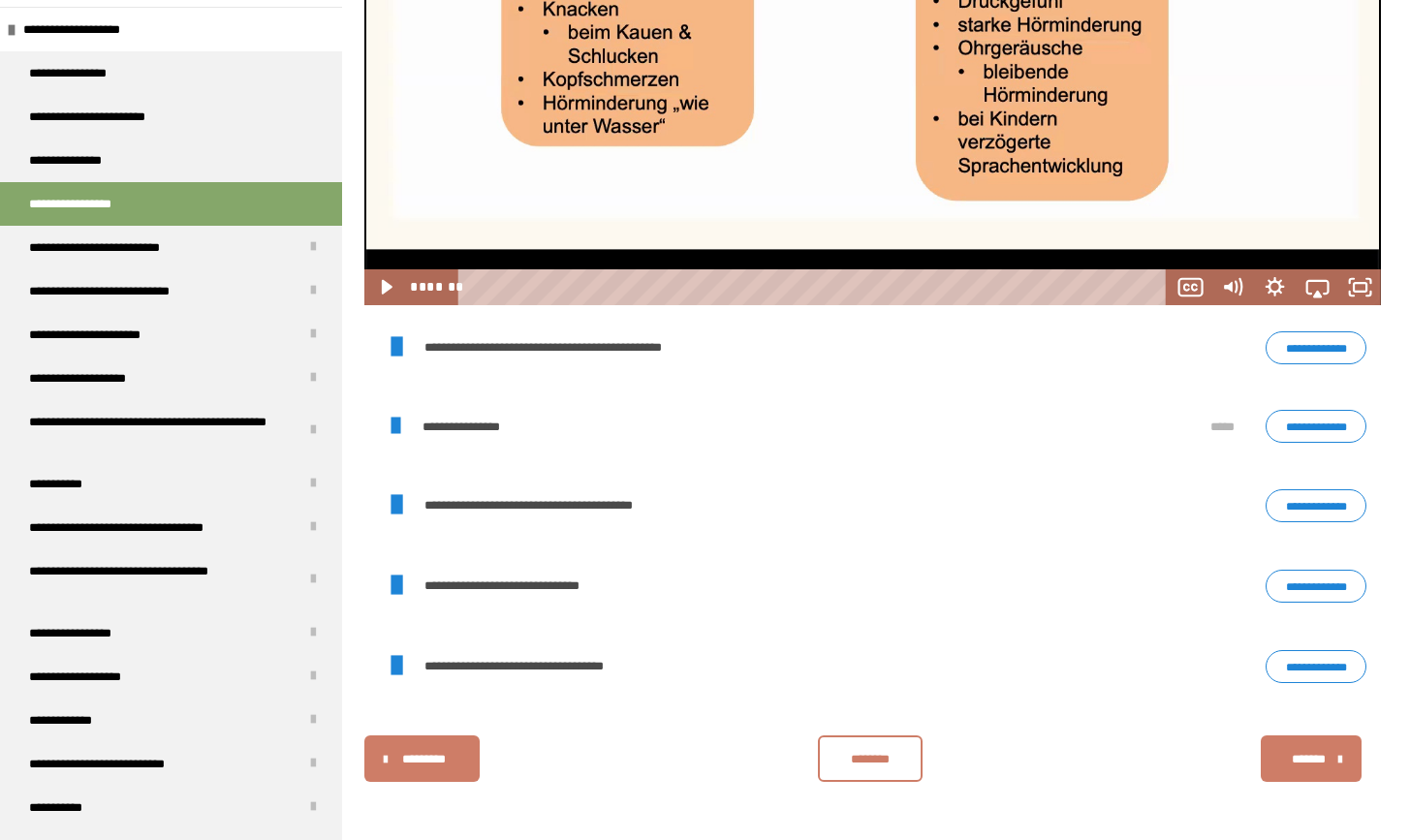 click on "**********" at bounding box center (1316, 348) 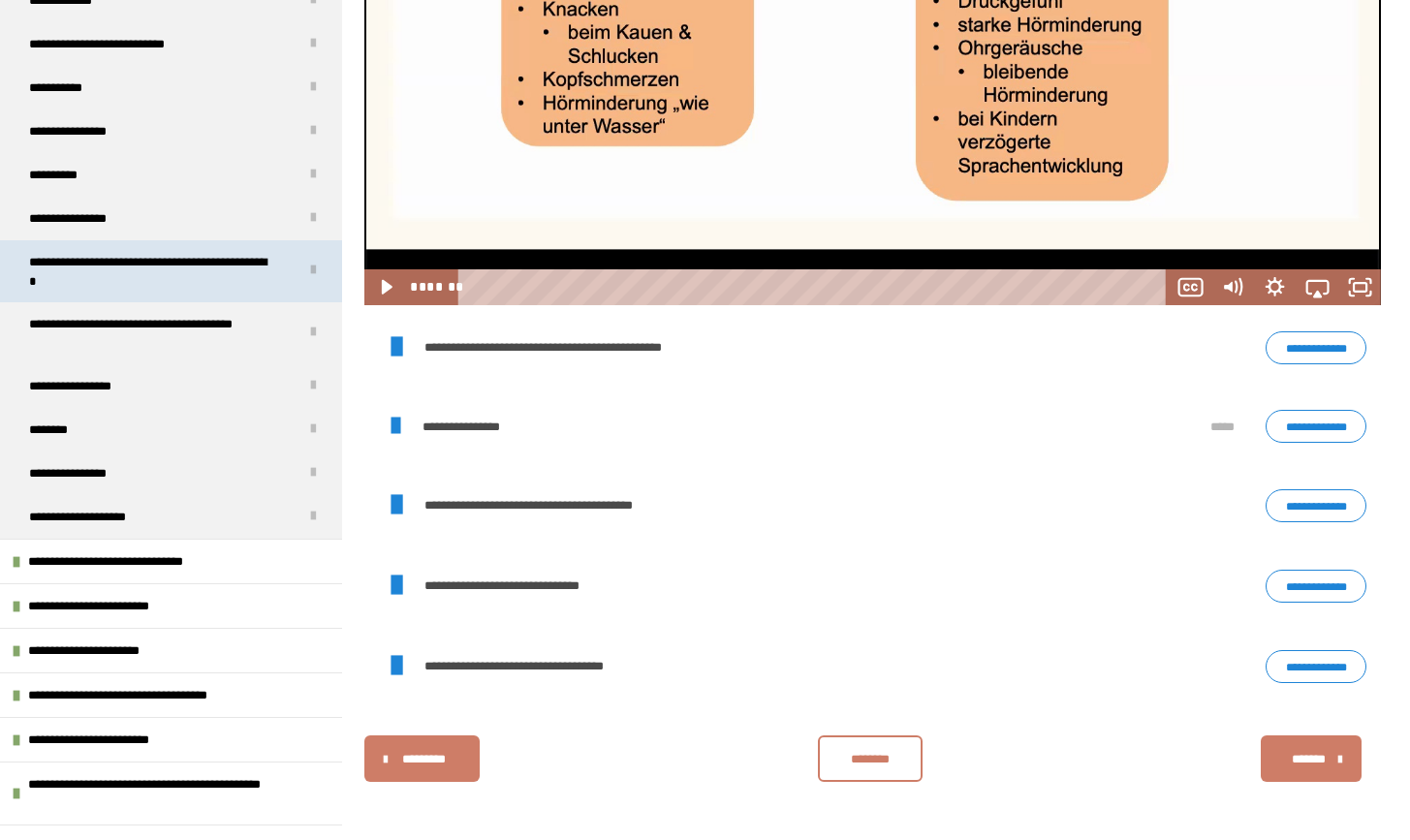 scroll, scrollTop: 883, scrollLeft: 0, axis: vertical 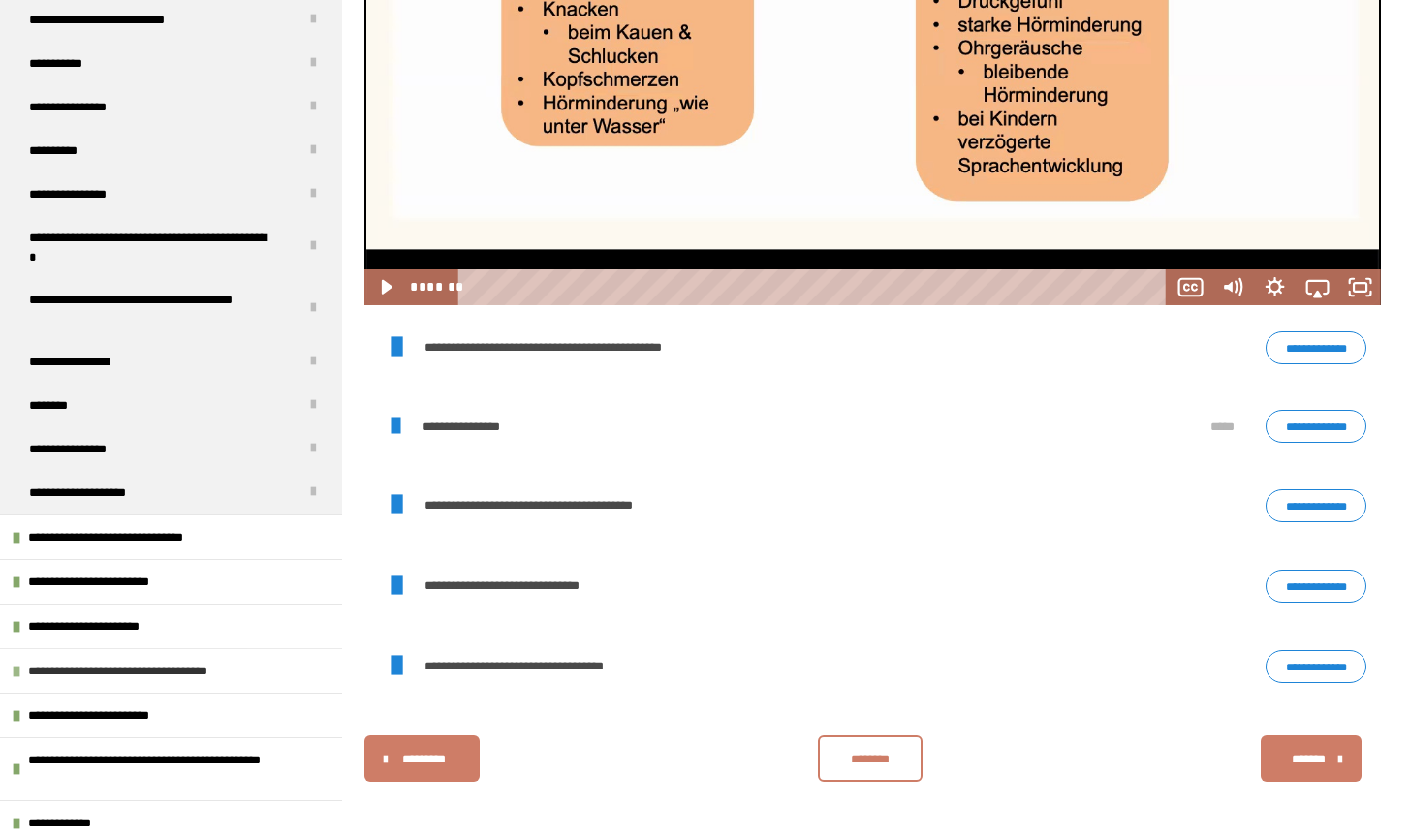 click on "**********" at bounding box center (144, 670) 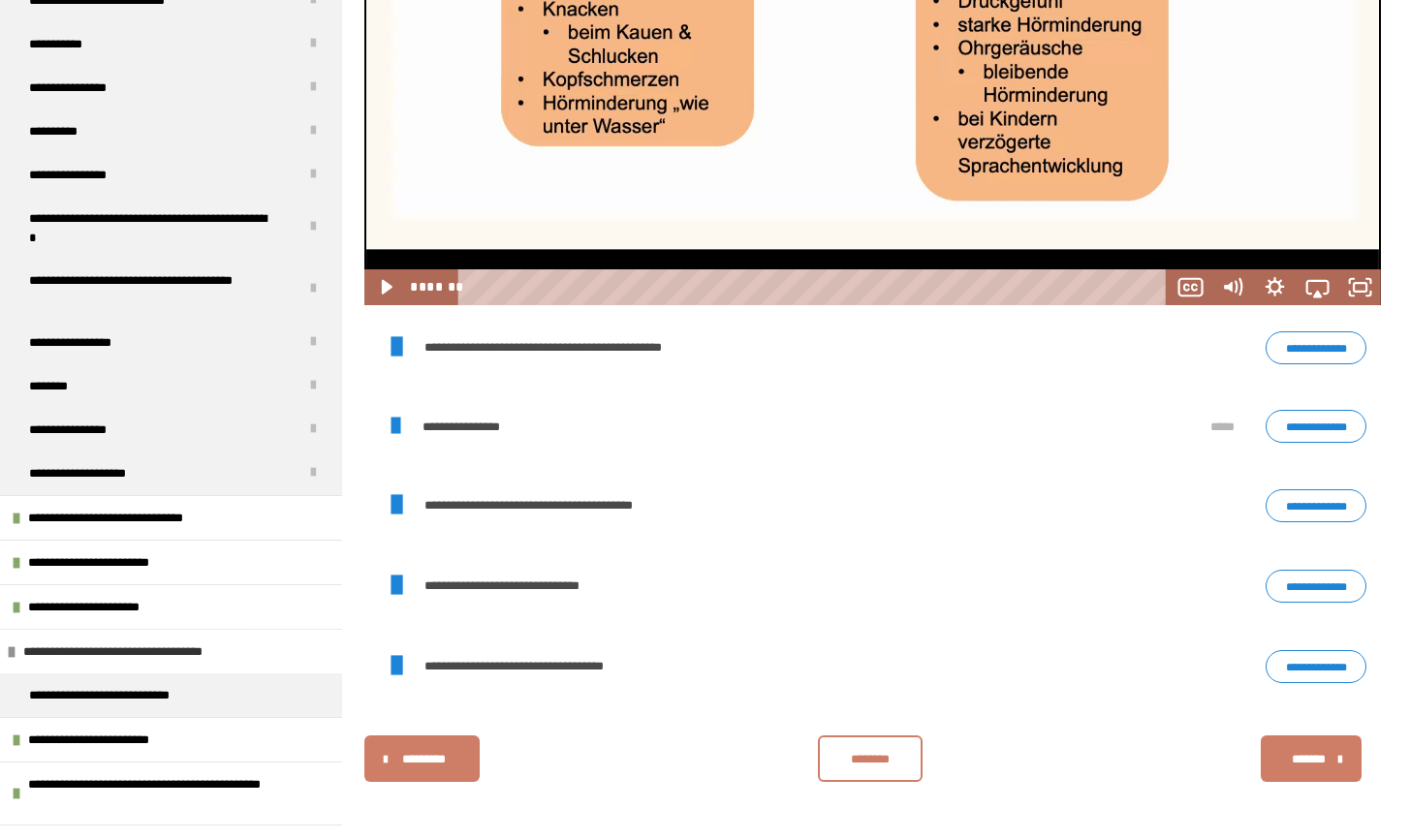 scroll, scrollTop: 926, scrollLeft: 0, axis: vertical 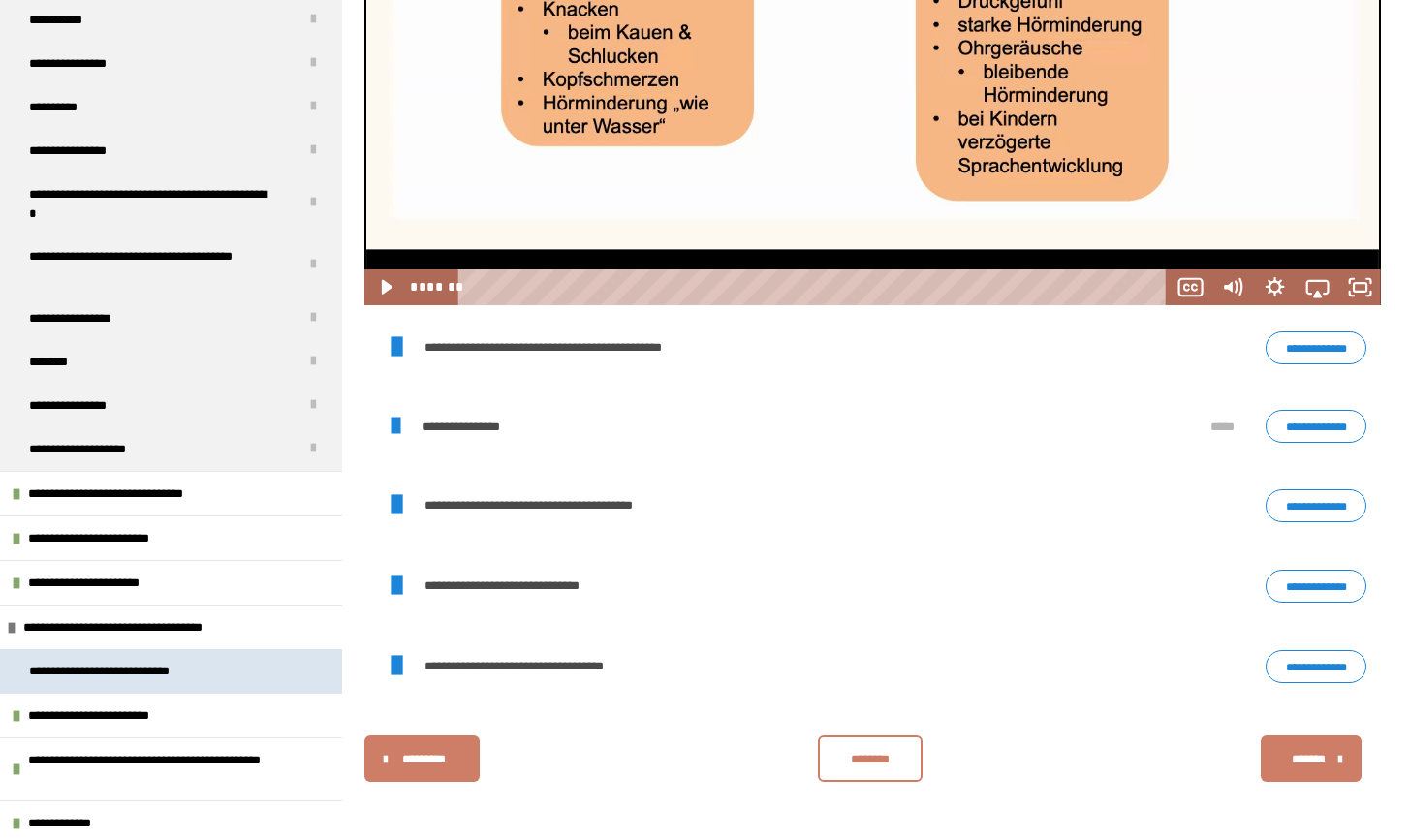 click on "**********" at bounding box center (130, 670) 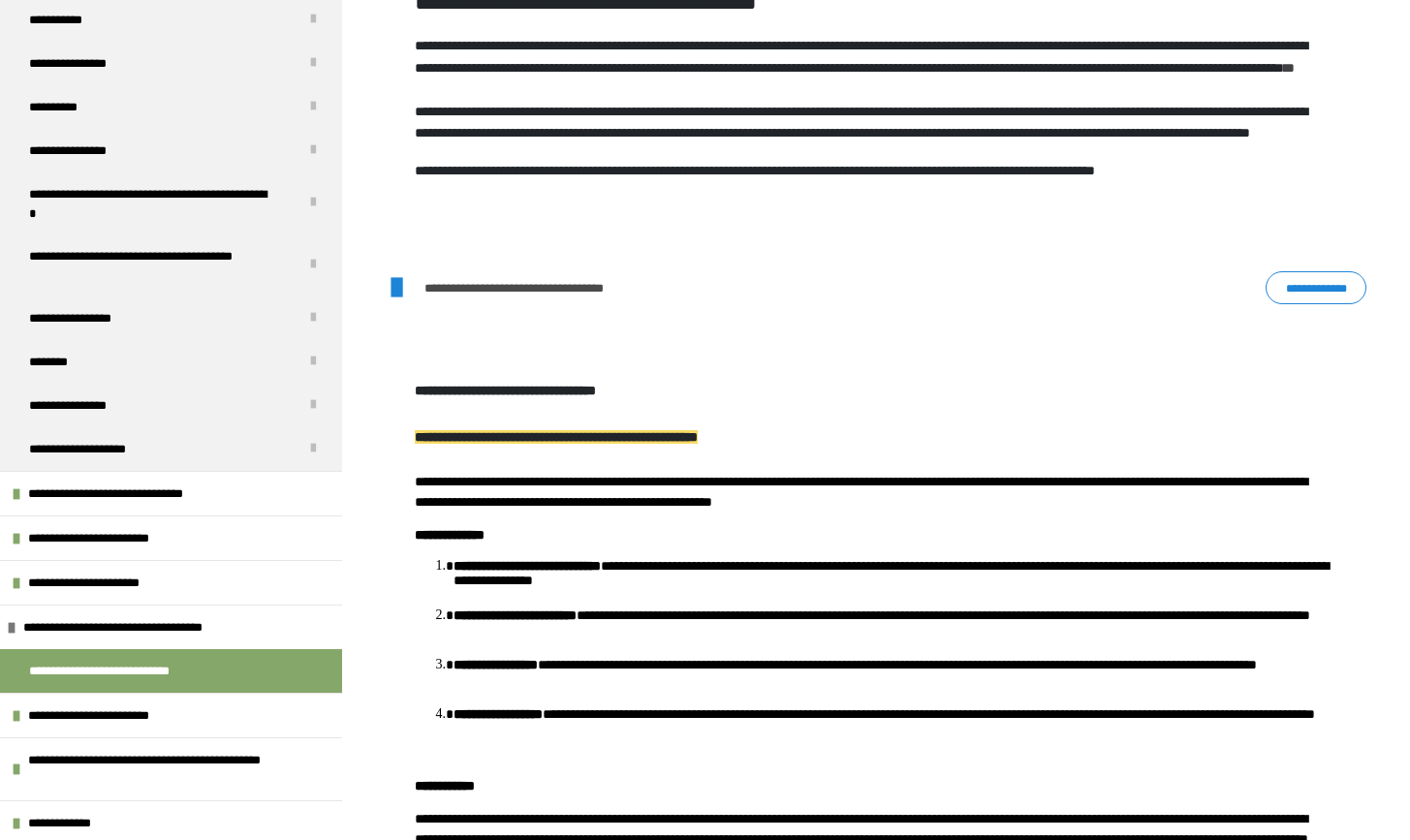 scroll, scrollTop: 827, scrollLeft: 0, axis: vertical 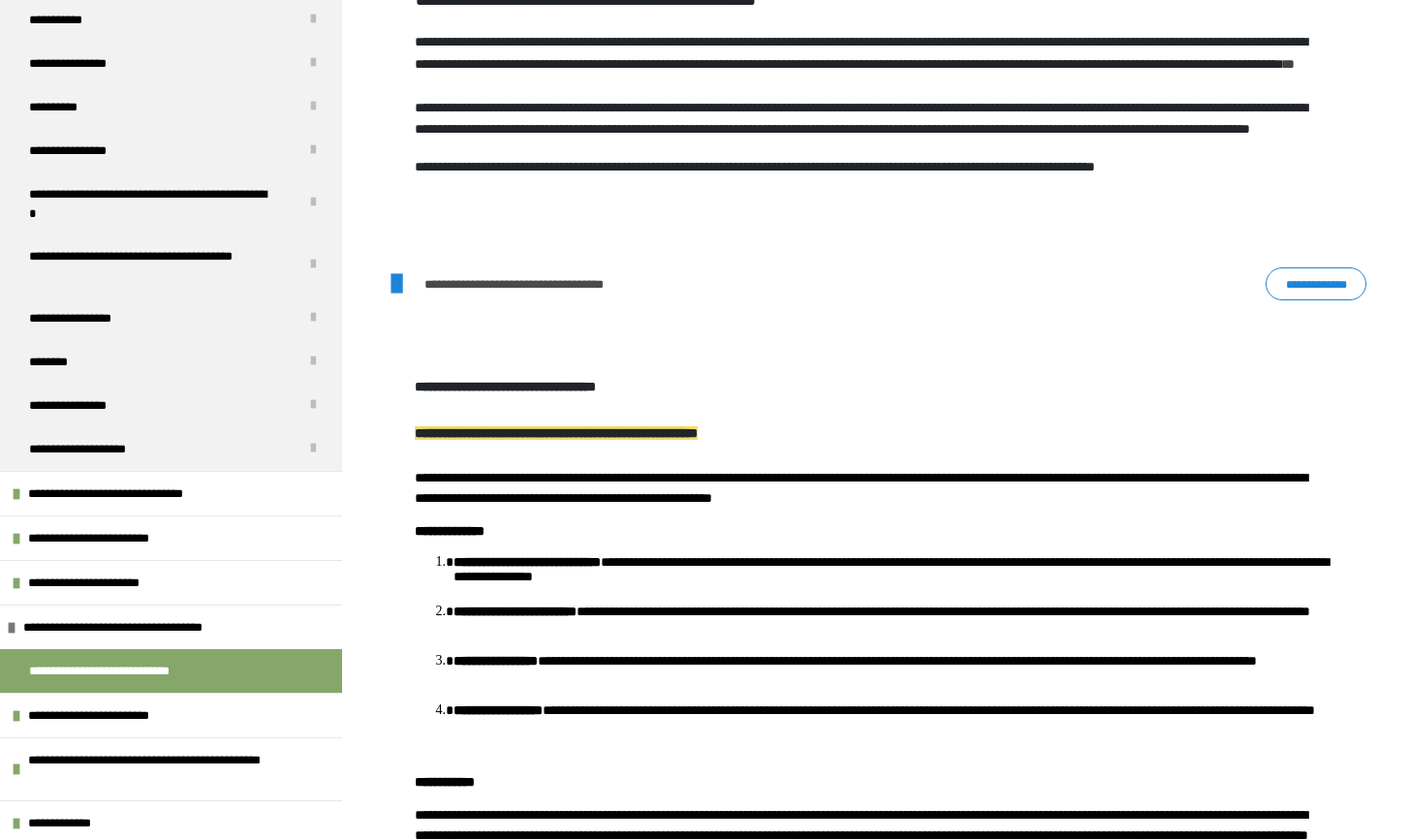 click on "**********" at bounding box center (1316, 284) 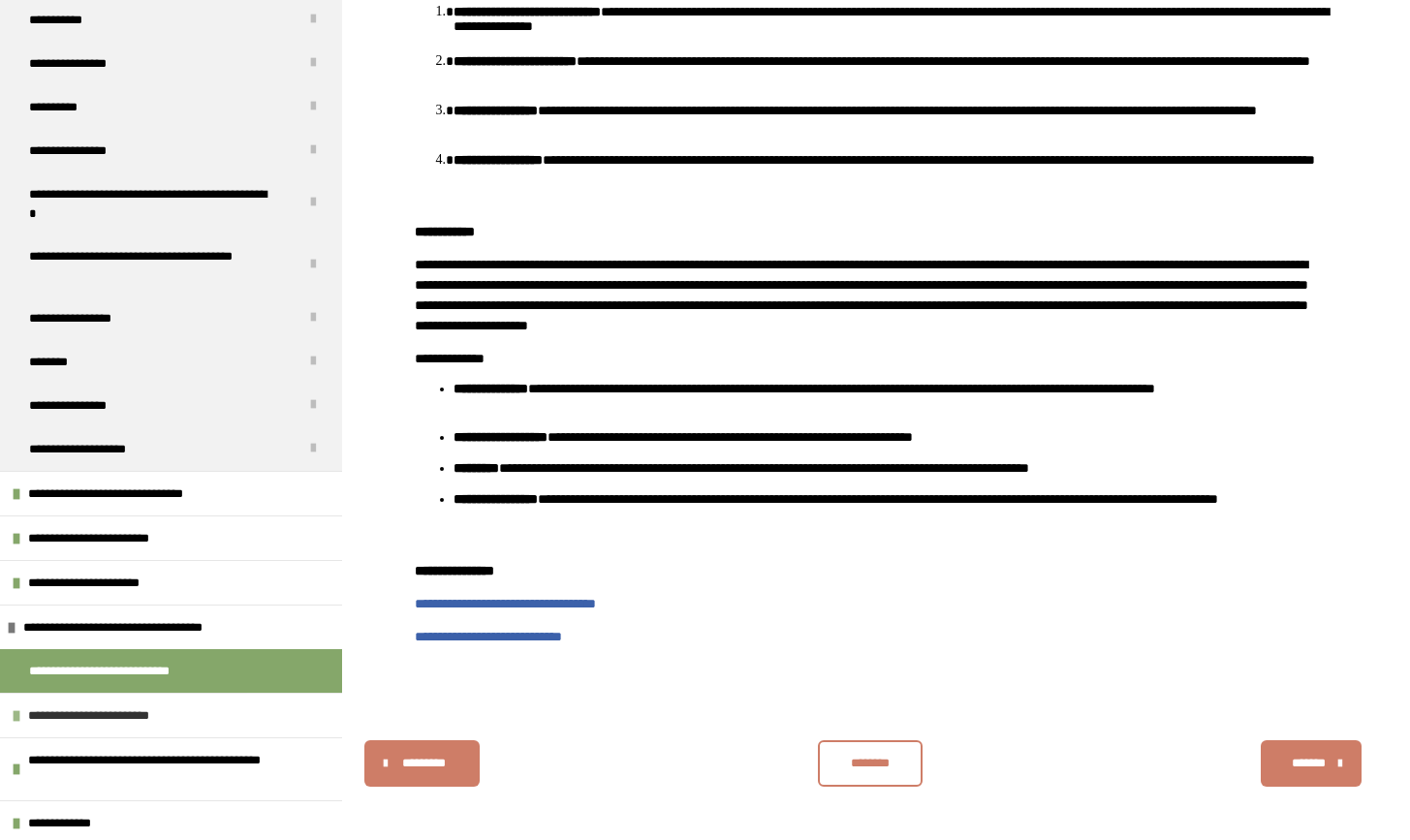 scroll, scrollTop: 1416, scrollLeft: 0, axis: vertical 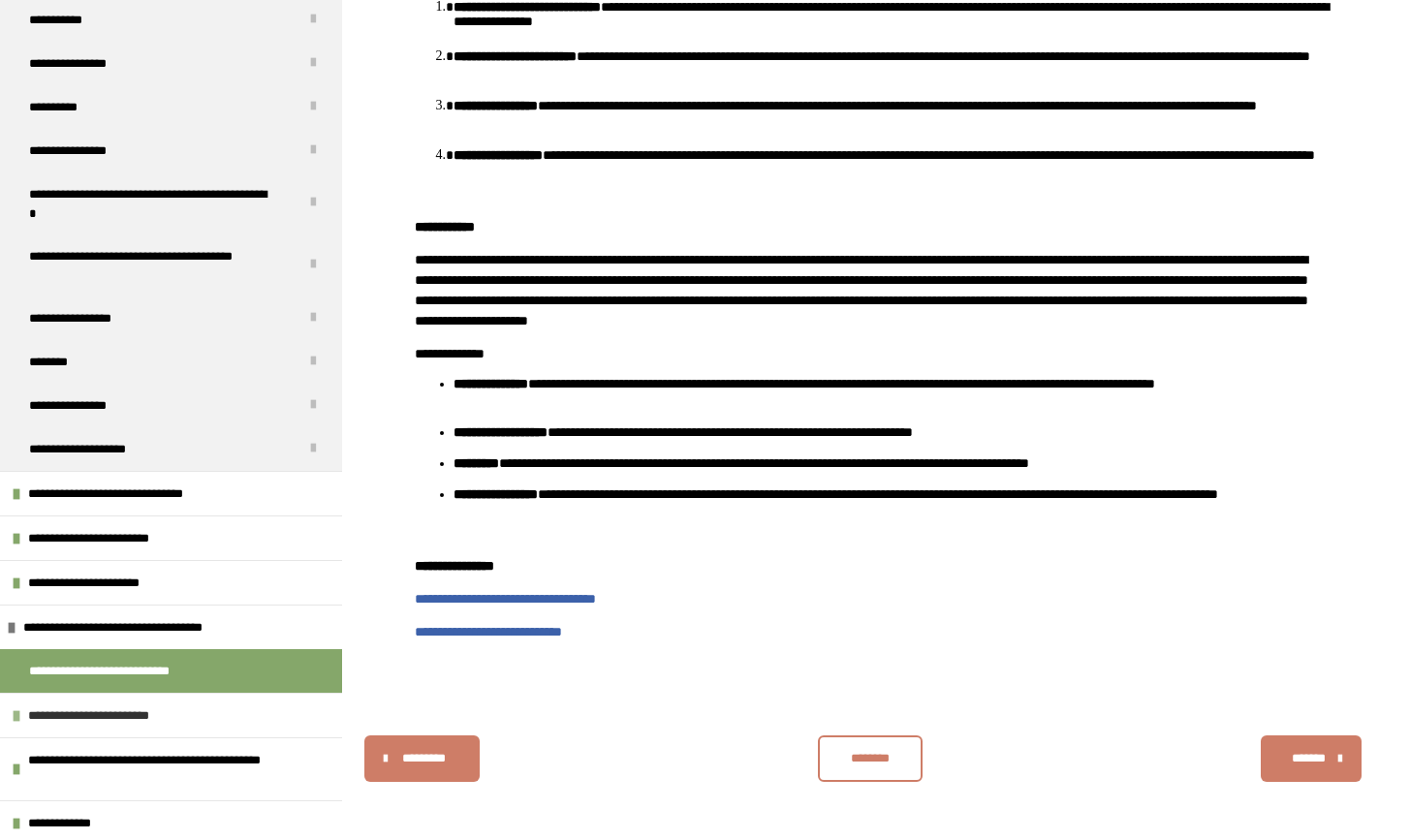 click on "**********" at bounding box center (102, 715) 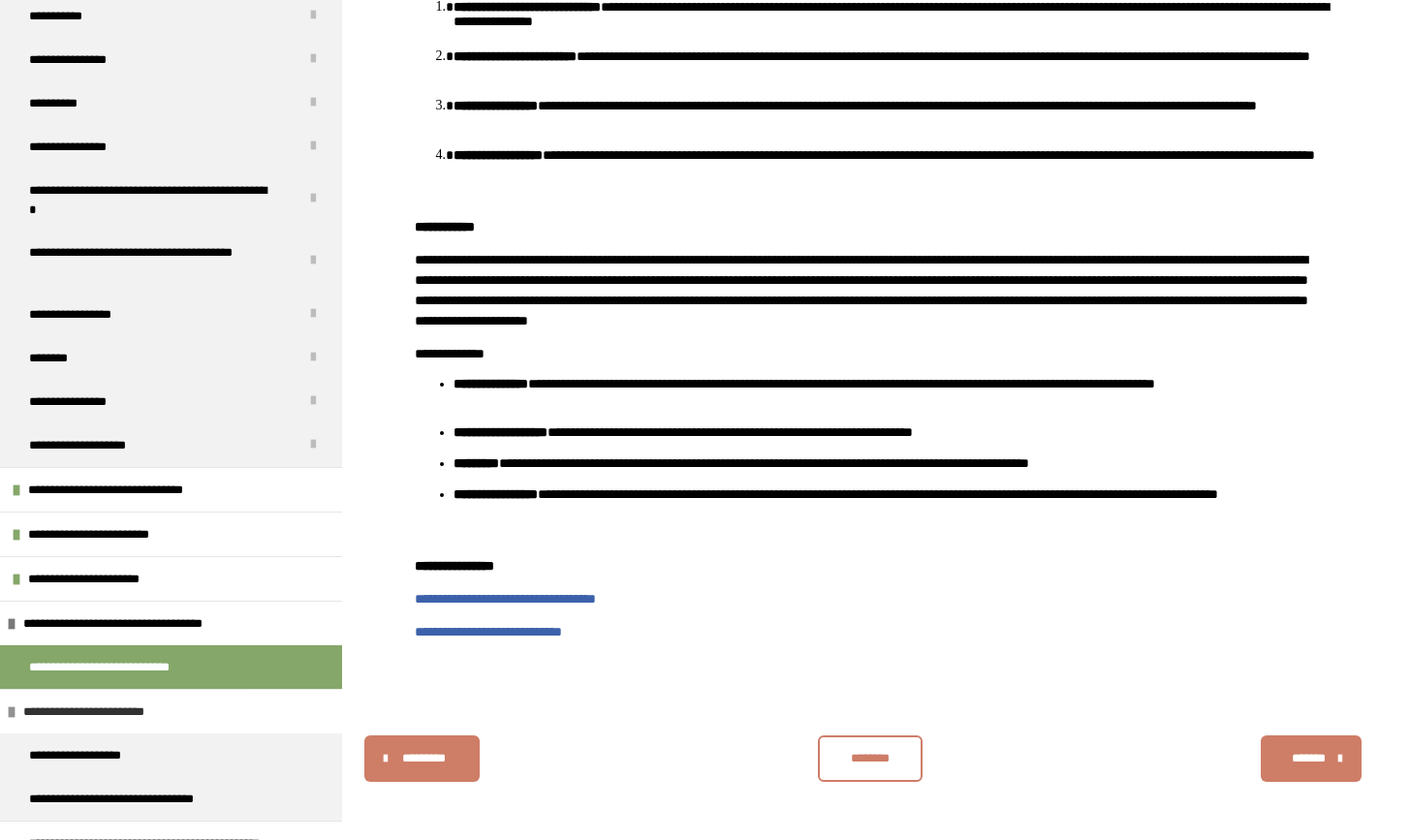 scroll, scrollTop: 1013, scrollLeft: 0, axis: vertical 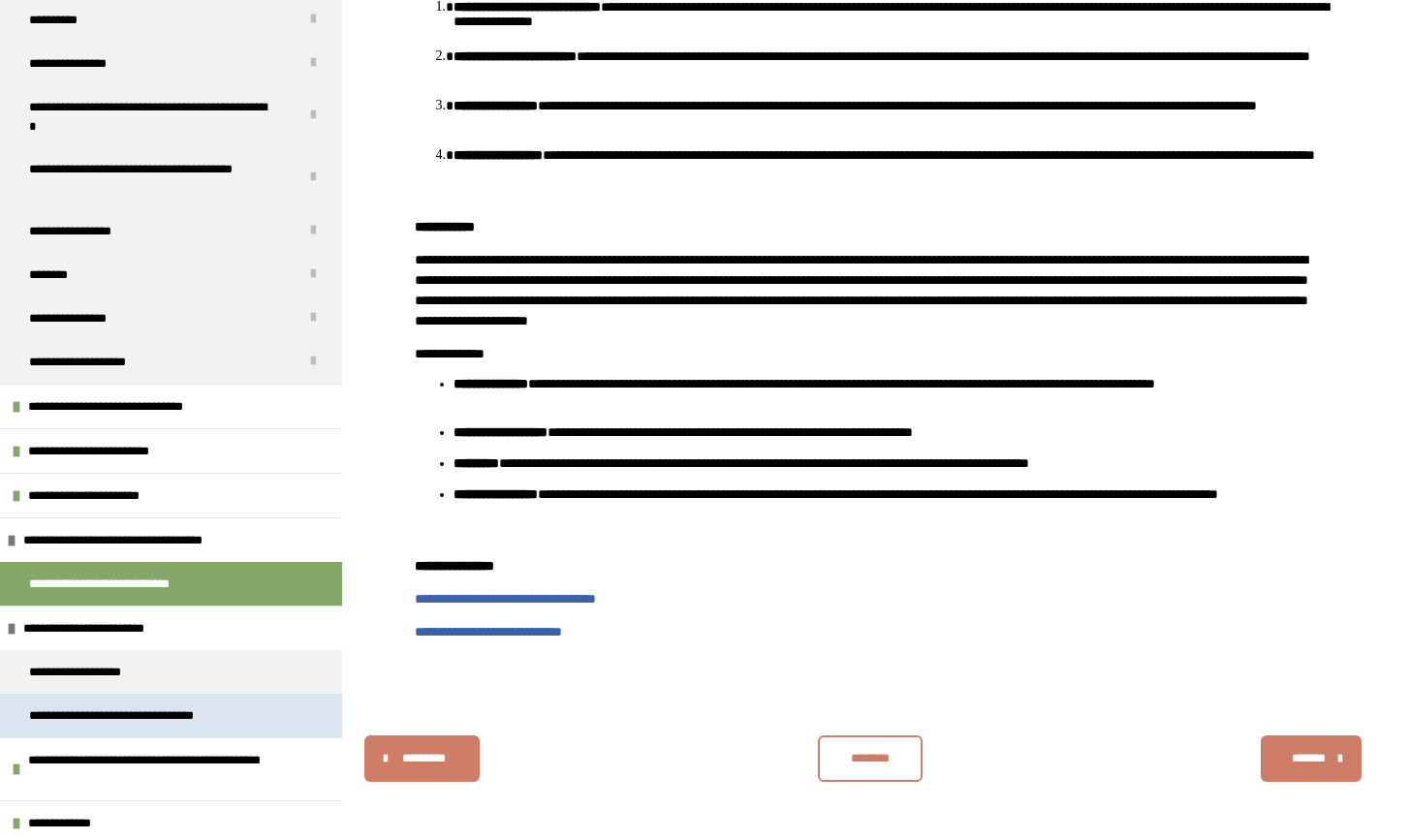 click on "**********" at bounding box center (139, 715) 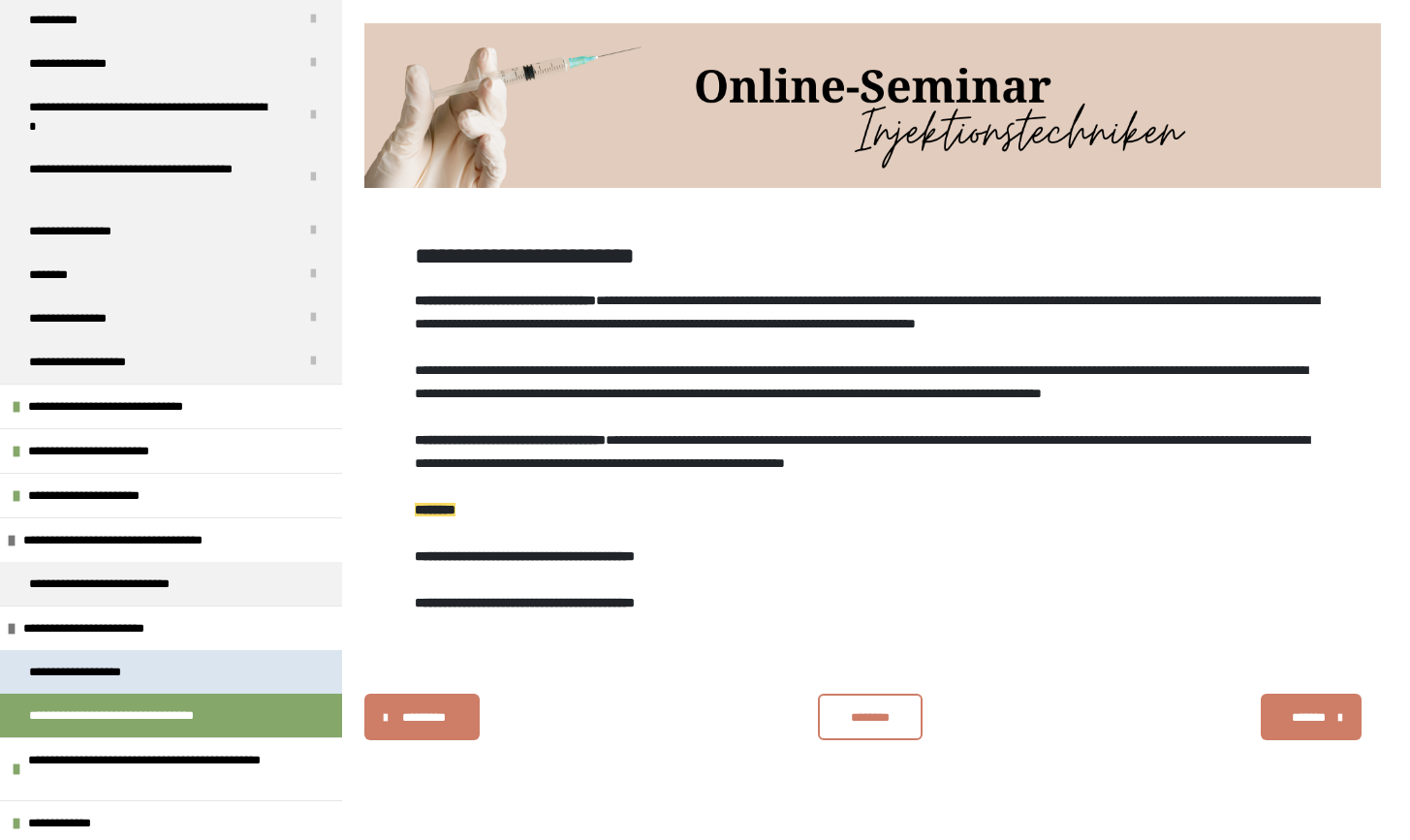 scroll, scrollTop: 329, scrollLeft: 0, axis: vertical 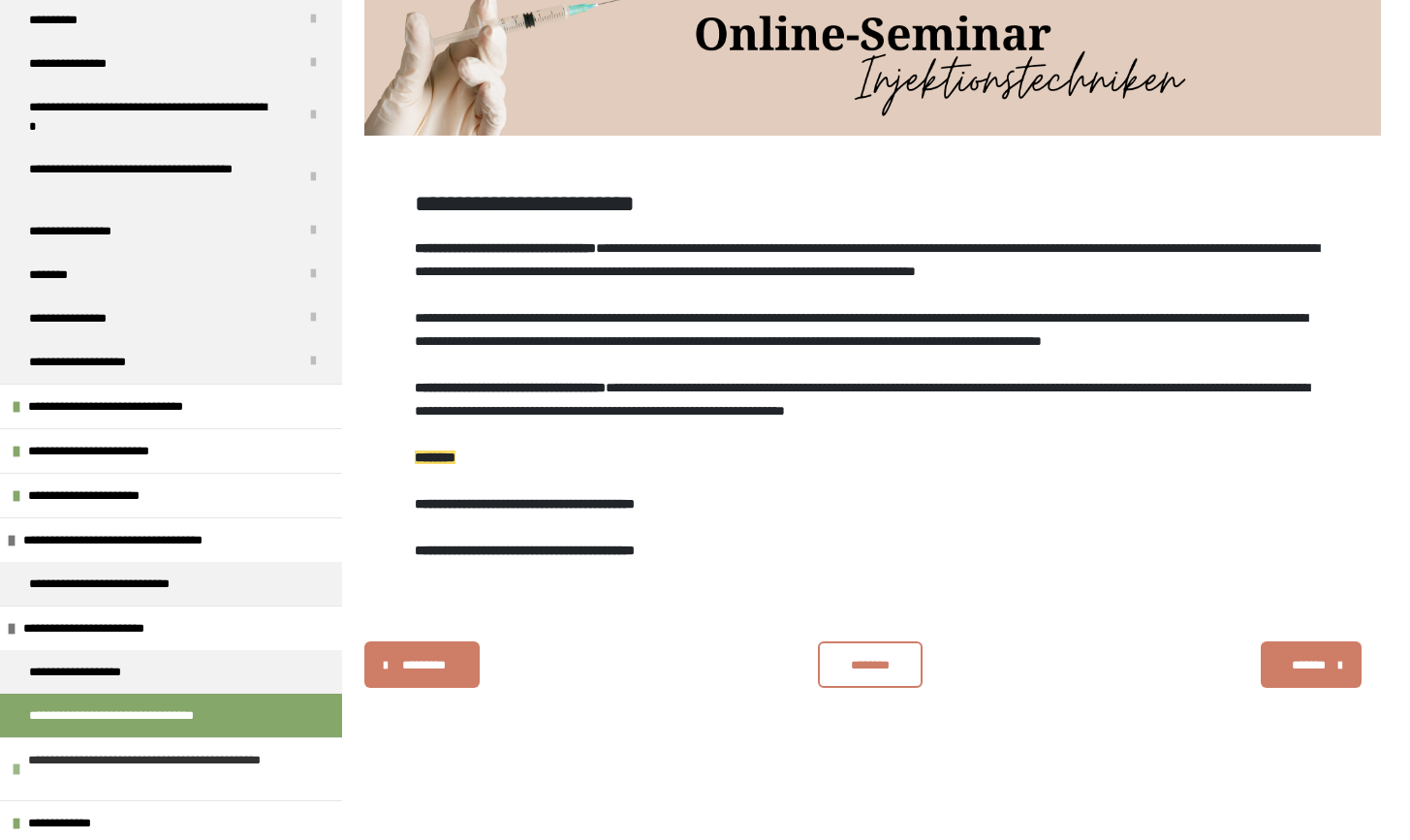 click on "**********" at bounding box center [172, 769] 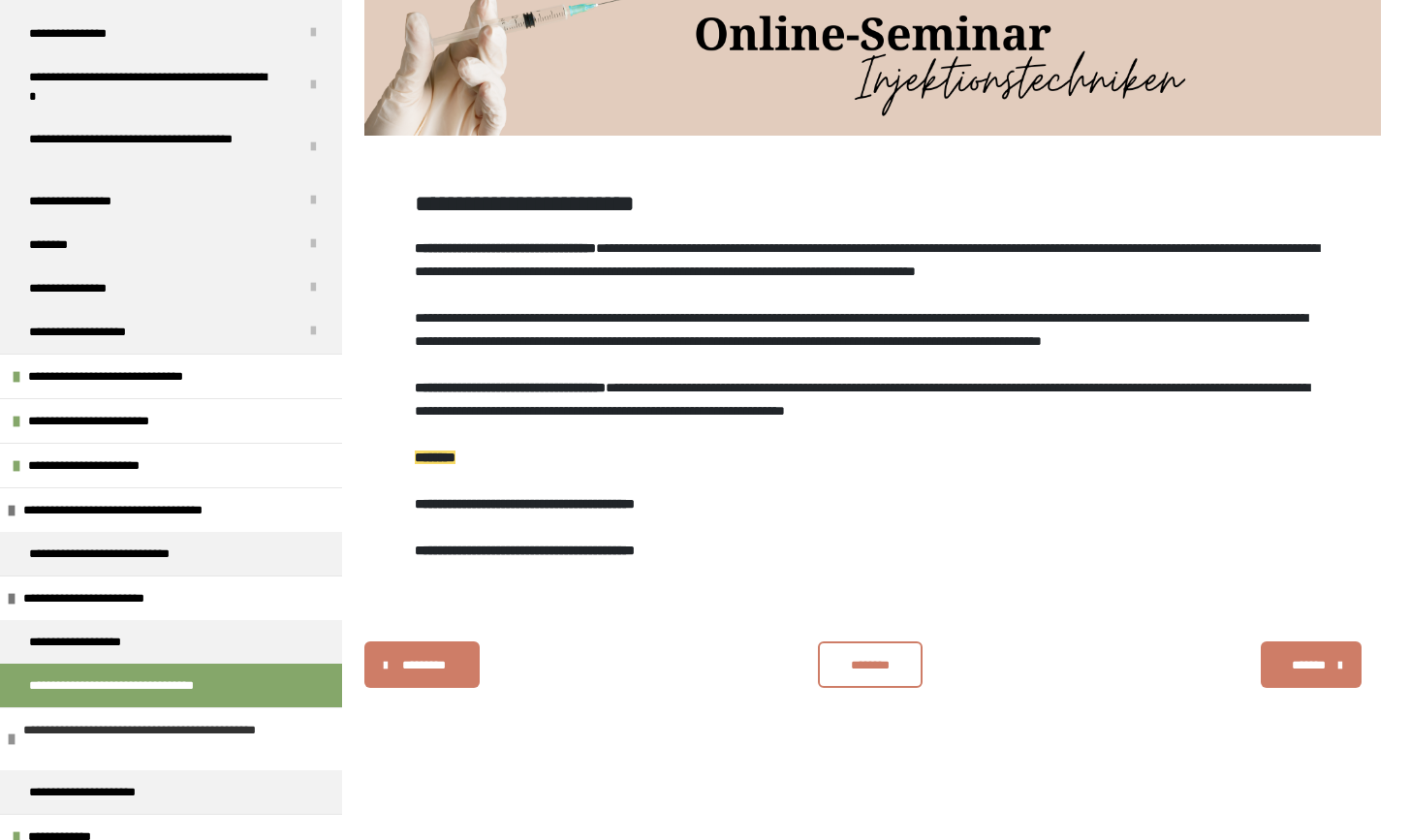 scroll, scrollTop: 1057, scrollLeft: 0, axis: vertical 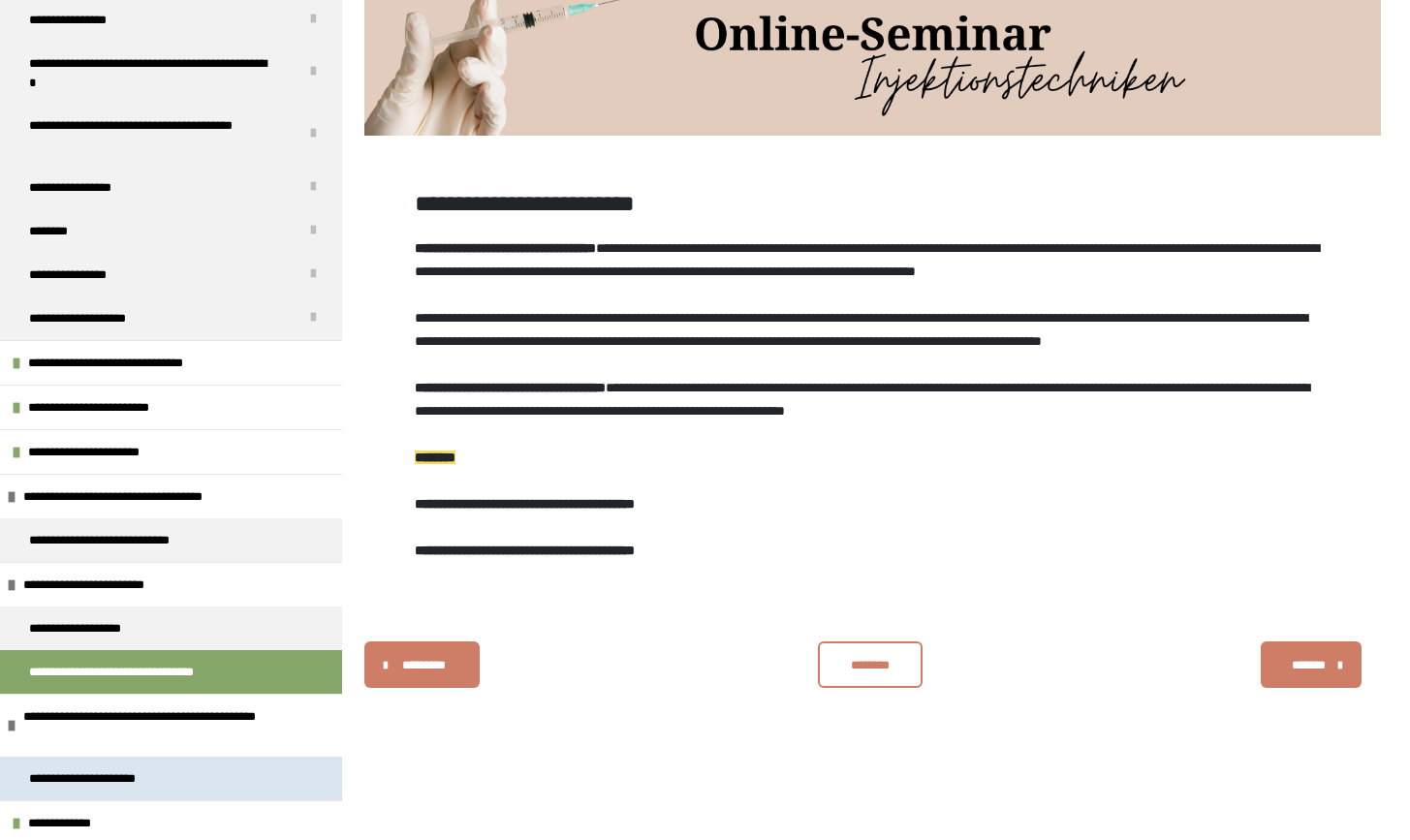 click on "**********" at bounding box center (171, 778) 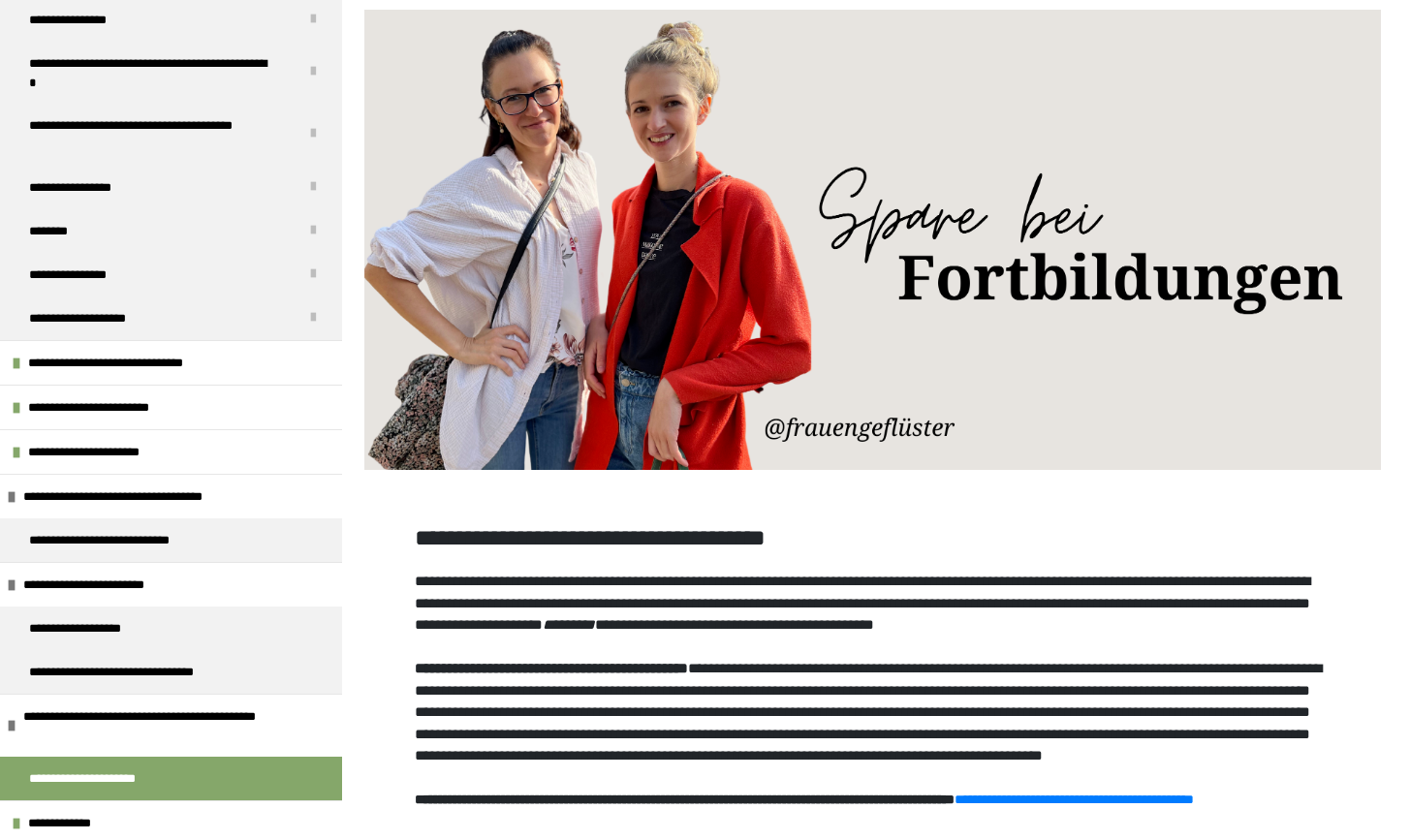 scroll, scrollTop: 638, scrollLeft: 0, axis: vertical 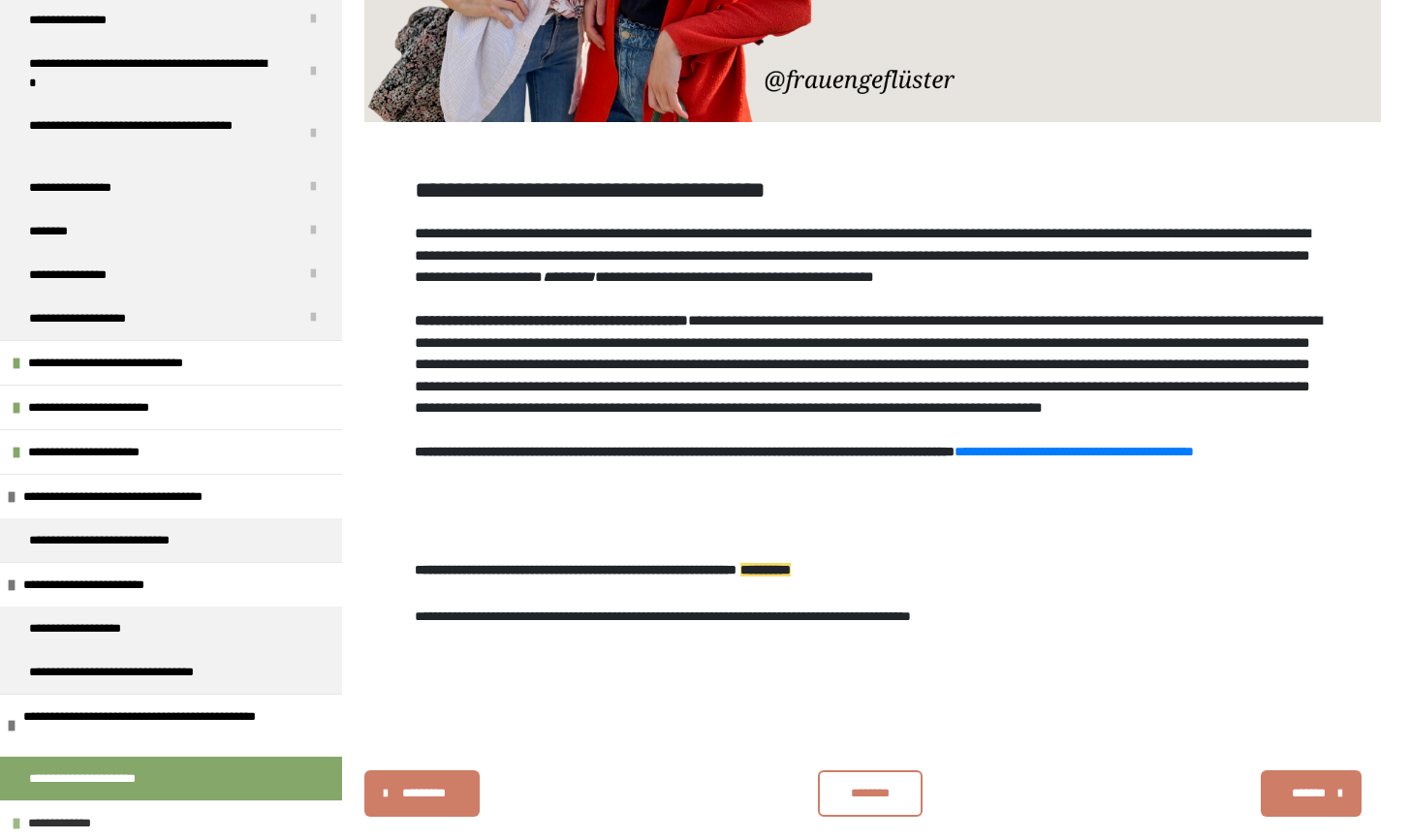 click on "**********" at bounding box center [171, 823] 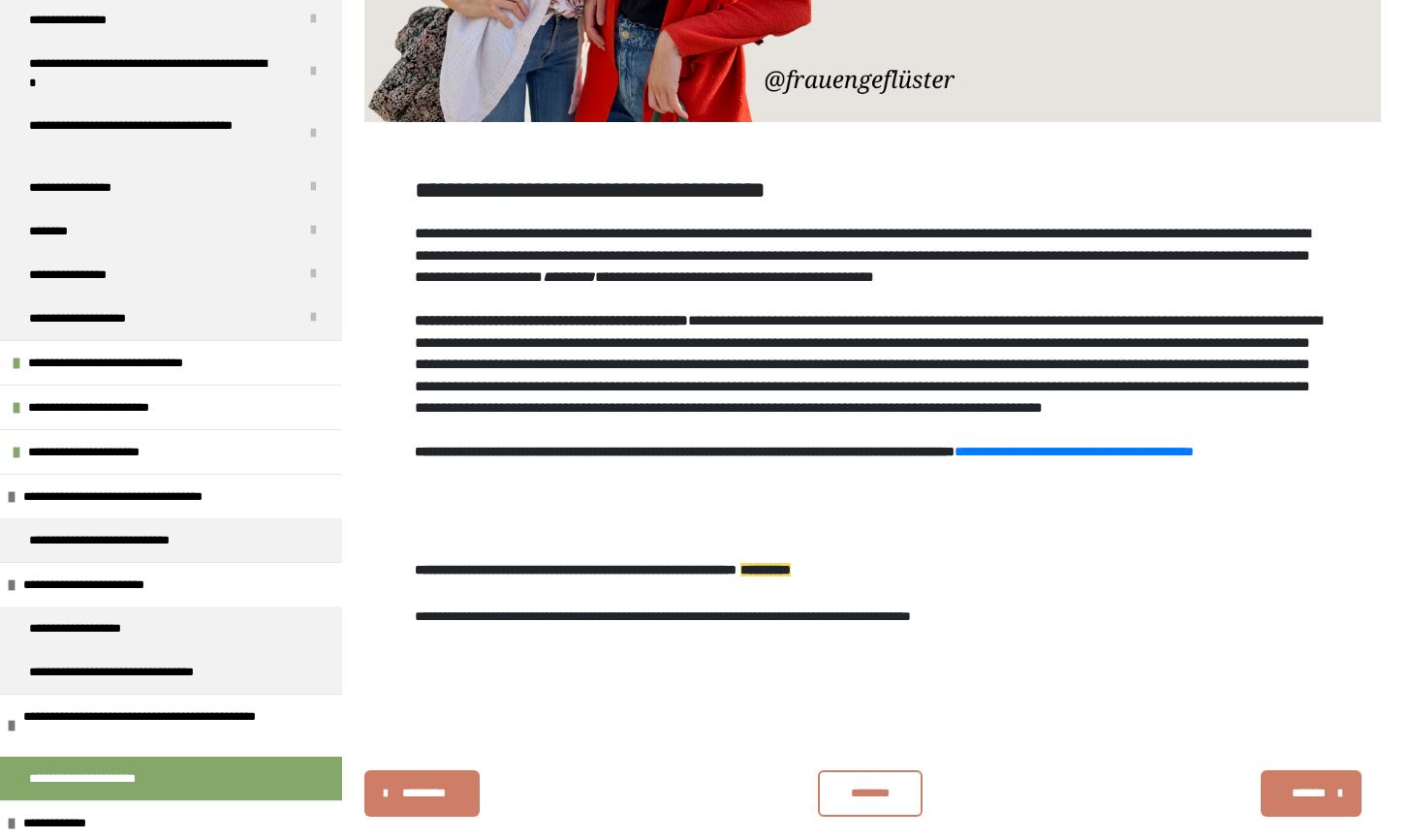 scroll, scrollTop: 1460, scrollLeft: 0, axis: vertical 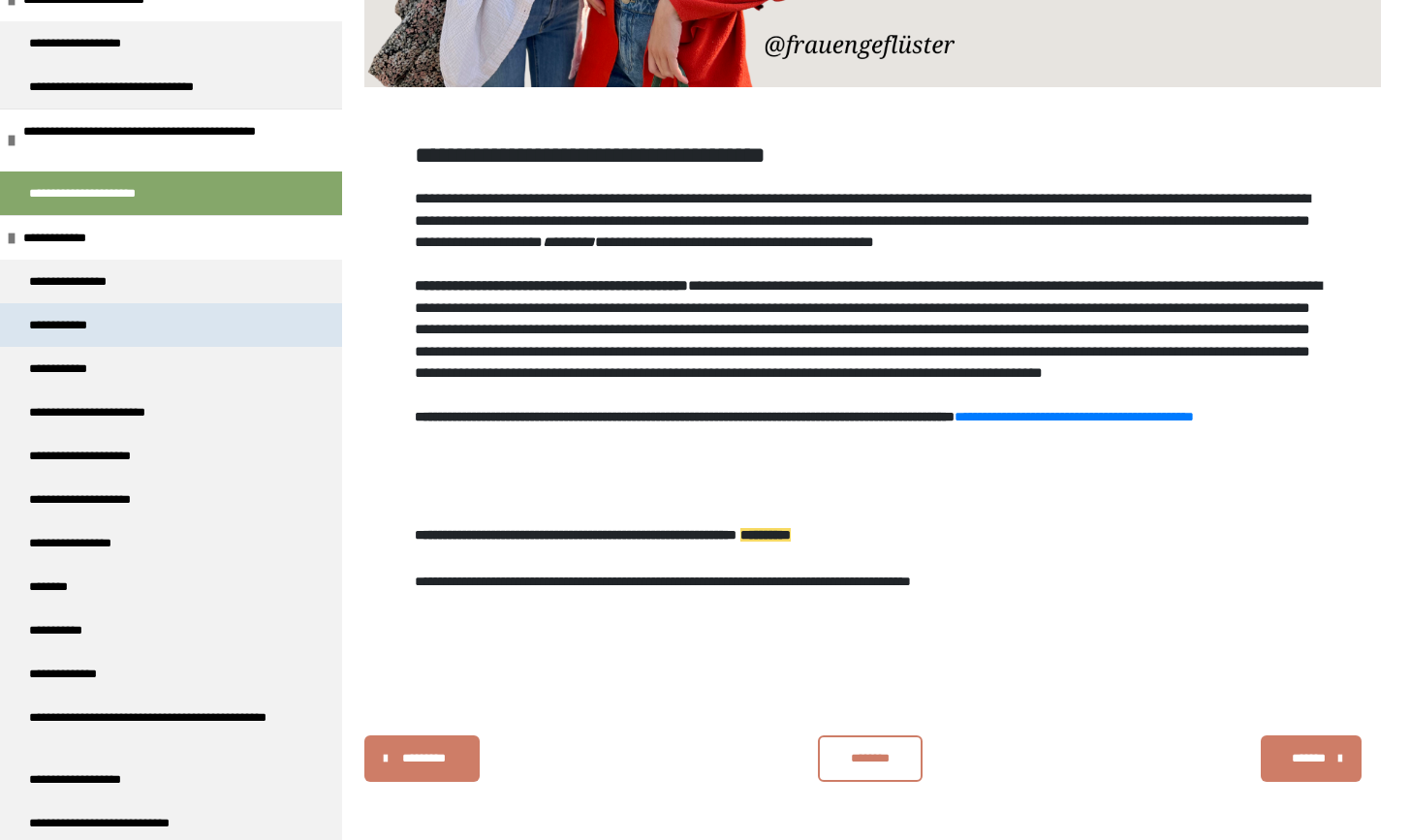 click on "**********" at bounding box center [171, 325] 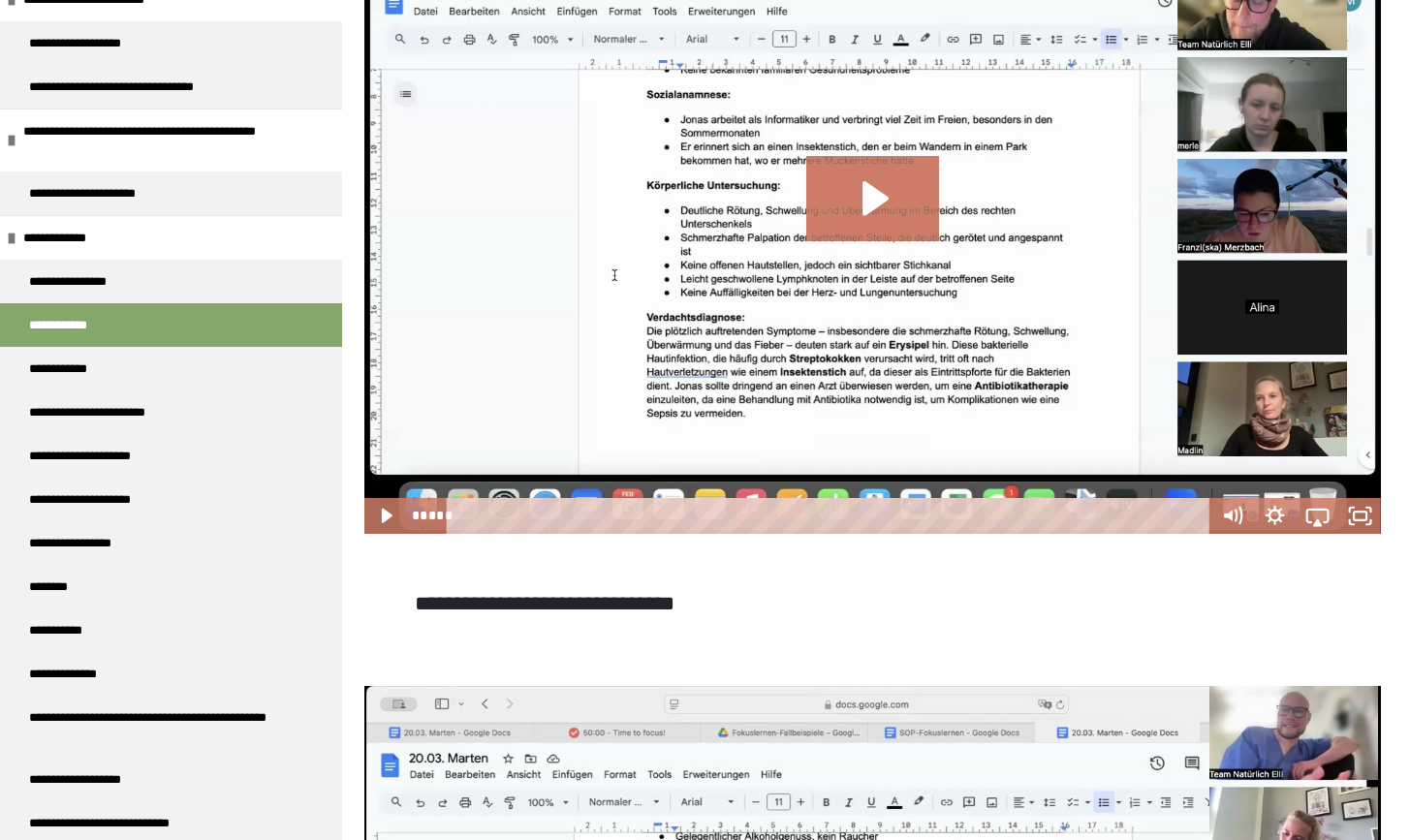 scroll, scrollTop: 3790, scrollLeft: 0, axis: vertical 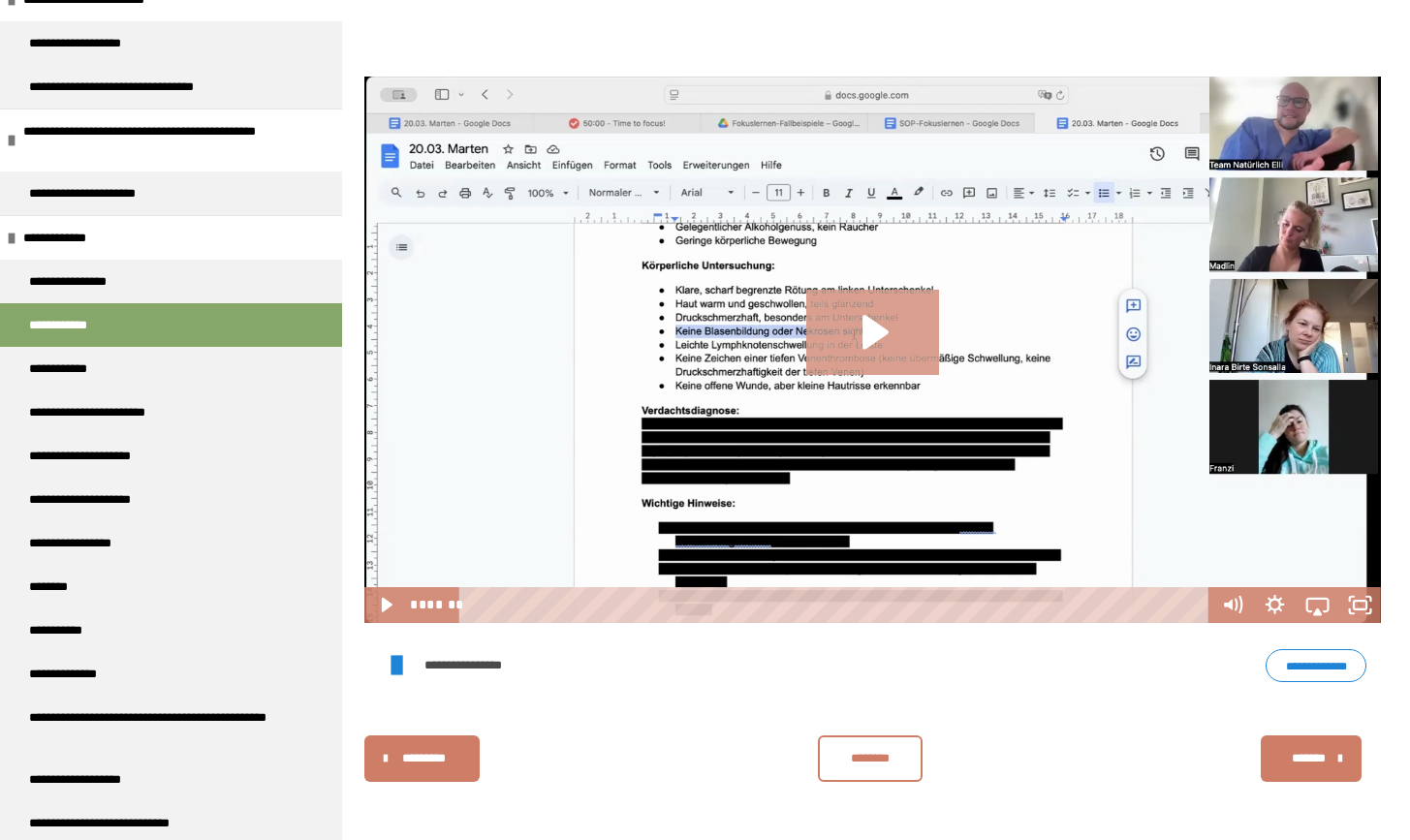 click 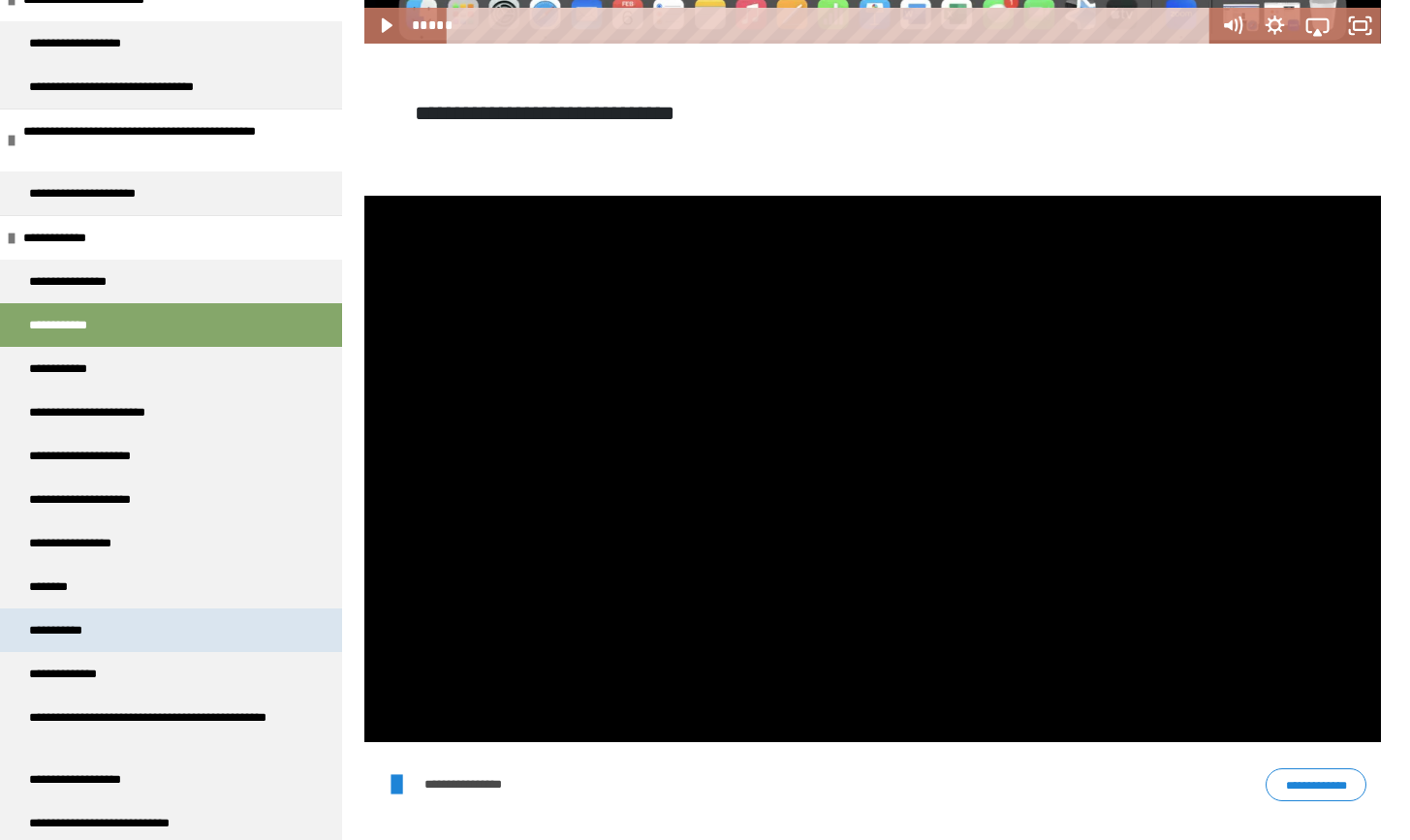 scroll, scrollTop: 3790, scrollLeft: 0, axis: vertical 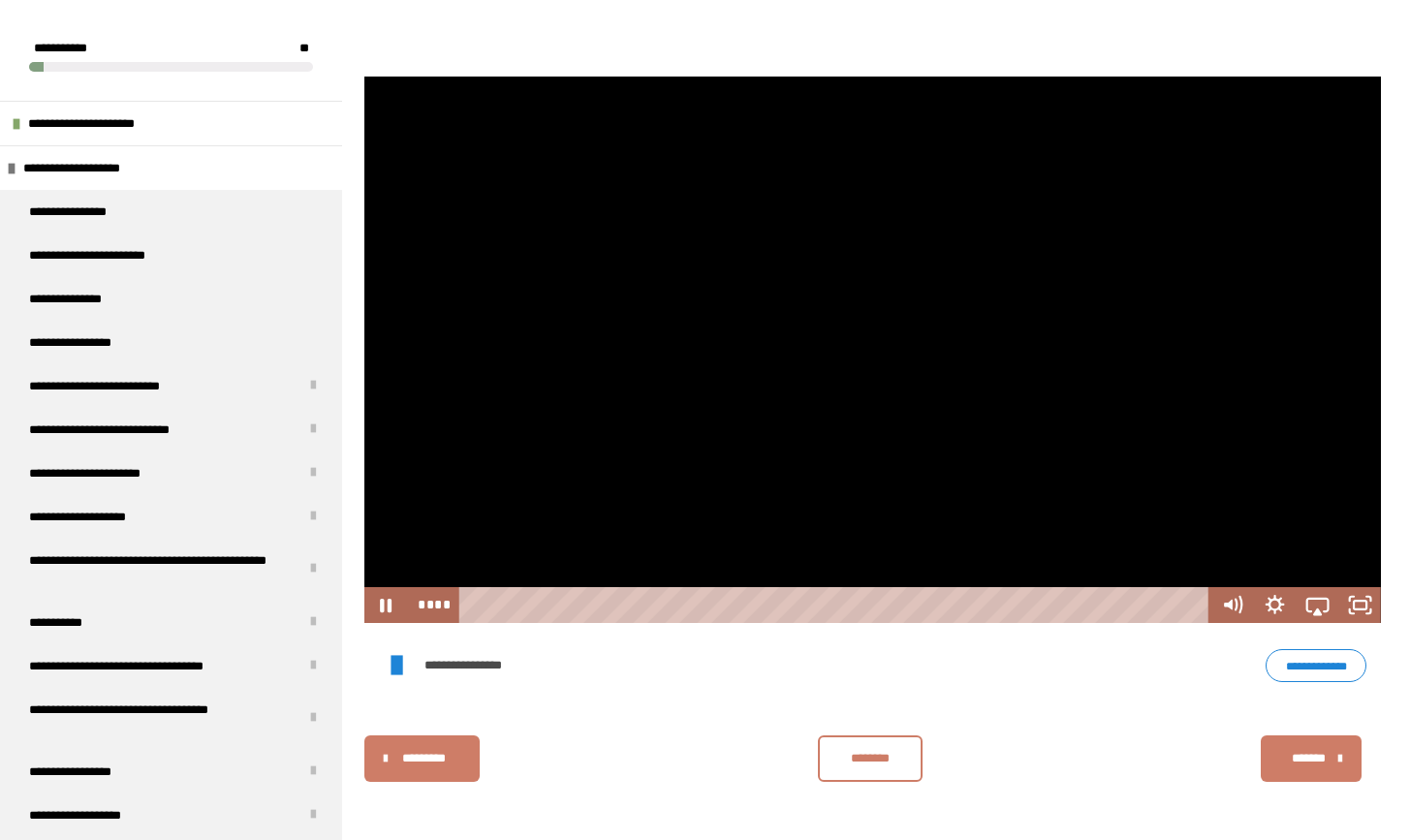 click at bounding box center (872, 350) 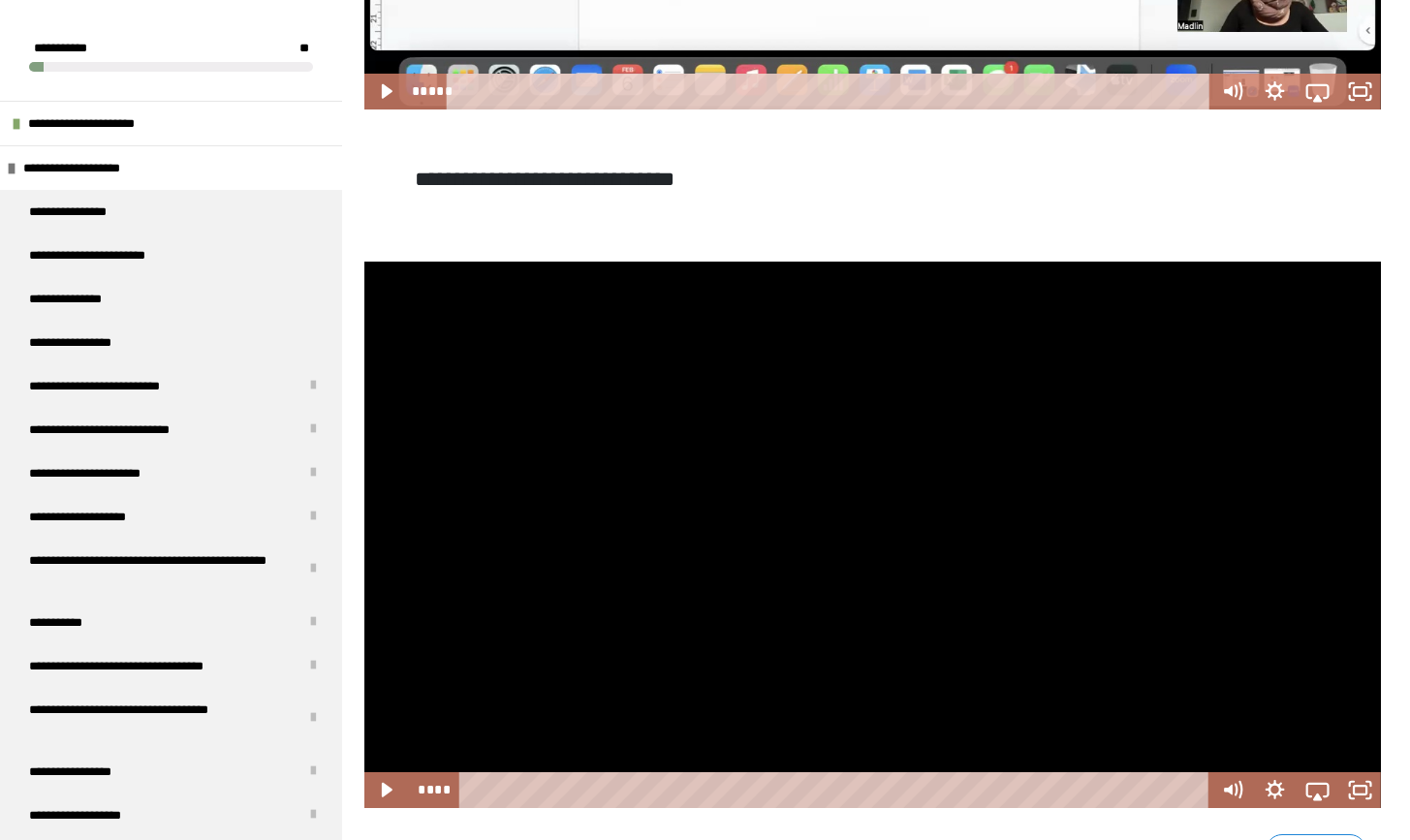 scroll, scrollTop: 3134, scrollLeft: 0, axis: vertical 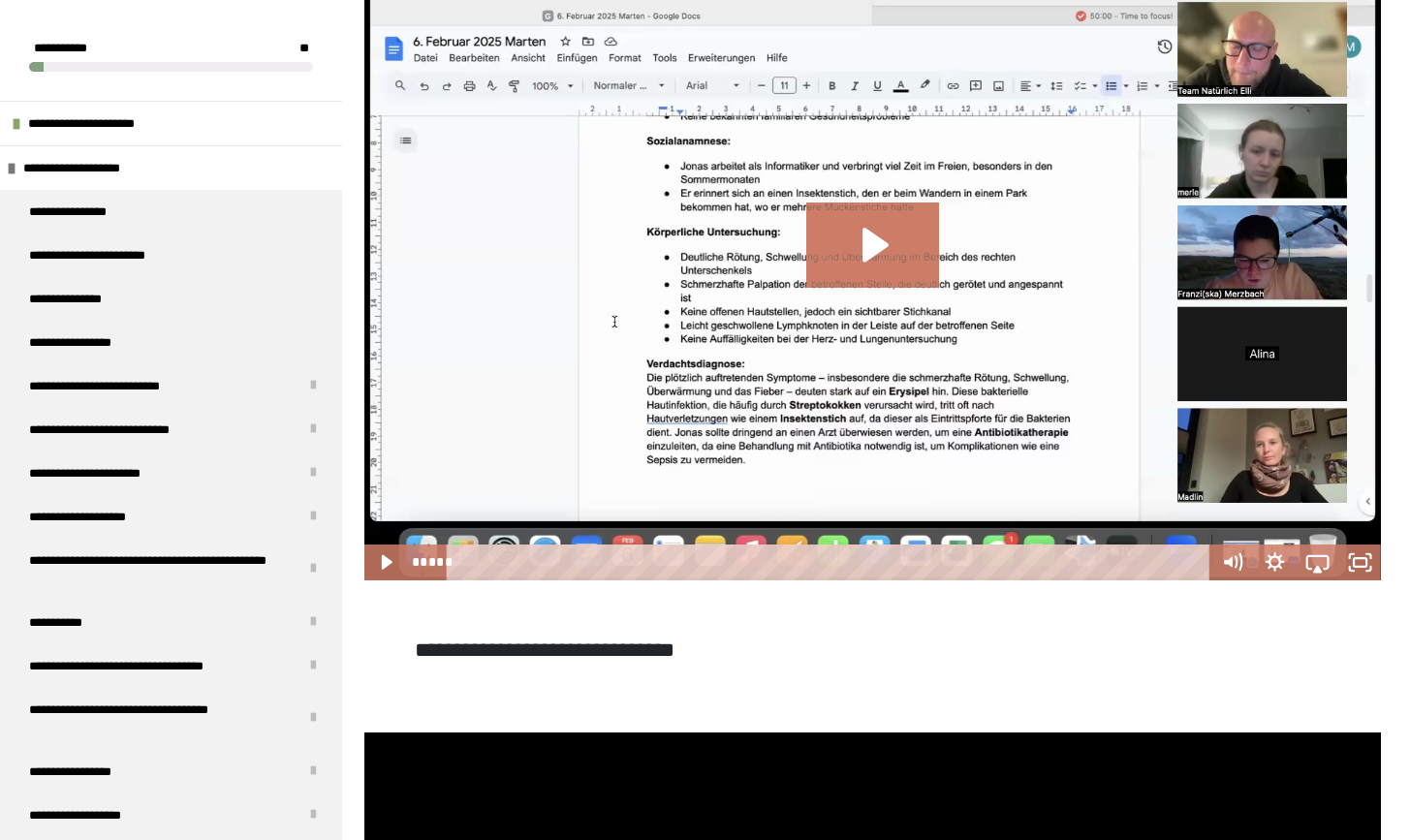 click at bounding box center [872, 264] 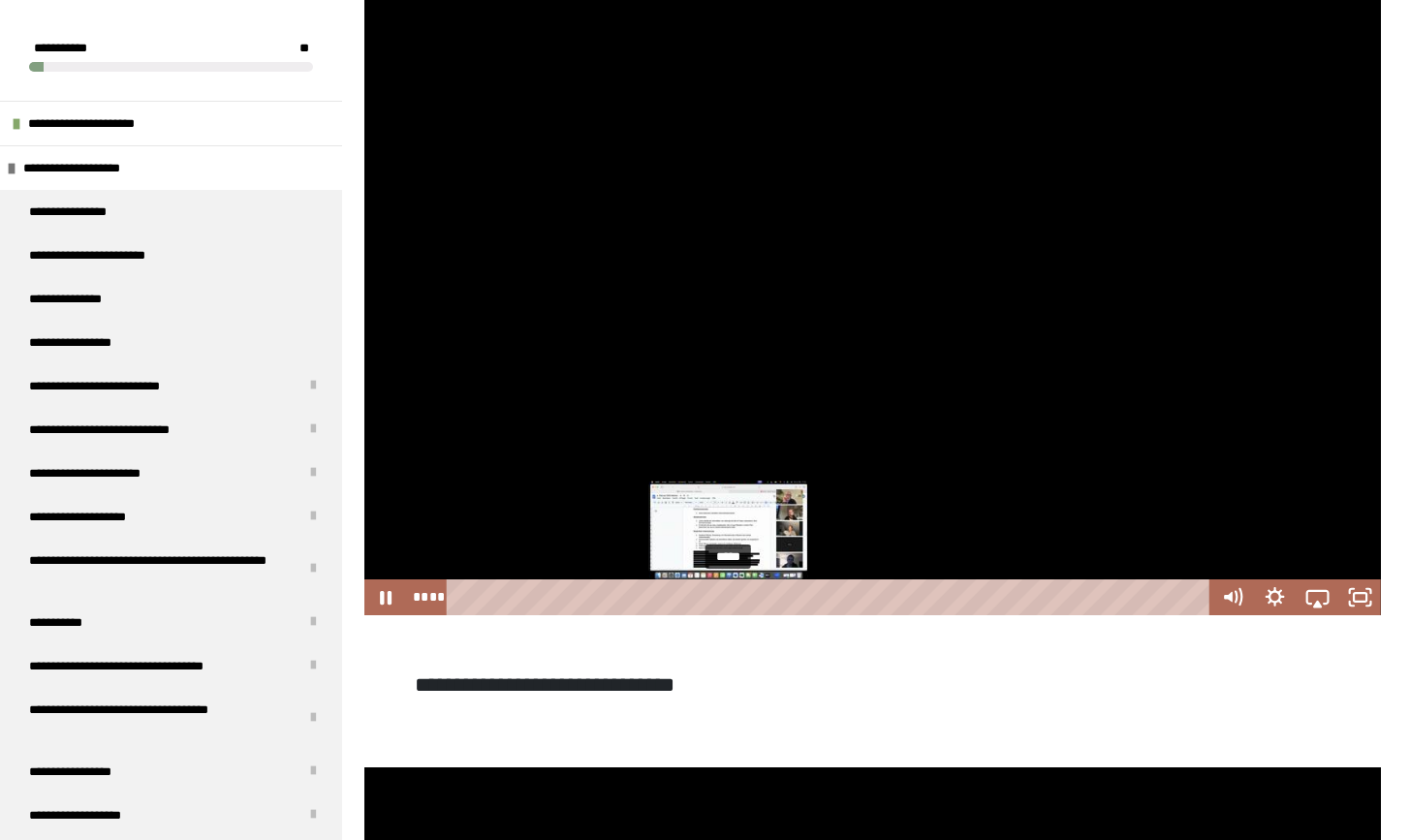 scroll, scrollTop: 3096, scrollLeft: 0, axis: vertical 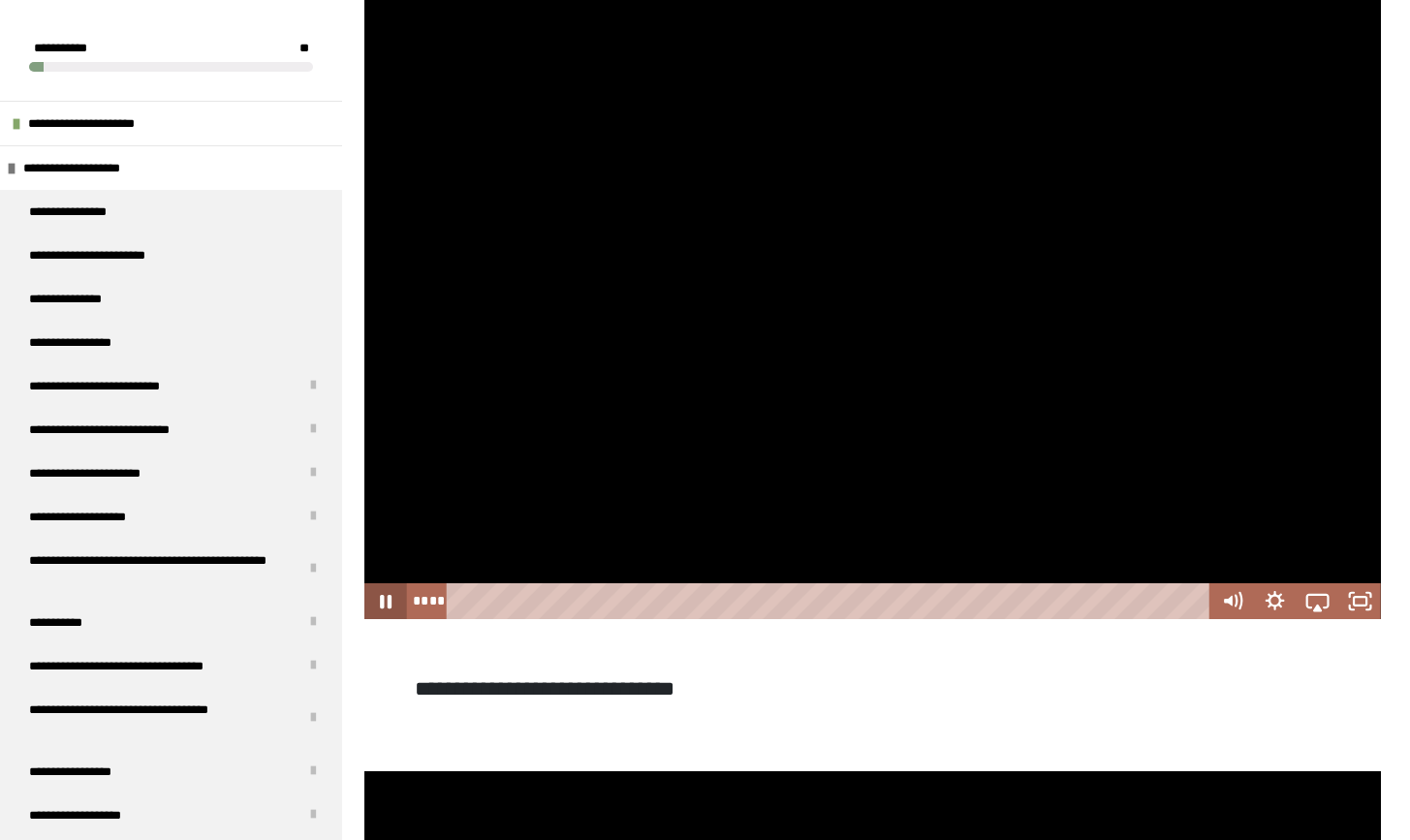 click 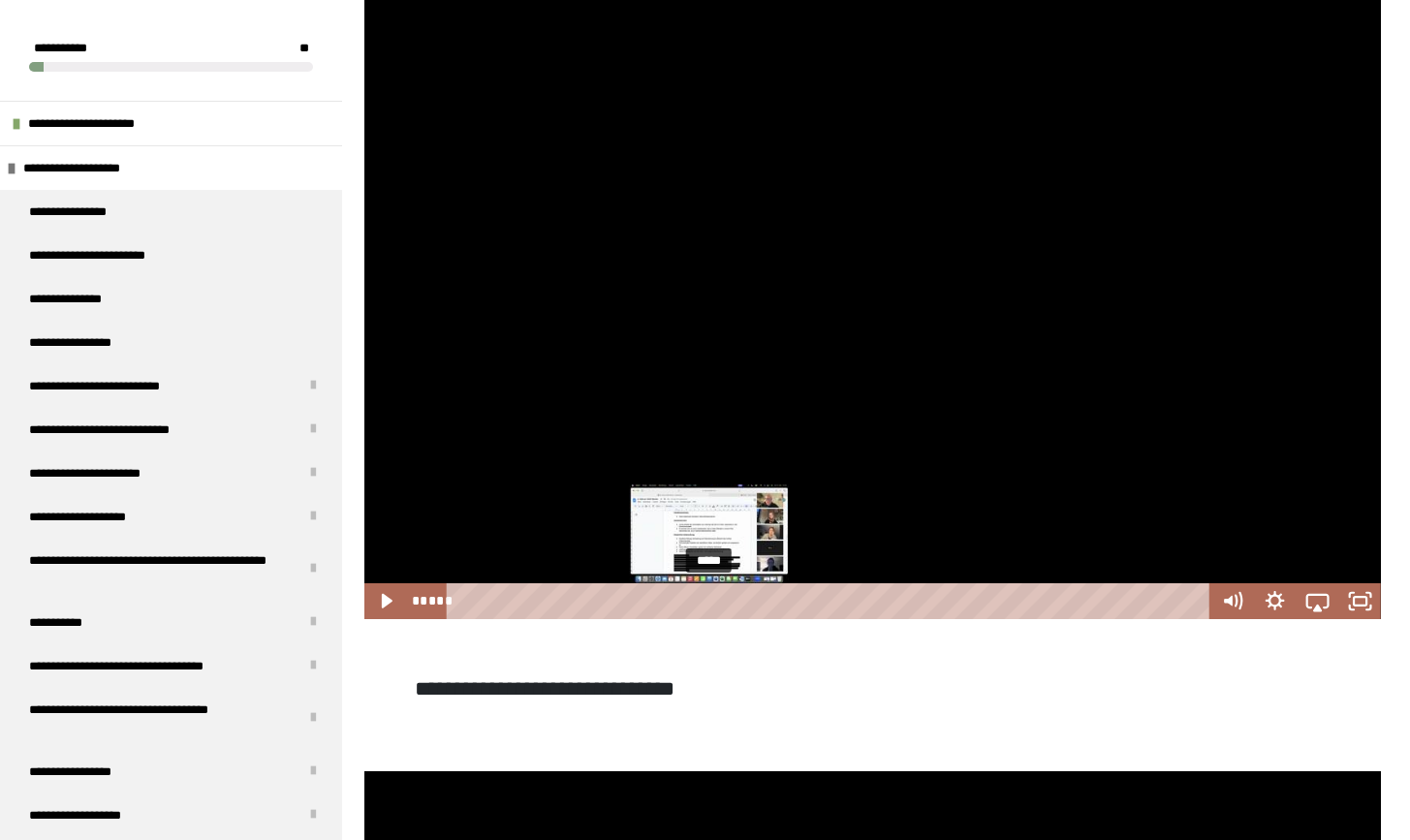 click on "*****" at bounding box center (831, 601) 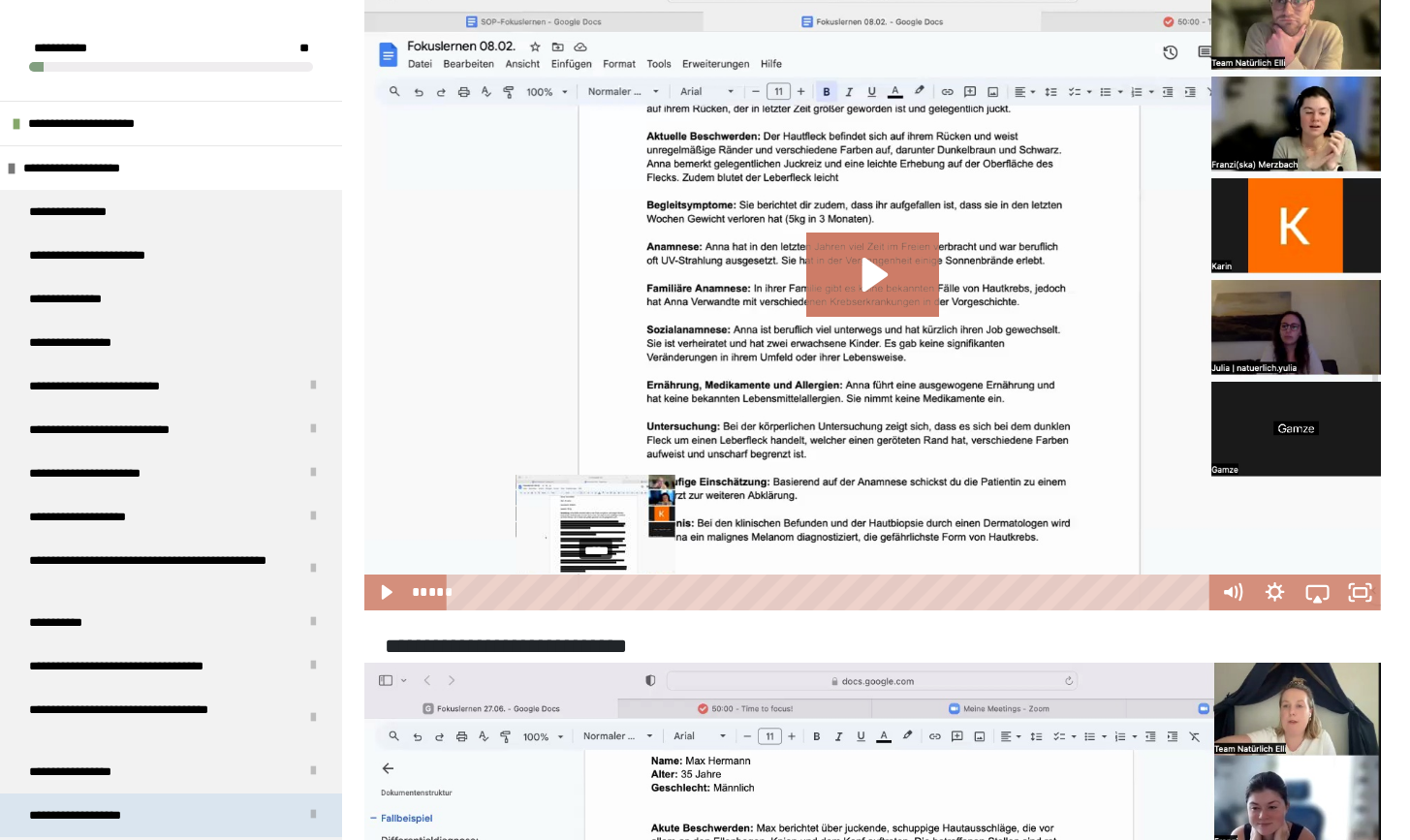 scroll, scrollTop: 2208, scrollLeft: 0, axis: vertical 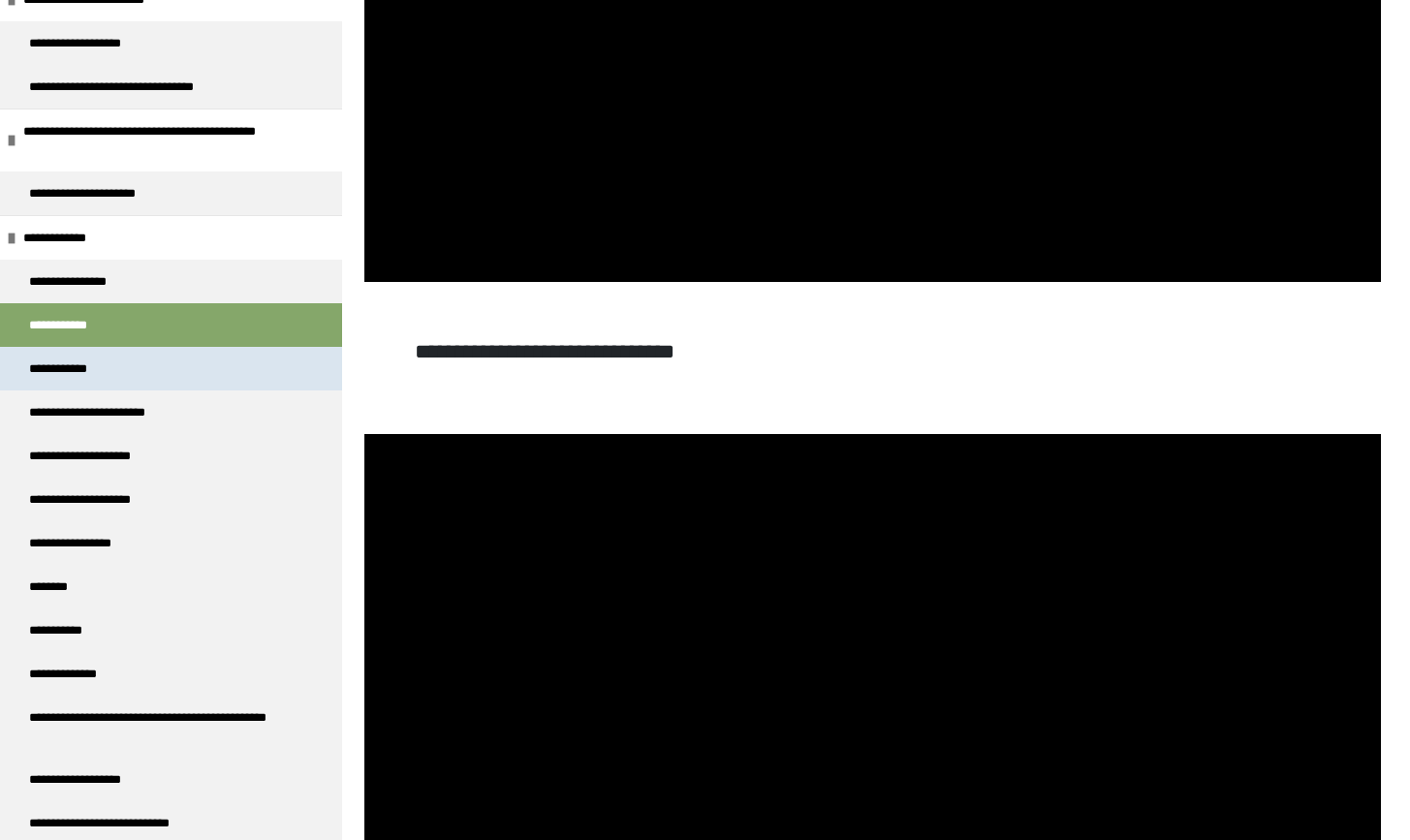click on "**********" at bounding box center [171, 368] 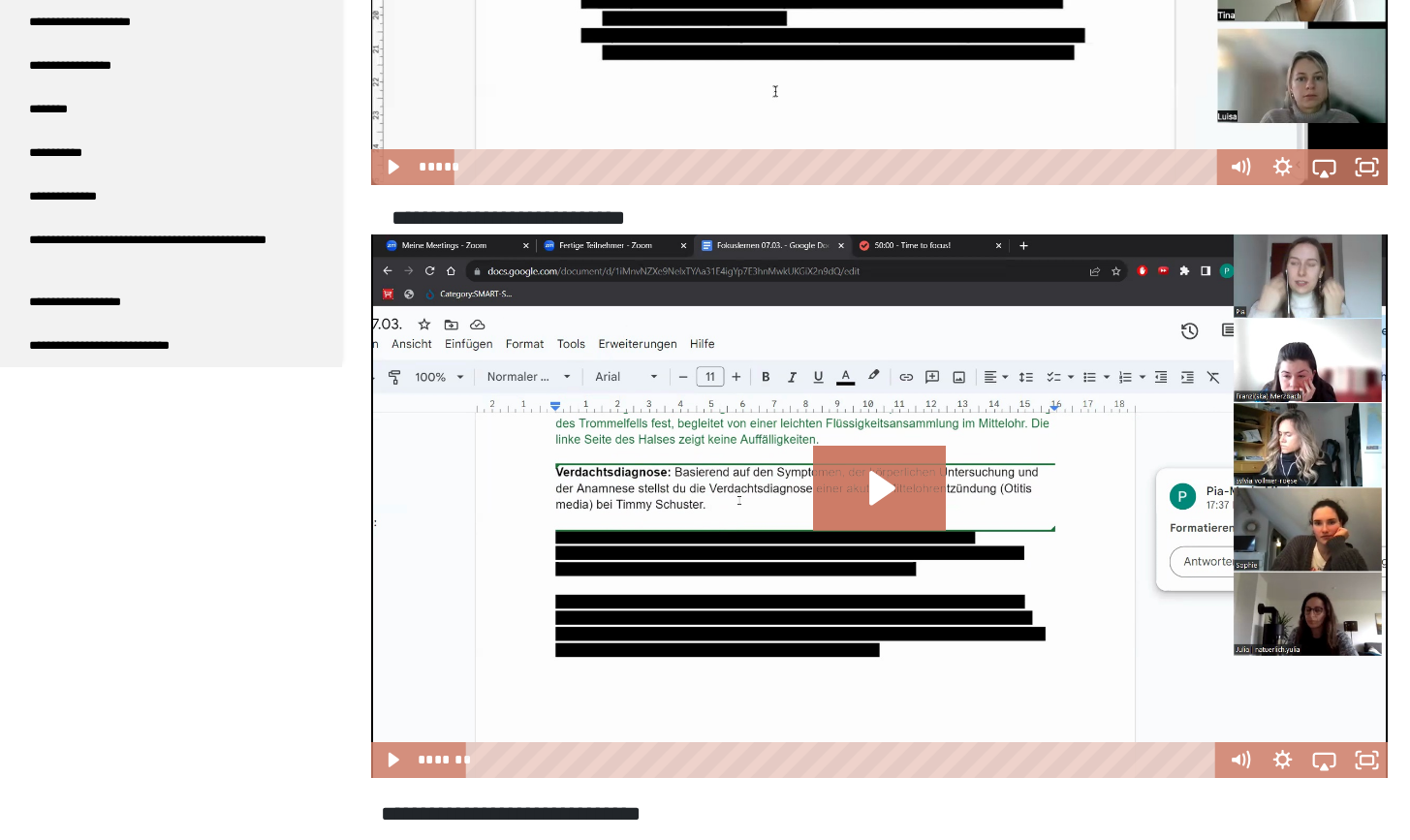 scroll, scrollTop: 0, scrollLeft: 0, axis: both 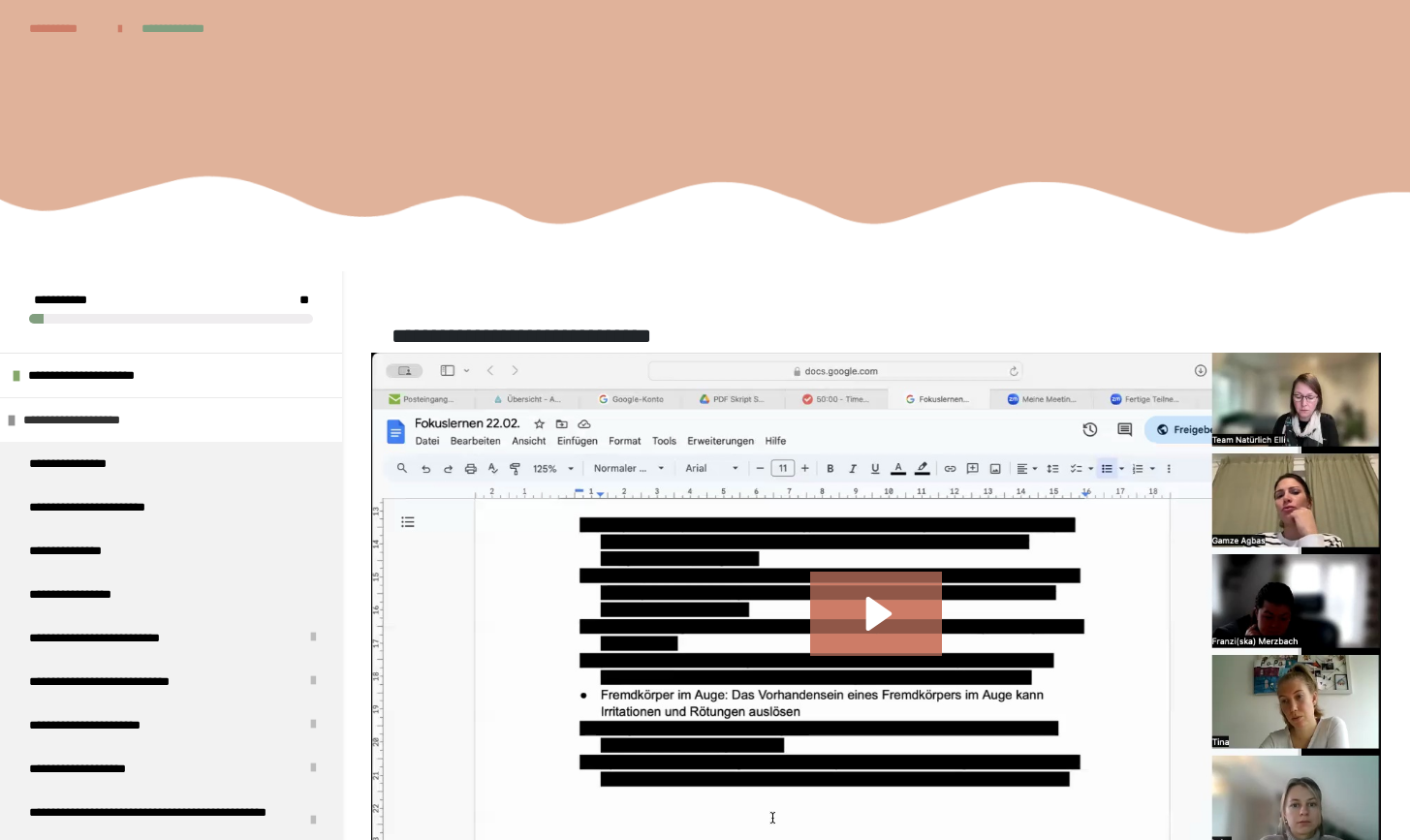 click on "**********" at bounding box center [93, 420] 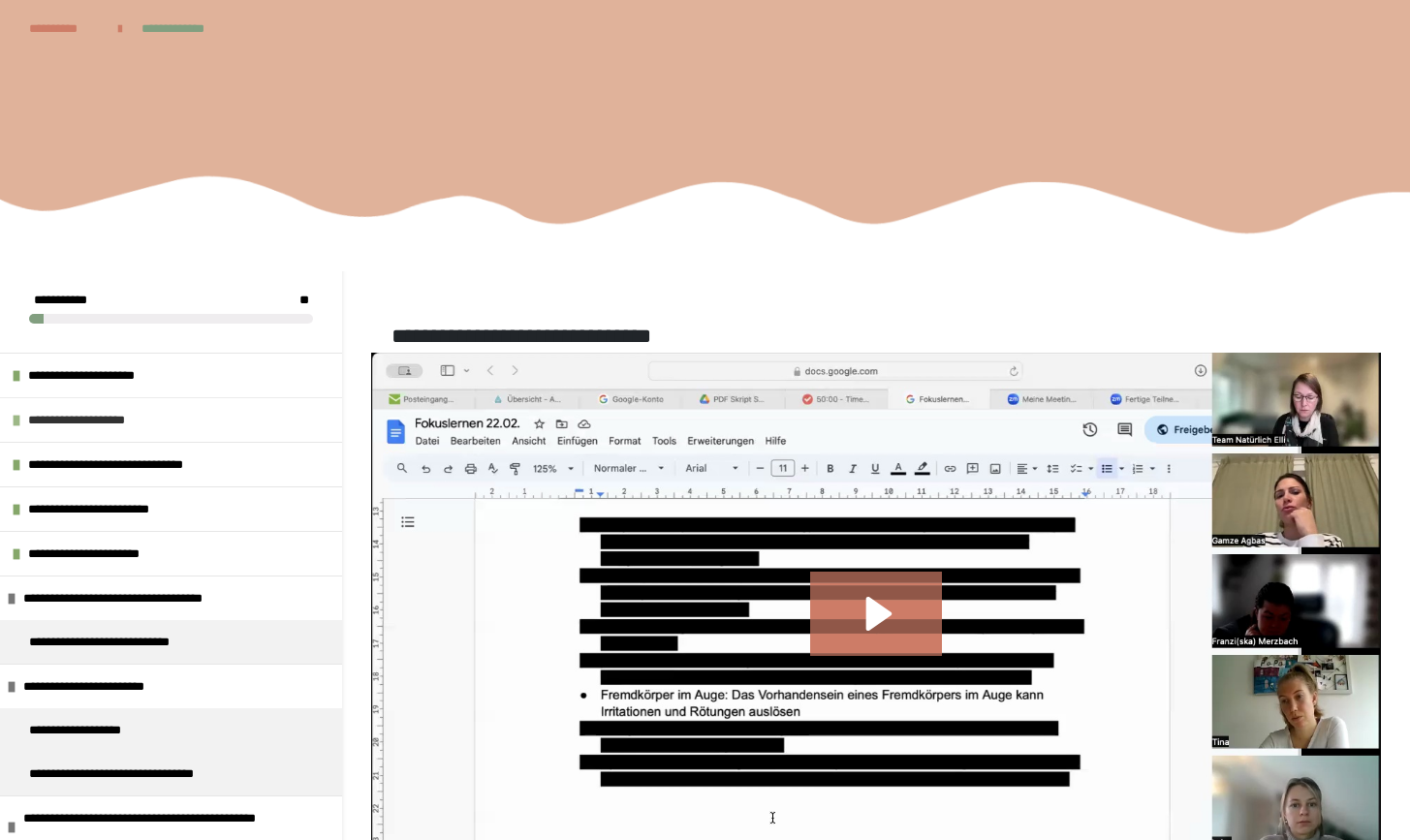 click on "**********" at bounding box center (98, 420) 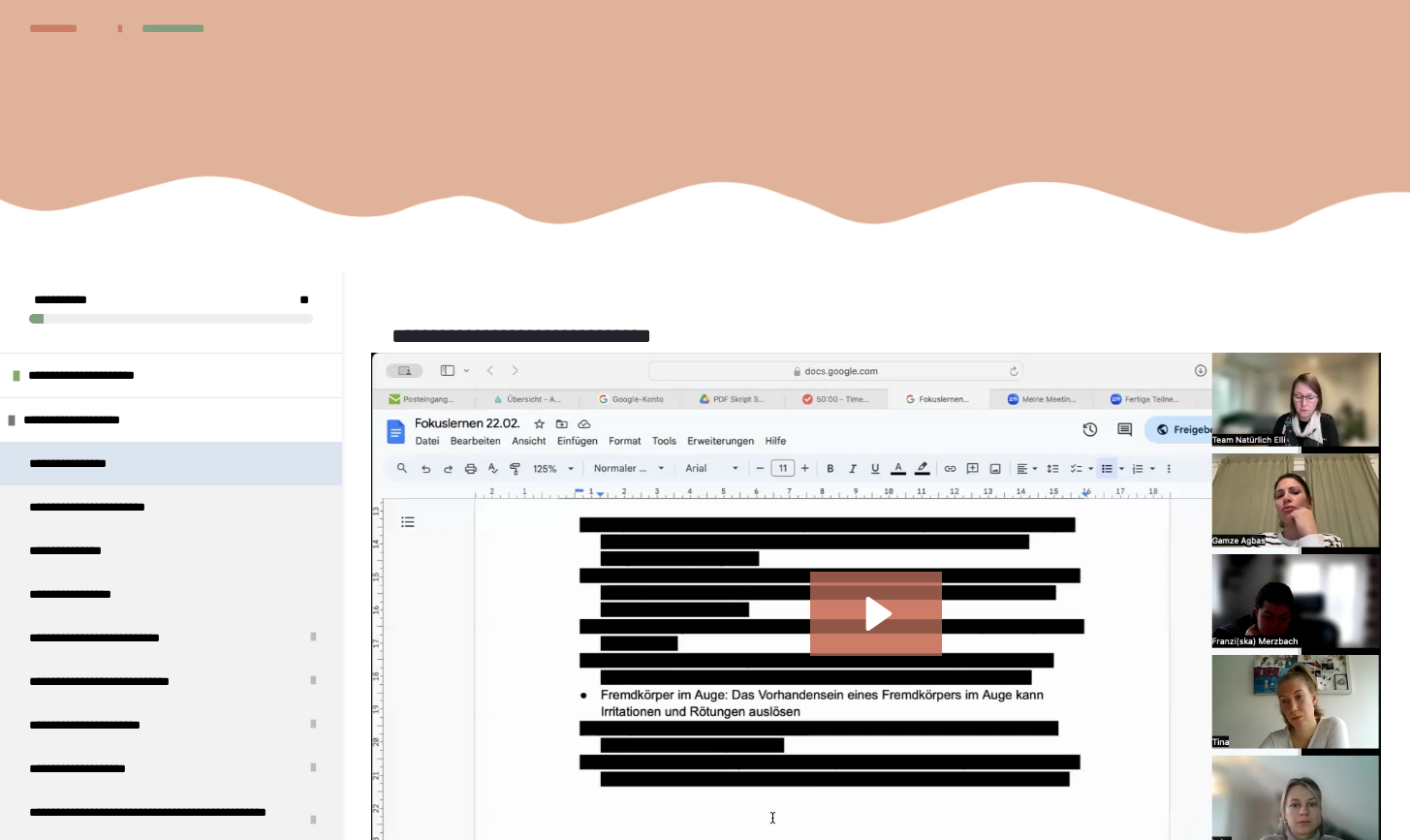 click on "**********" at bounding box center (78, 463) 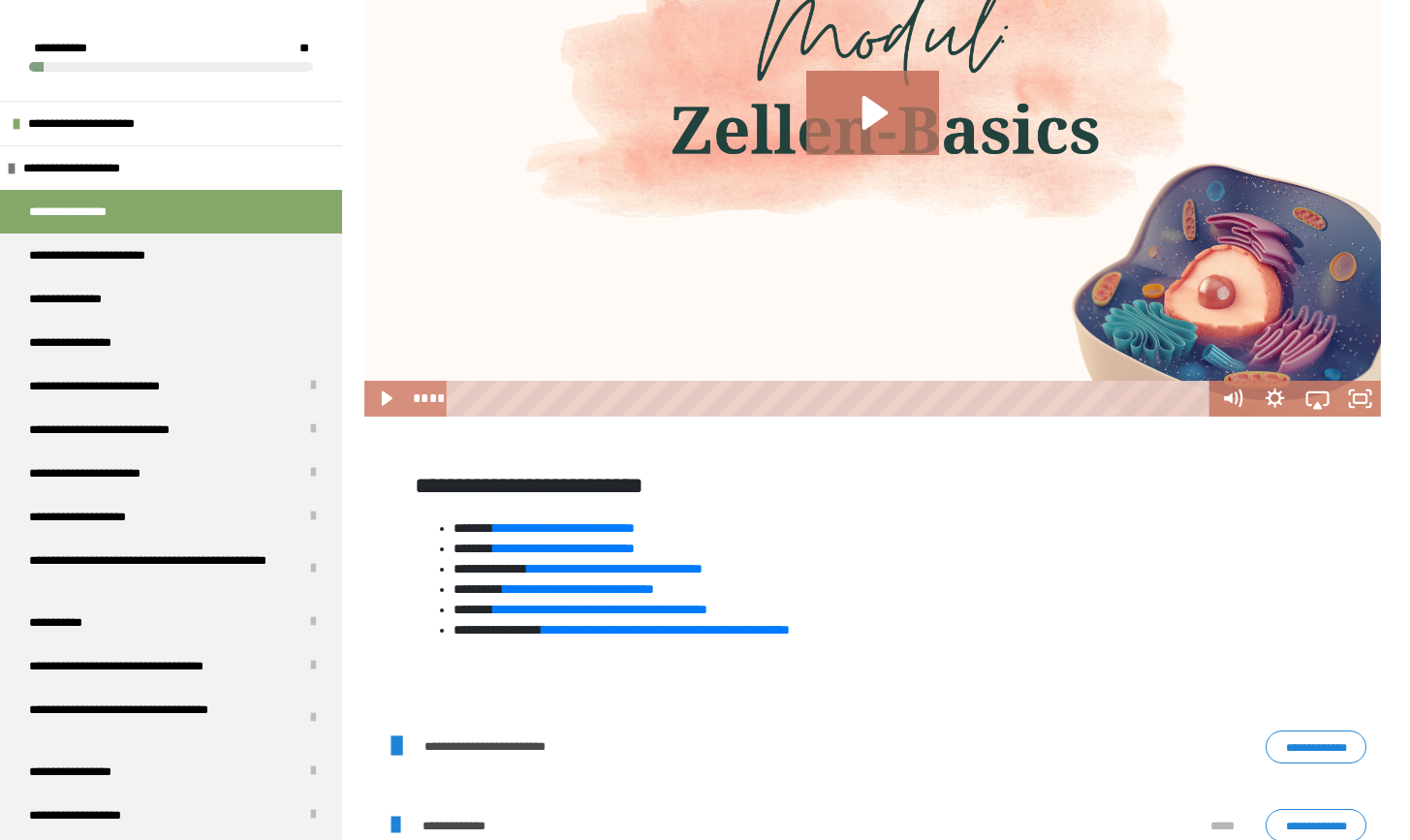 scroll, scrollTop: 1450, scrollLeft: 0, axis: vertical 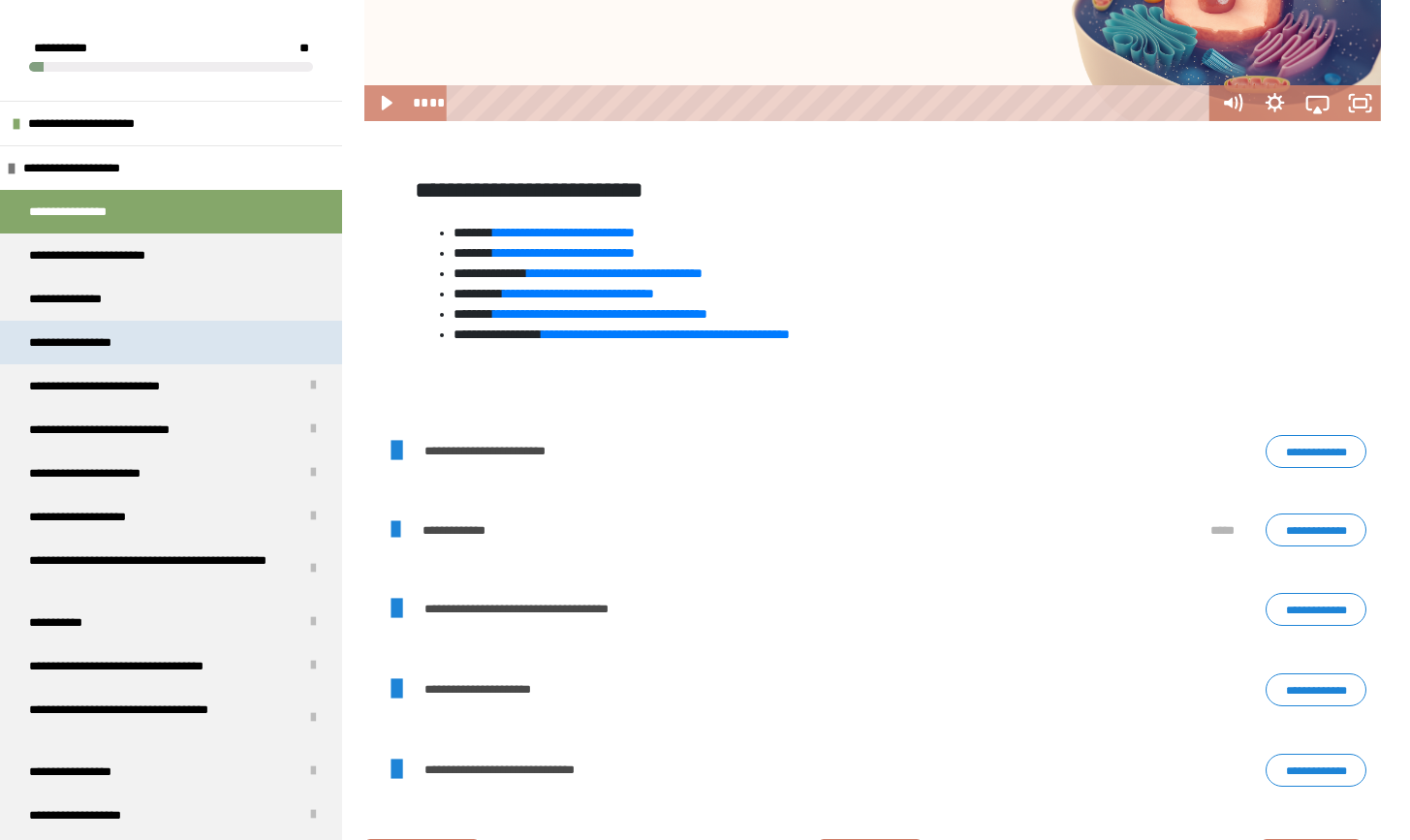 click on "**********" at bounding box center [87, 342] 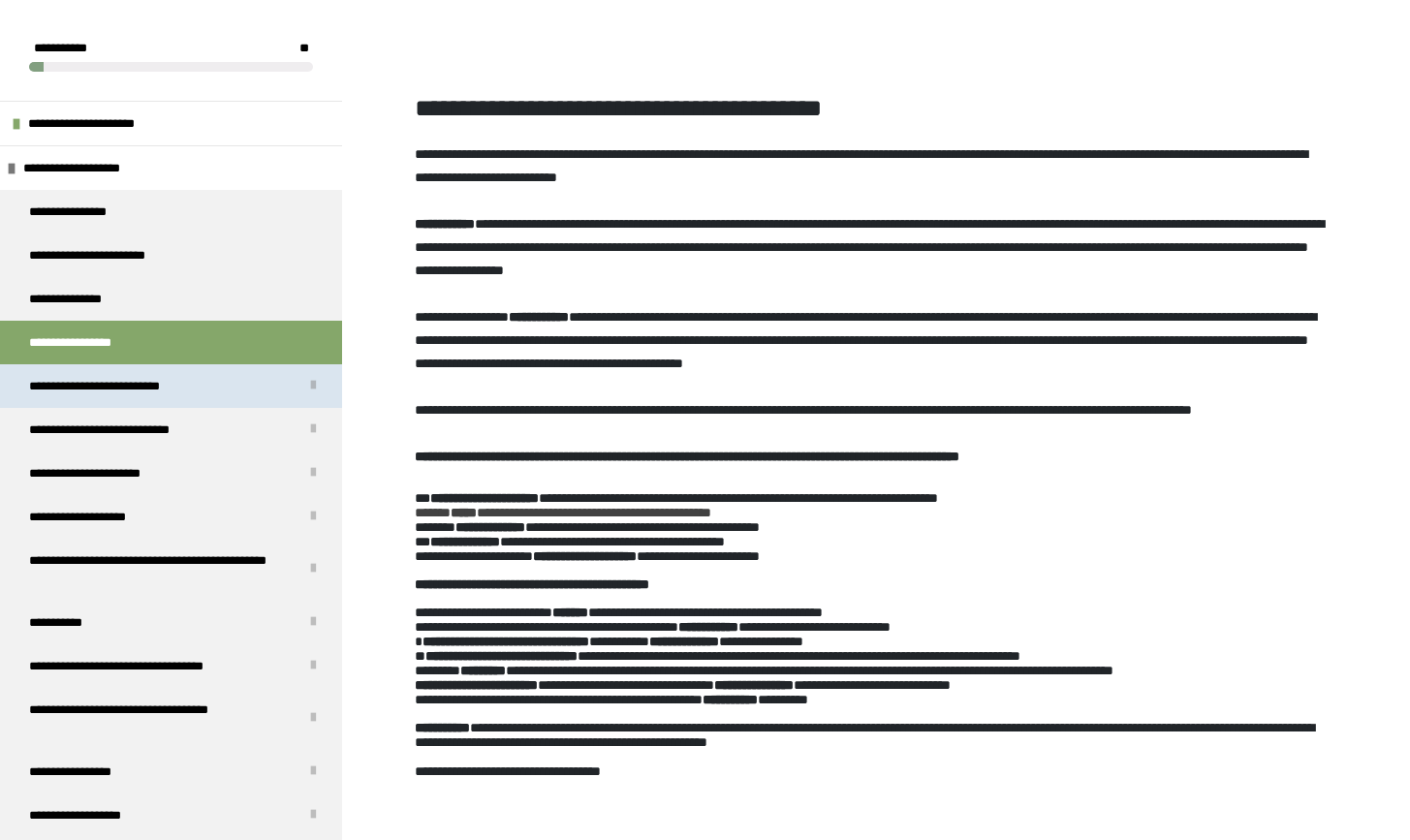 click on "**********" at bounding box center [117, 386] 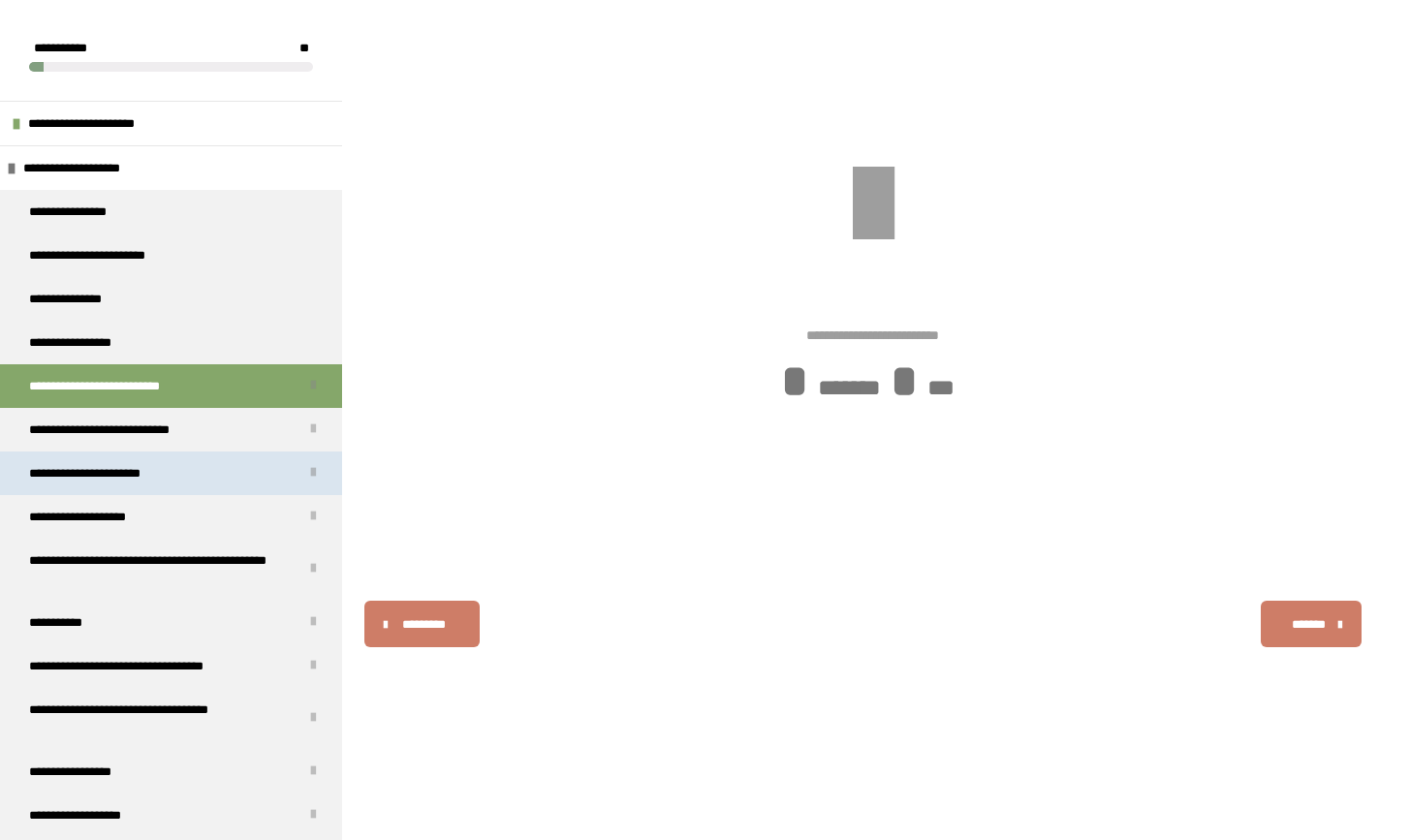click on "**********" at bounding box center [171, 473] 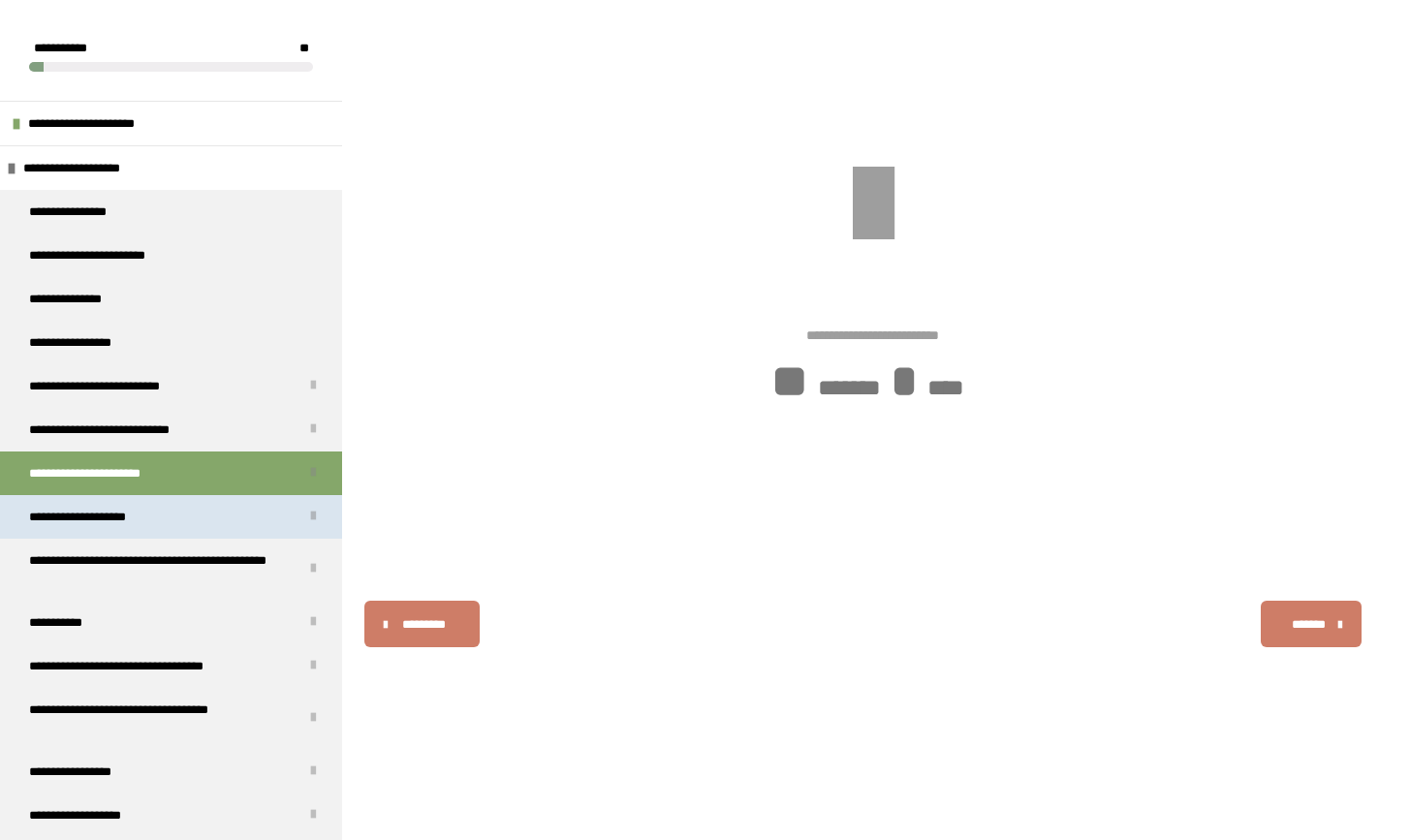 click on "**********" at bounding box center (171, 516) 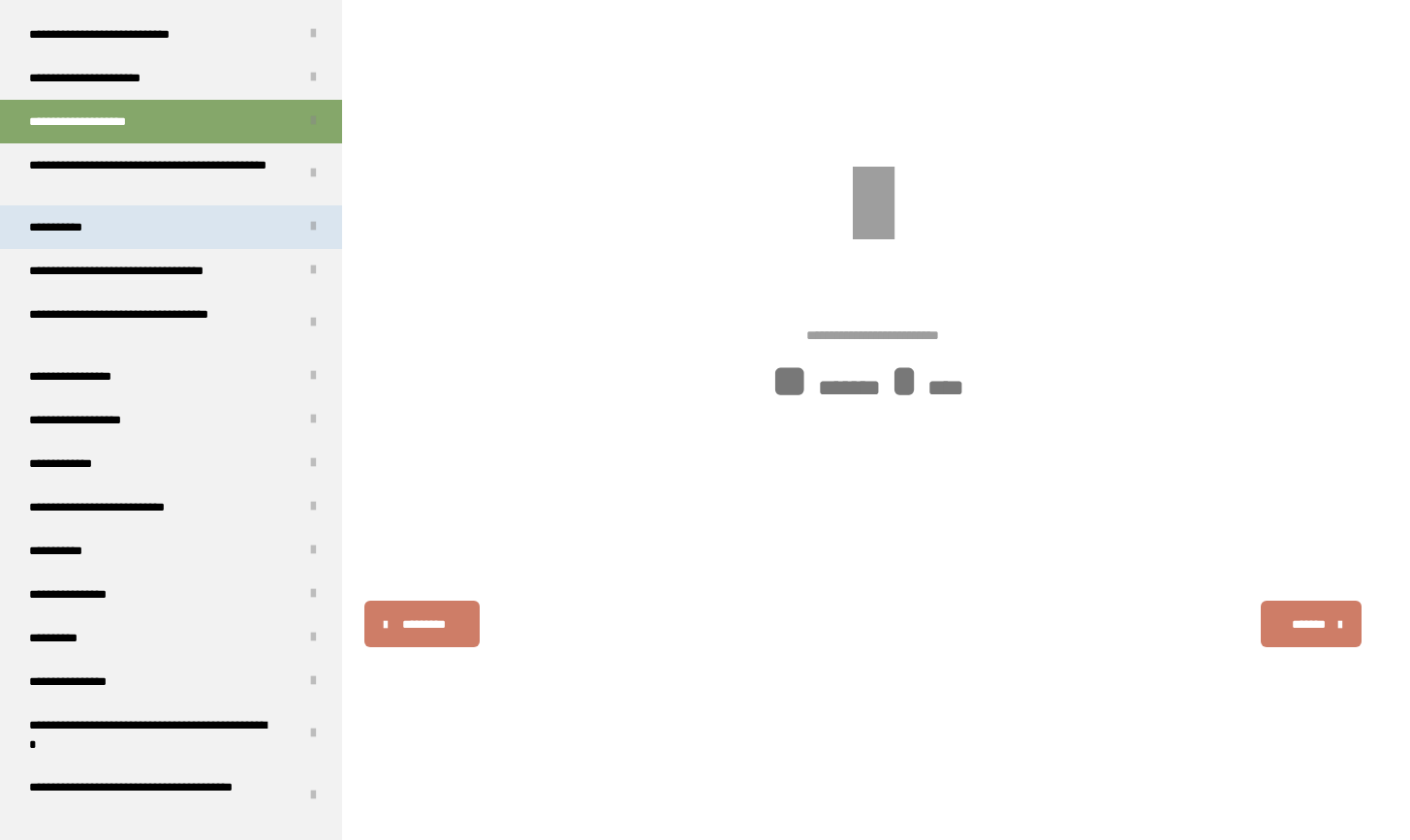scroll, scrollTop: 626, scrollLeft: 0, axis: vertical 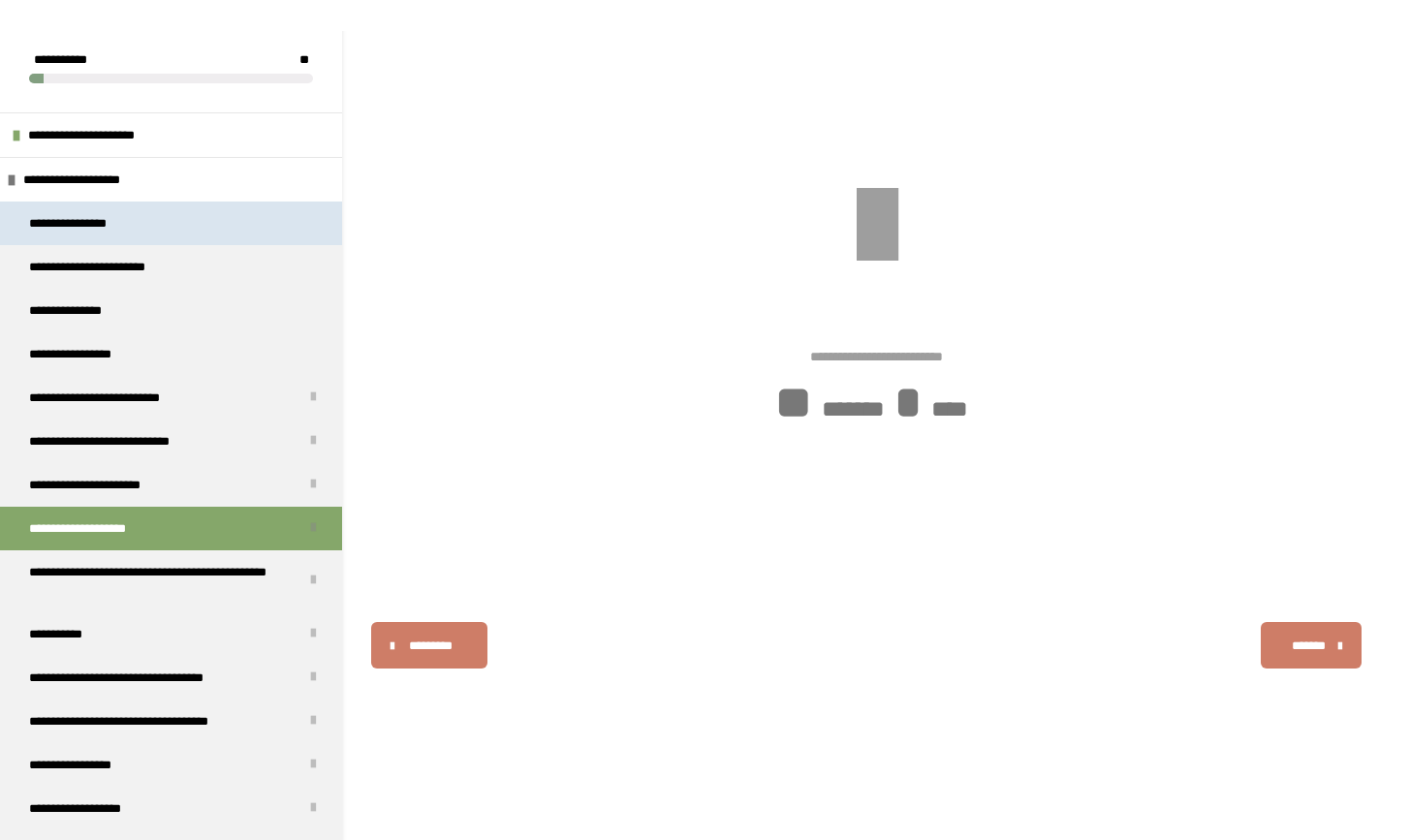 click on "**********" at bounding box center (171, 223) 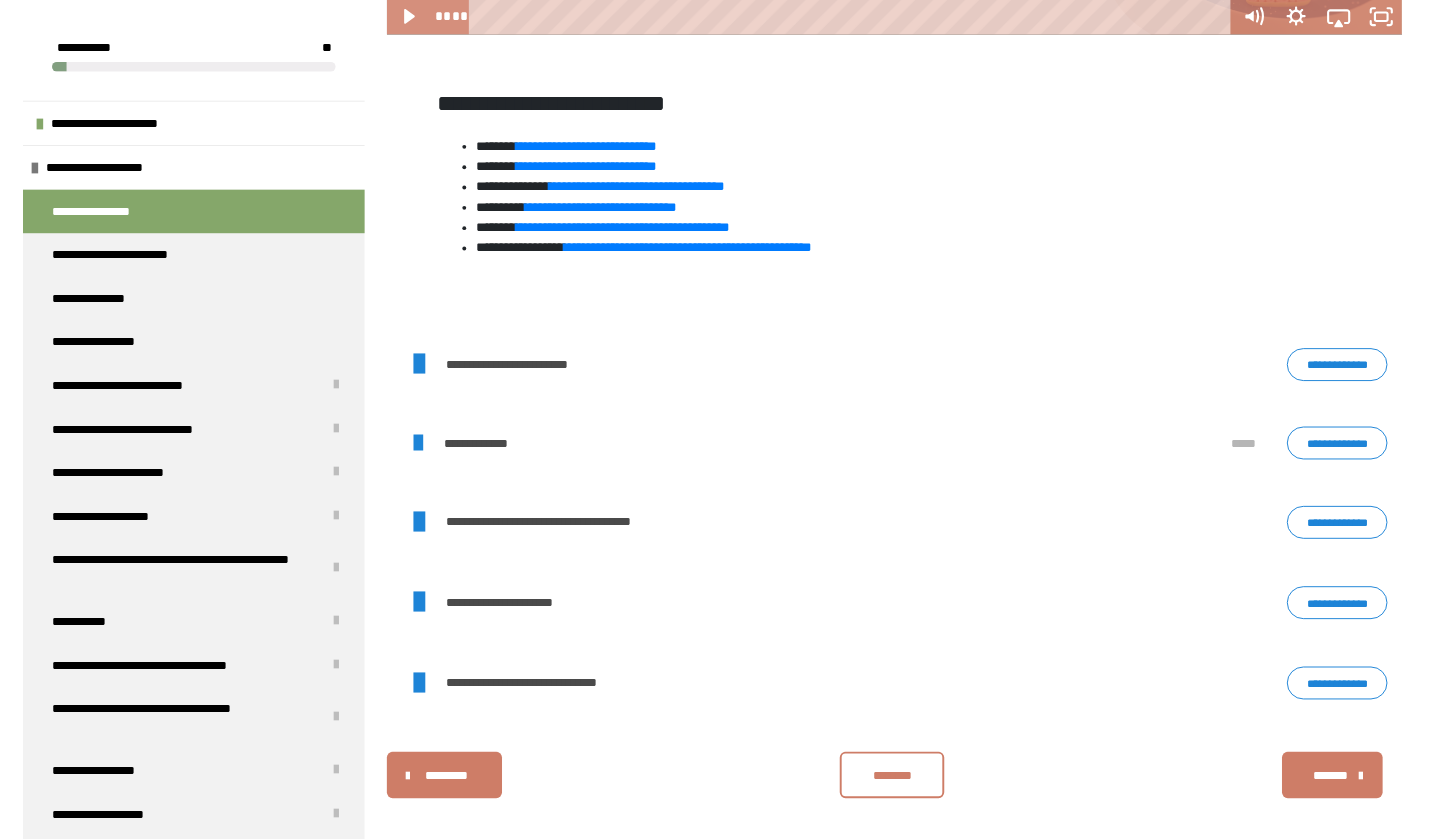 scroll, scrollTop: 1717, scrollLeft: 0, axis: vertical 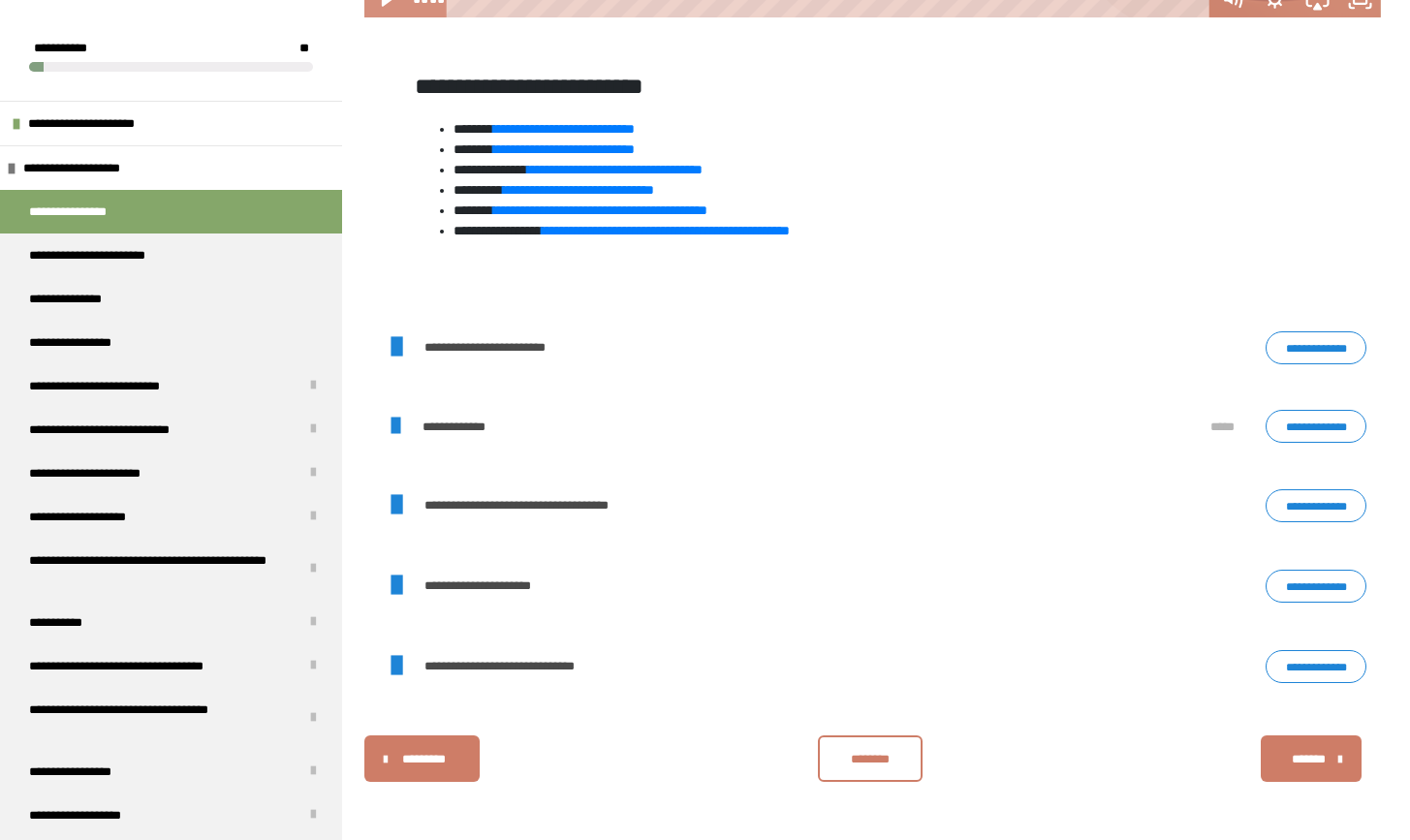 click on "**********" at bounding box center (1316, 348) 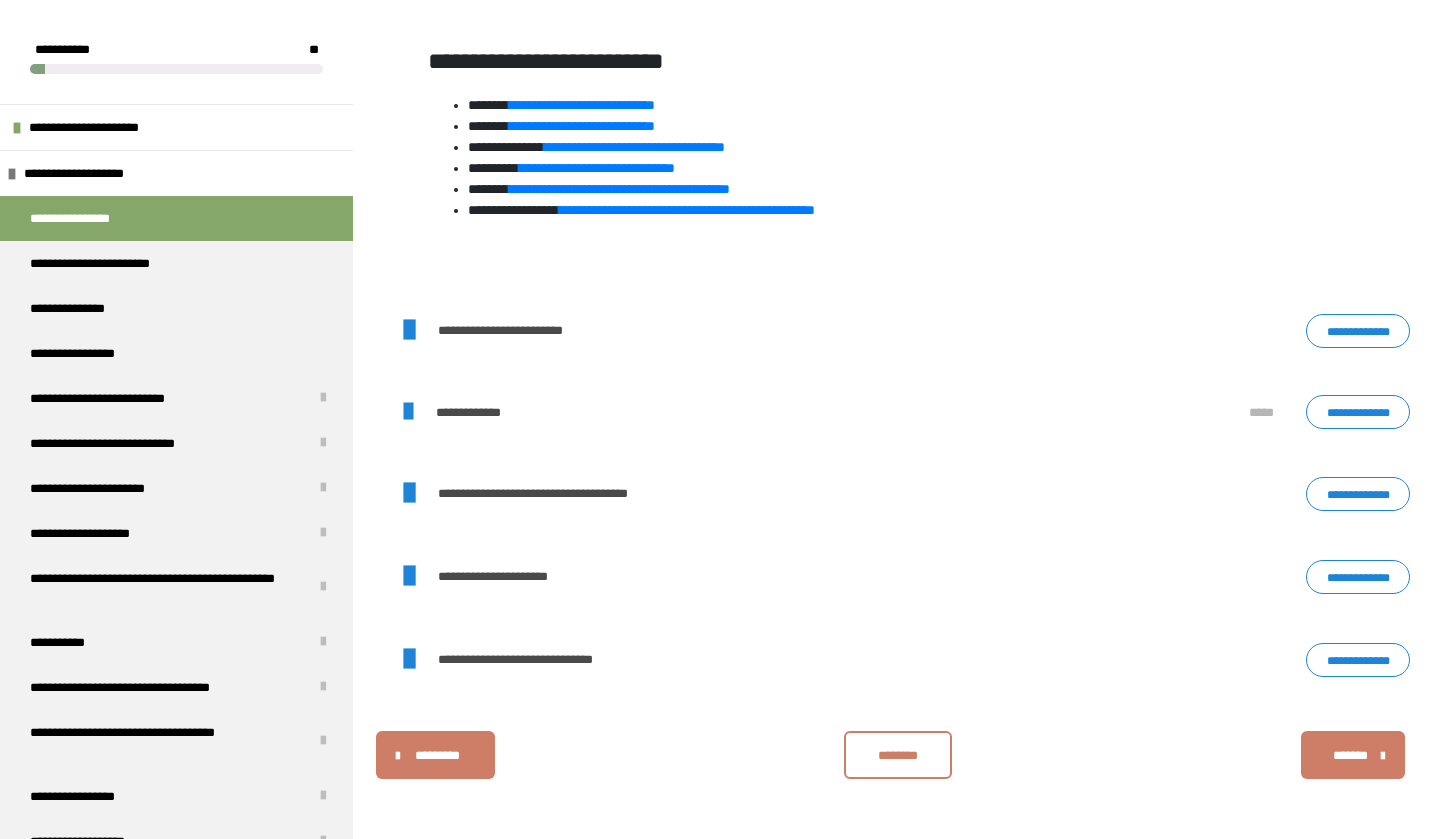 scroll, scrollTop: 1835, scrollLeft: 0, axis: vertical 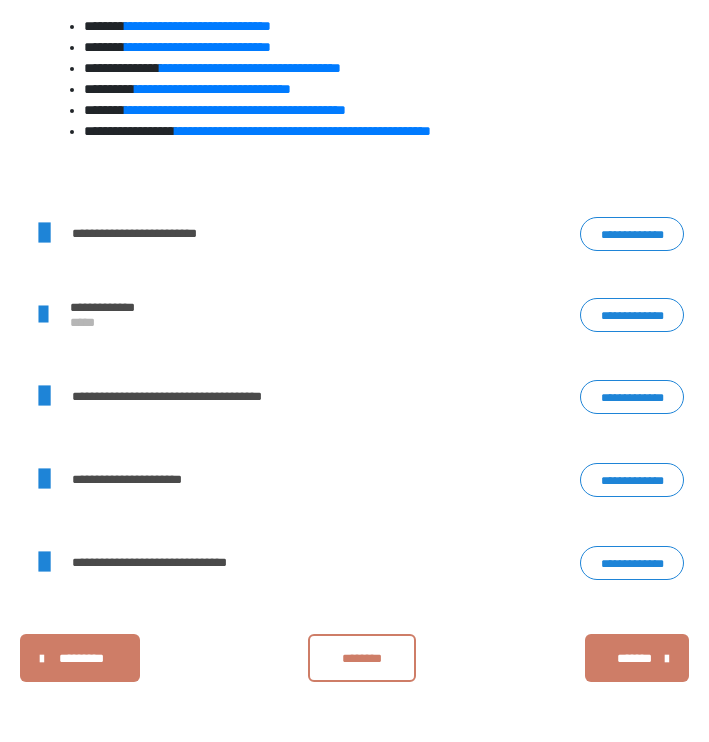 click on "**********" at bounding box center [632, 397] 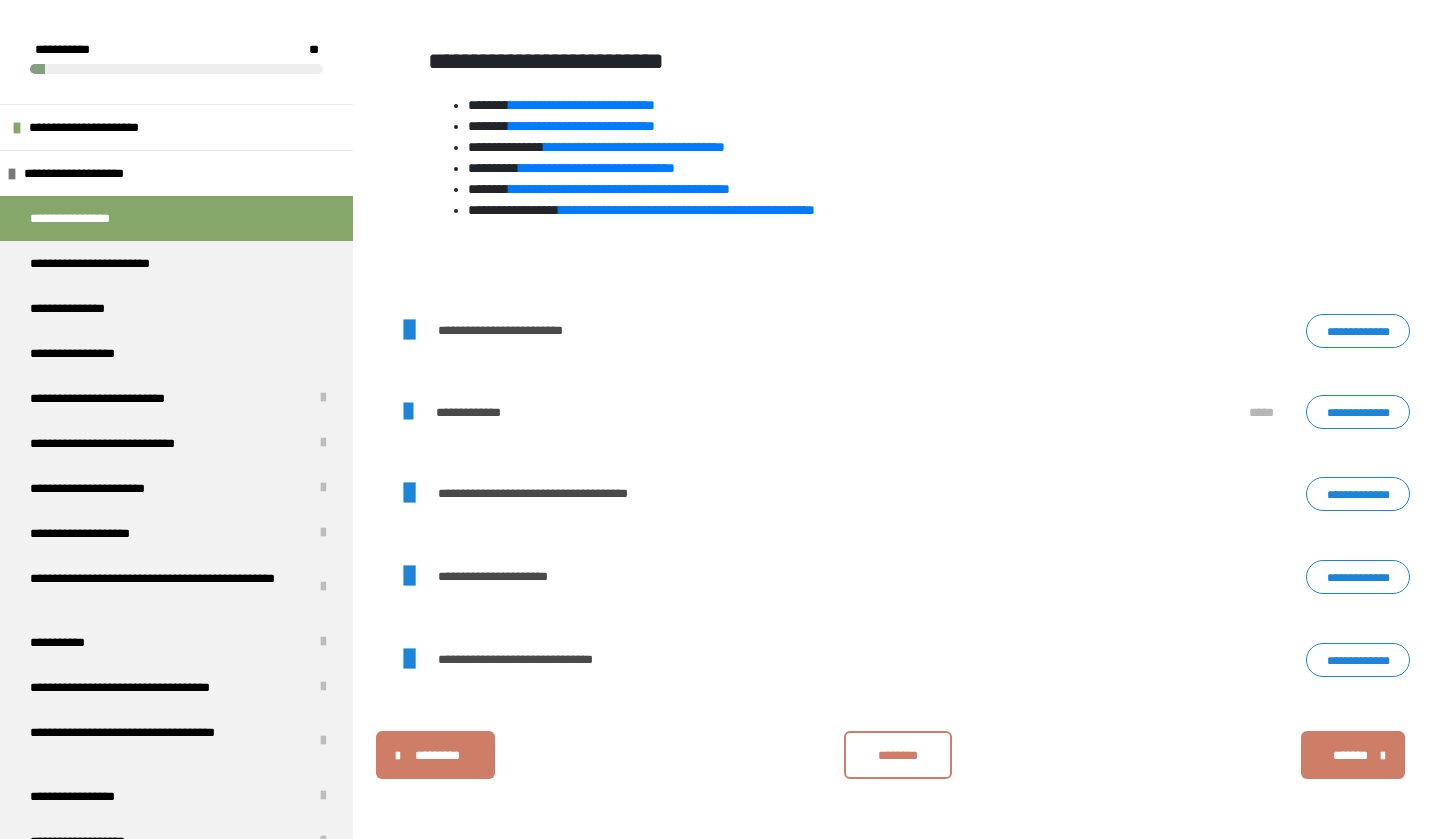 scroll, scrollTop: 1485, scrollLeft: 0, axis: vertical 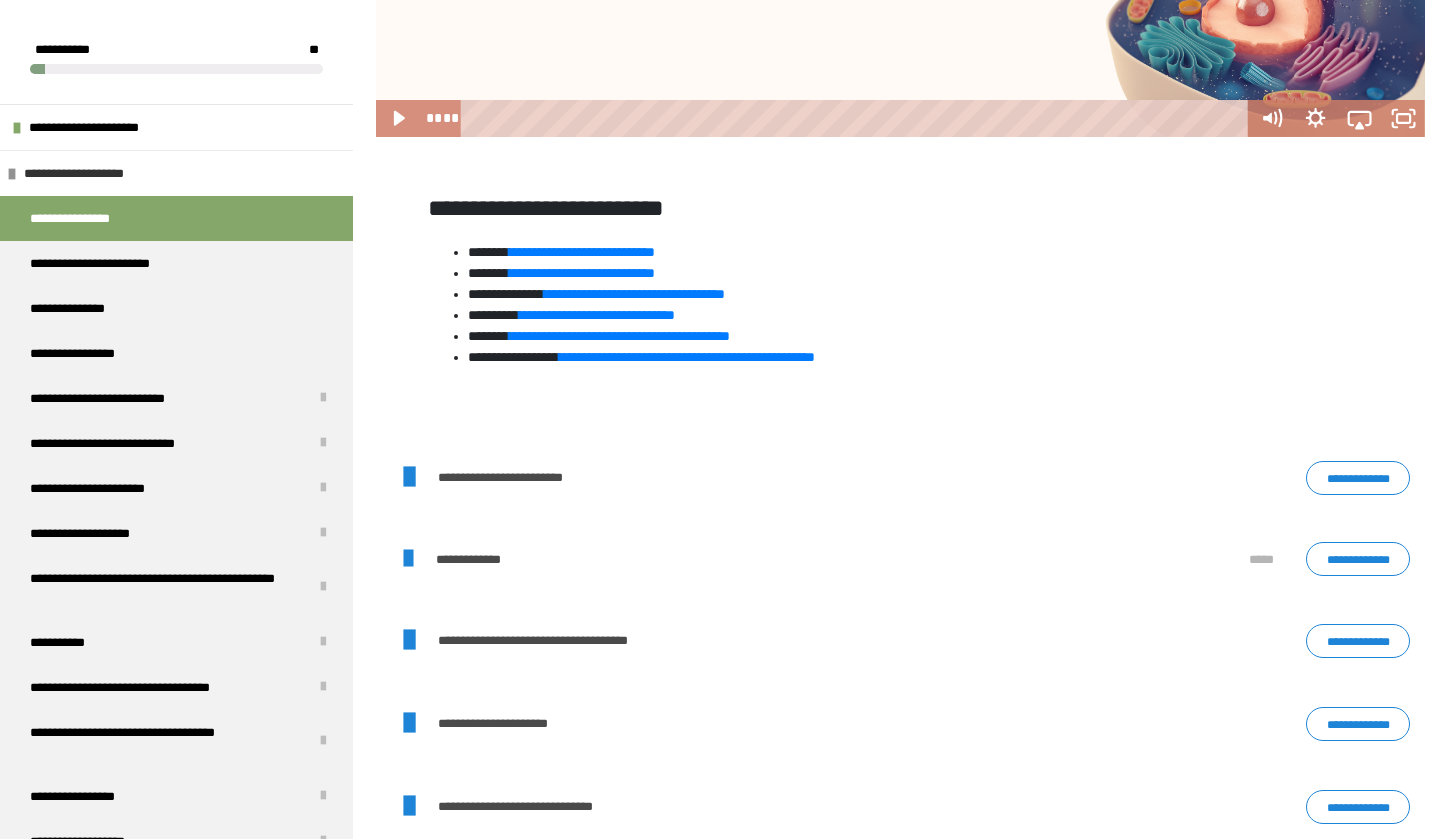 click on "**********" at bounding box center (96, 173) 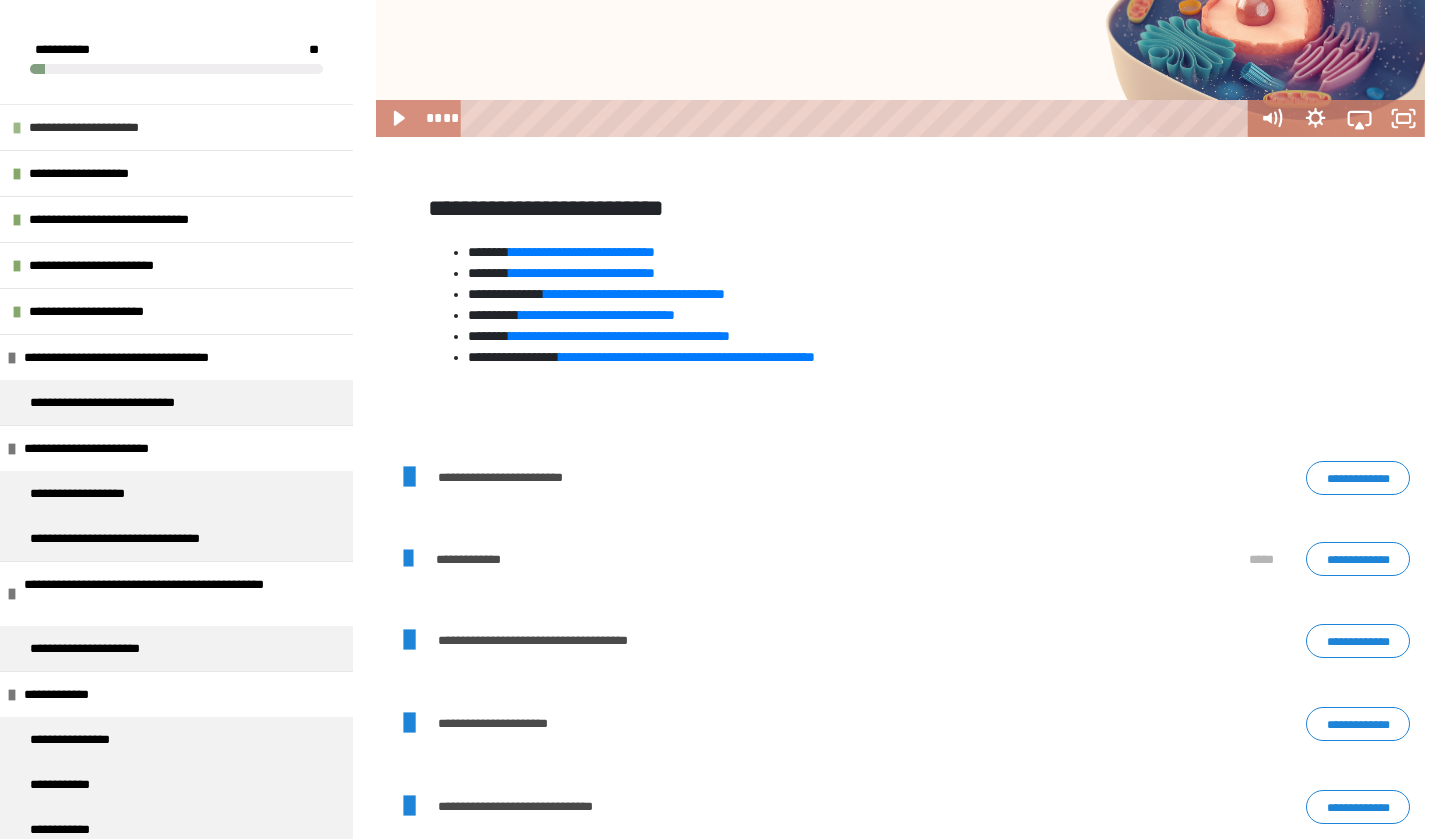click on "**********" at bounding box center [106, 127] 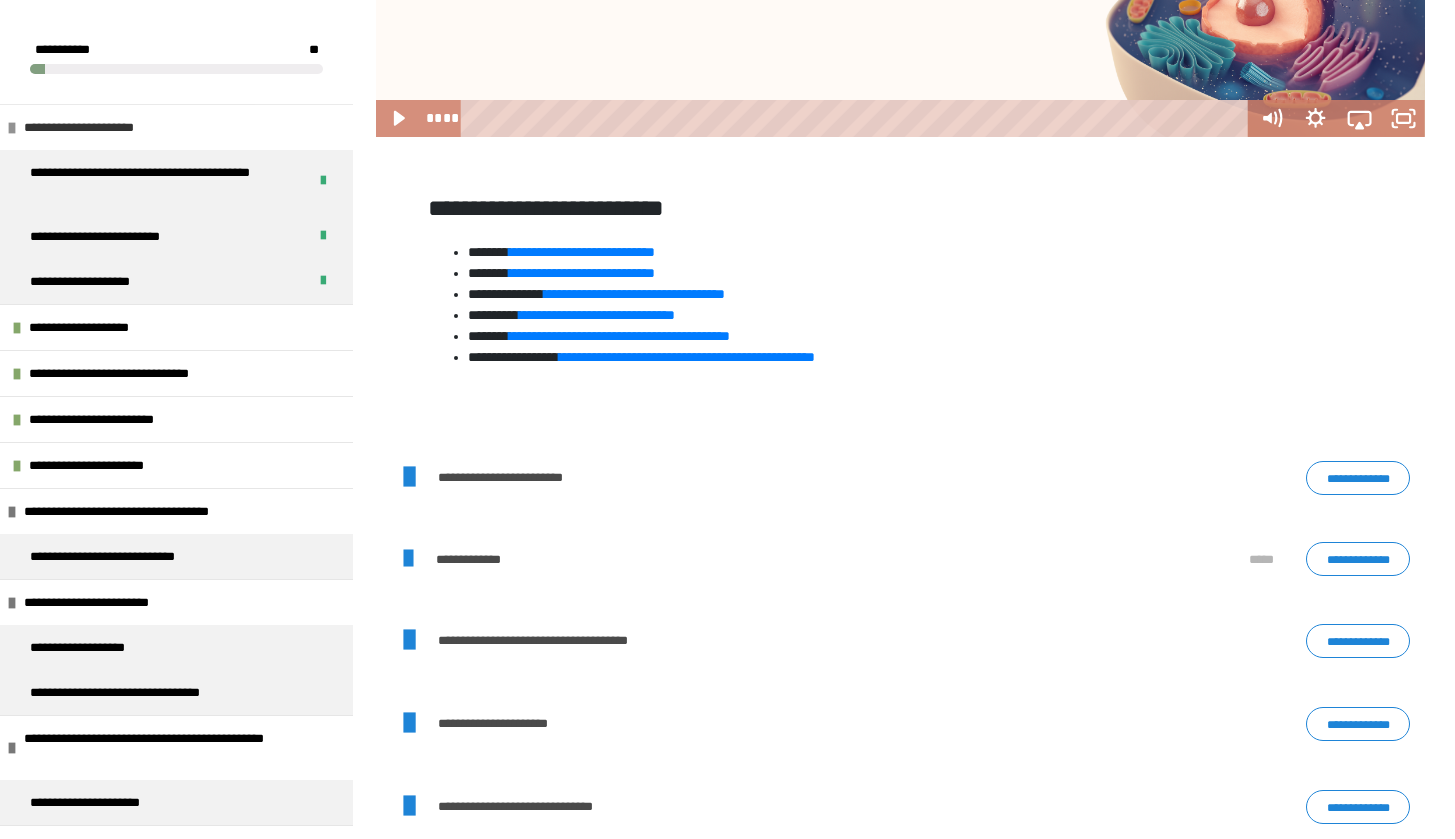 click on "**********" at bounding box center (101, 127) 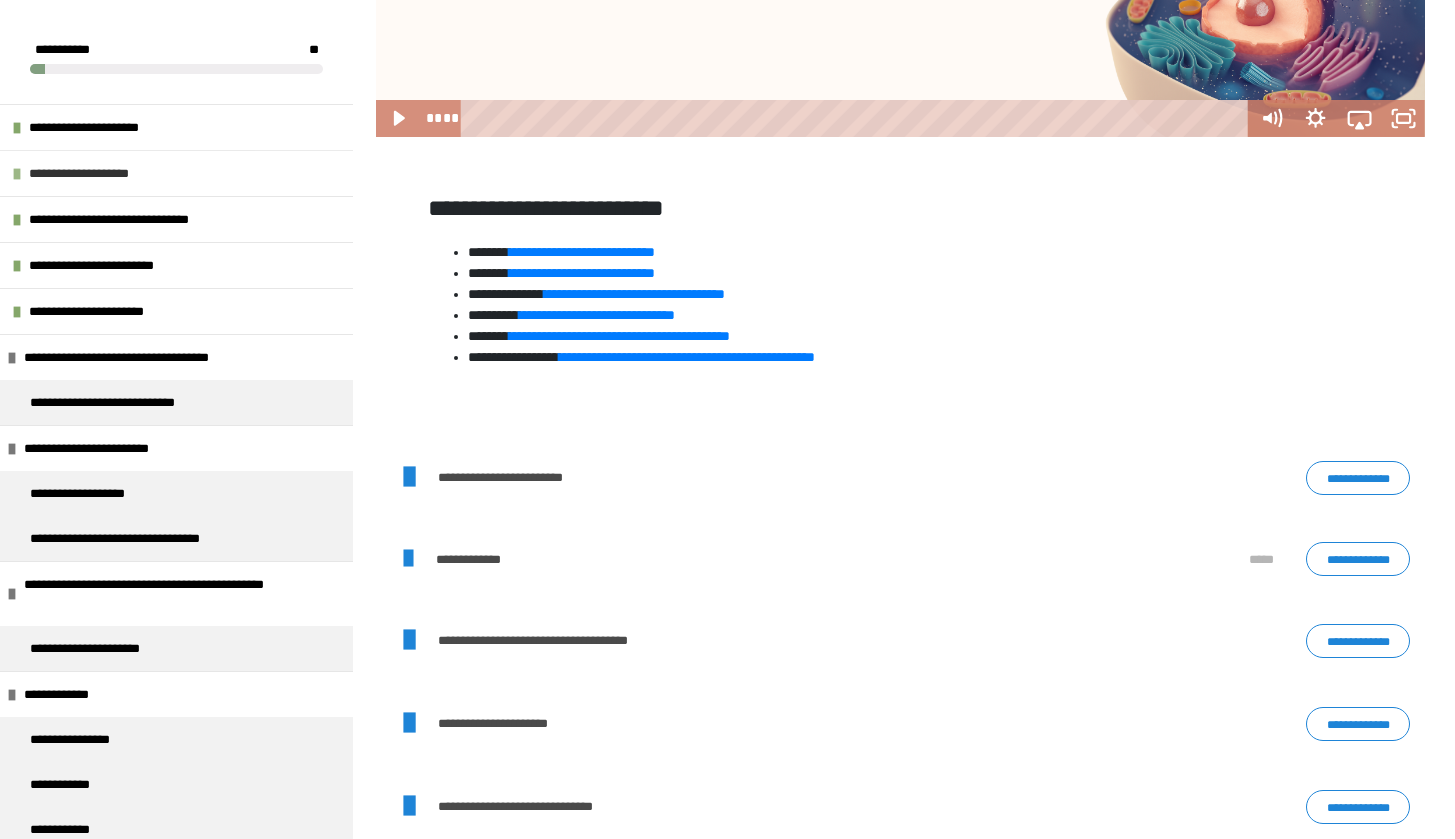click on "**********" at bounding box center [101, 173] 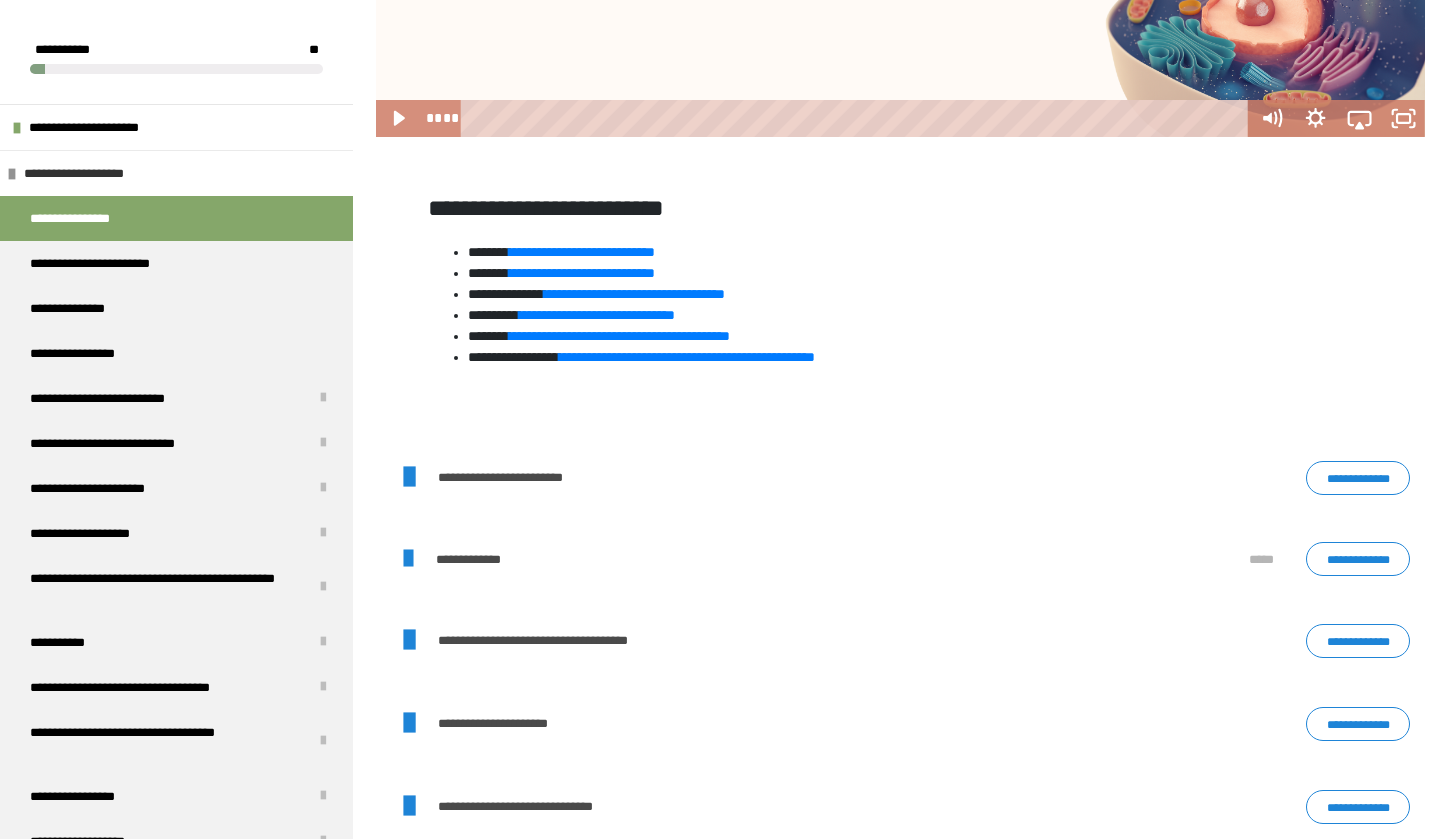 click on "**********" at bounding box center (96, 173) 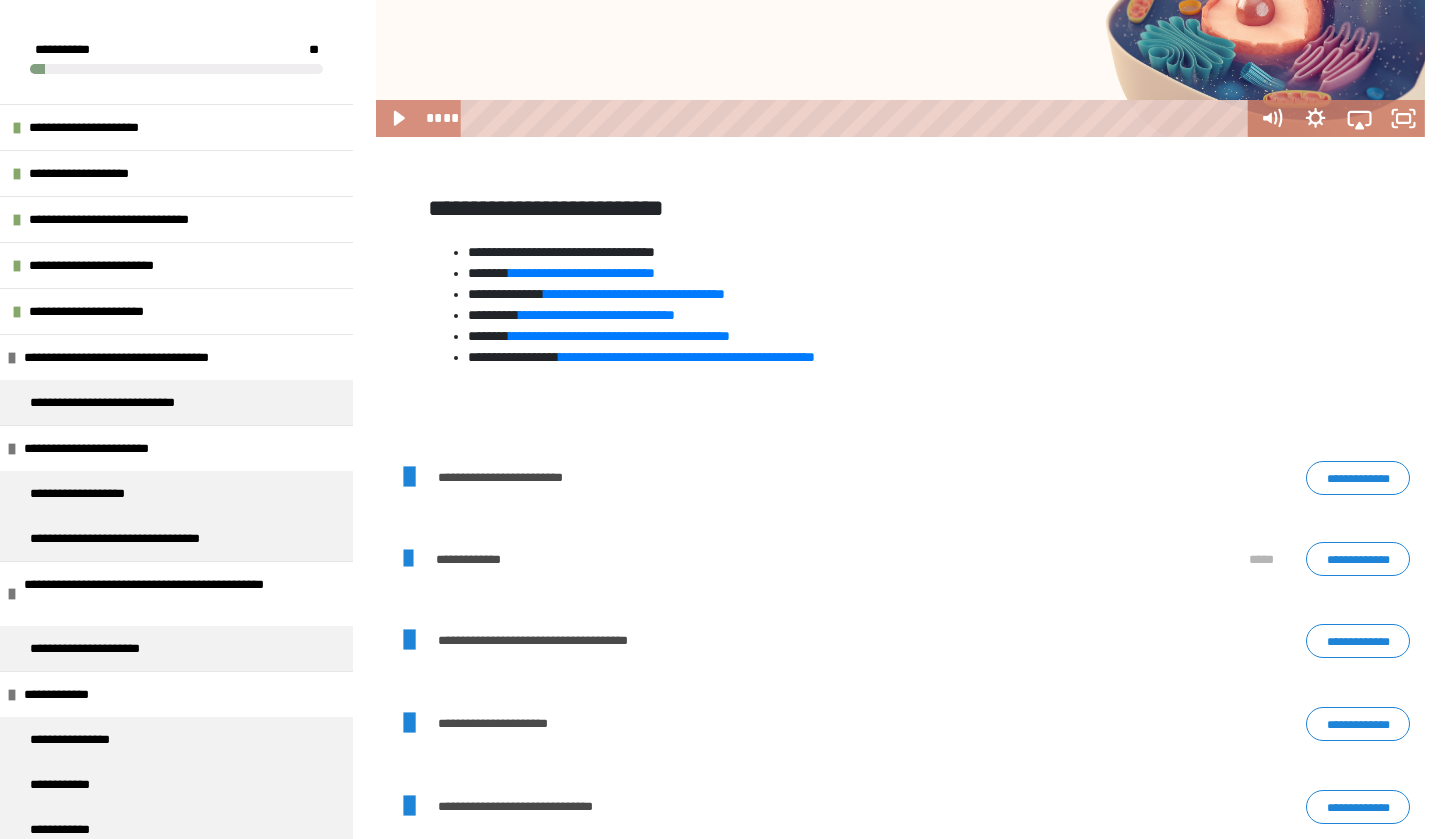click on "**********" at bounding box center [582, 252] 